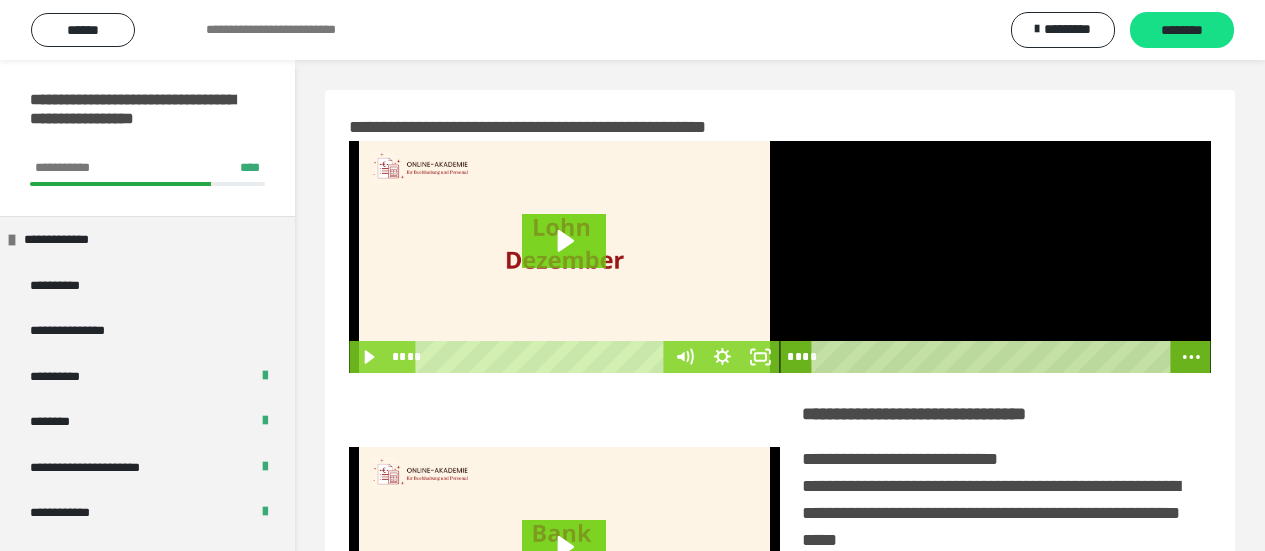 scroll, scrollTop: 0, scrollLeft: 0, axis: both 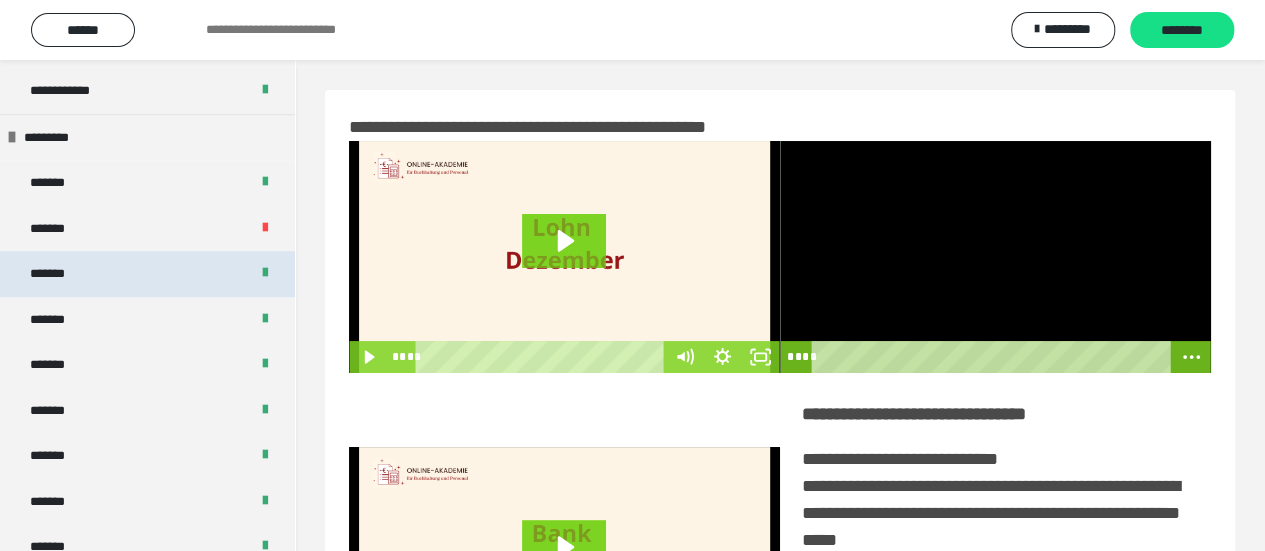 click on "*******" at bounding box center (147, 274) 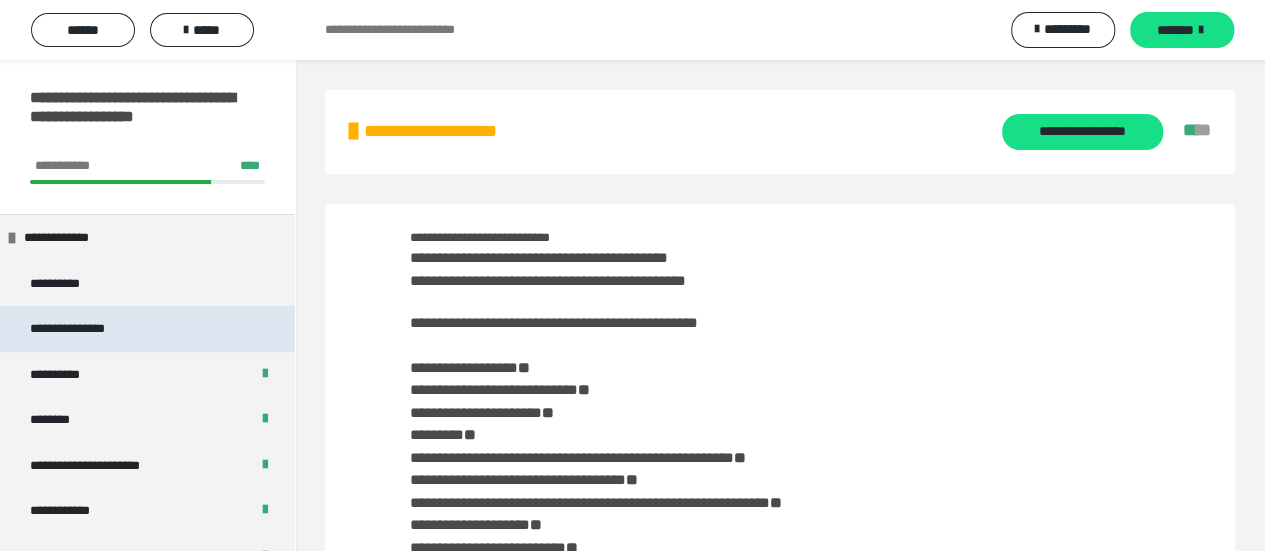 scroll, scrollTop: 0, scrollLeft: 0, axis: both 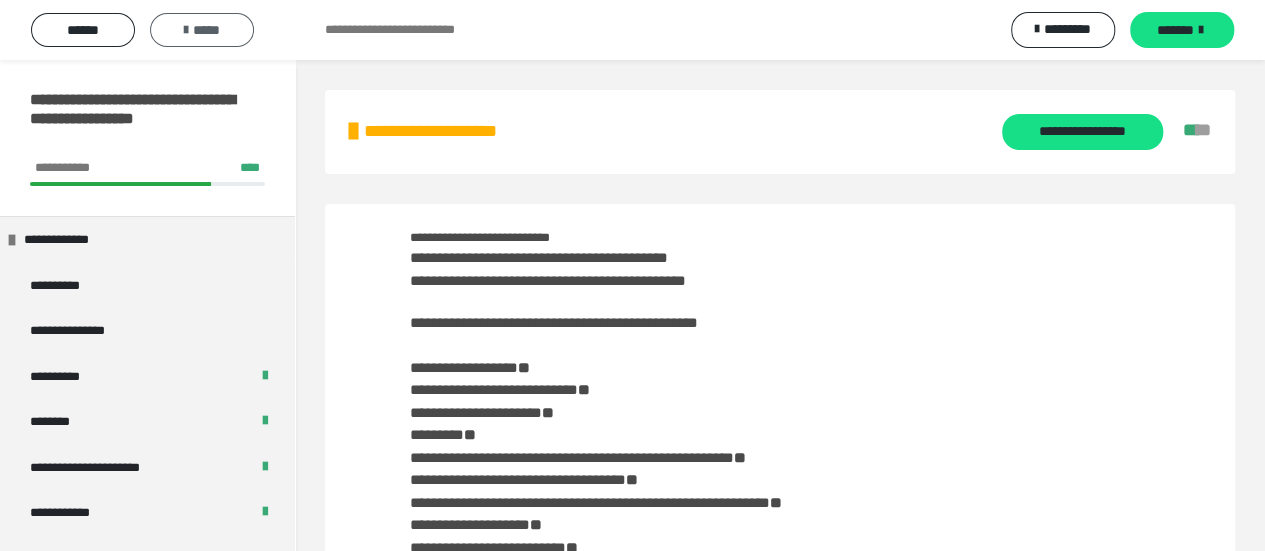 click on "*****" at bounding box center (202, 30) 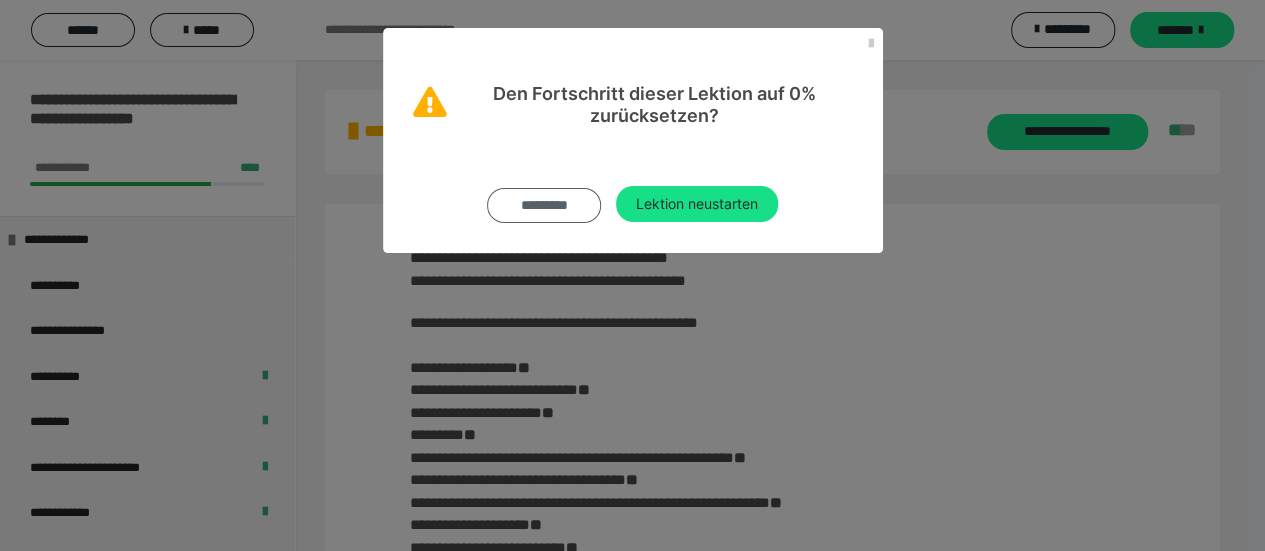 click on "*********" at bounding box center [544, 205] 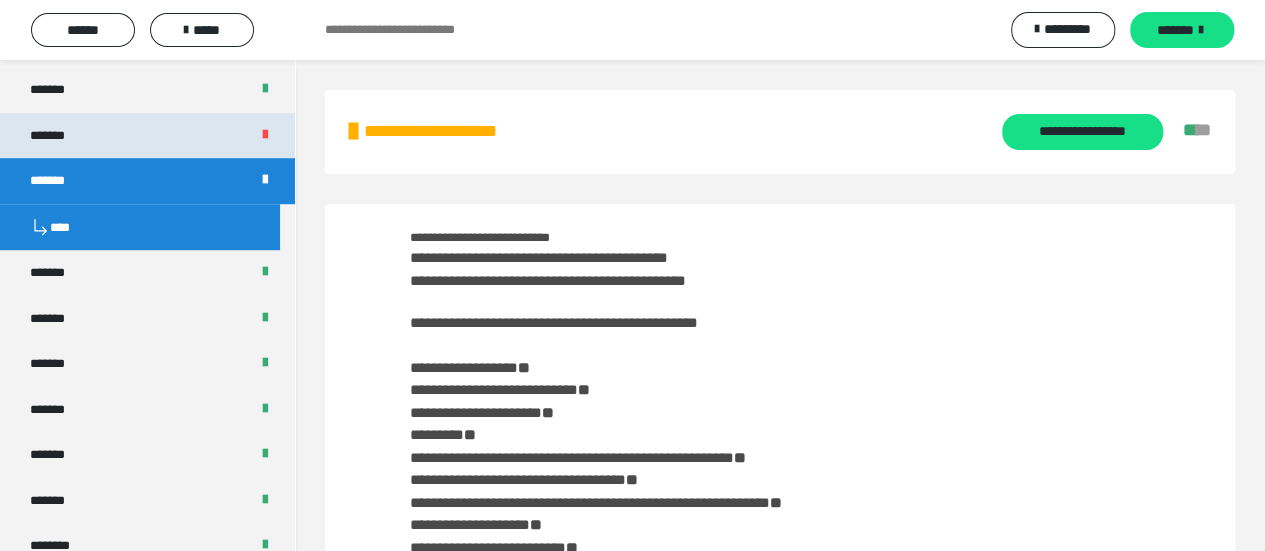 scroll, scrollTop: 400, scrollLeft: 0, axis: vertical 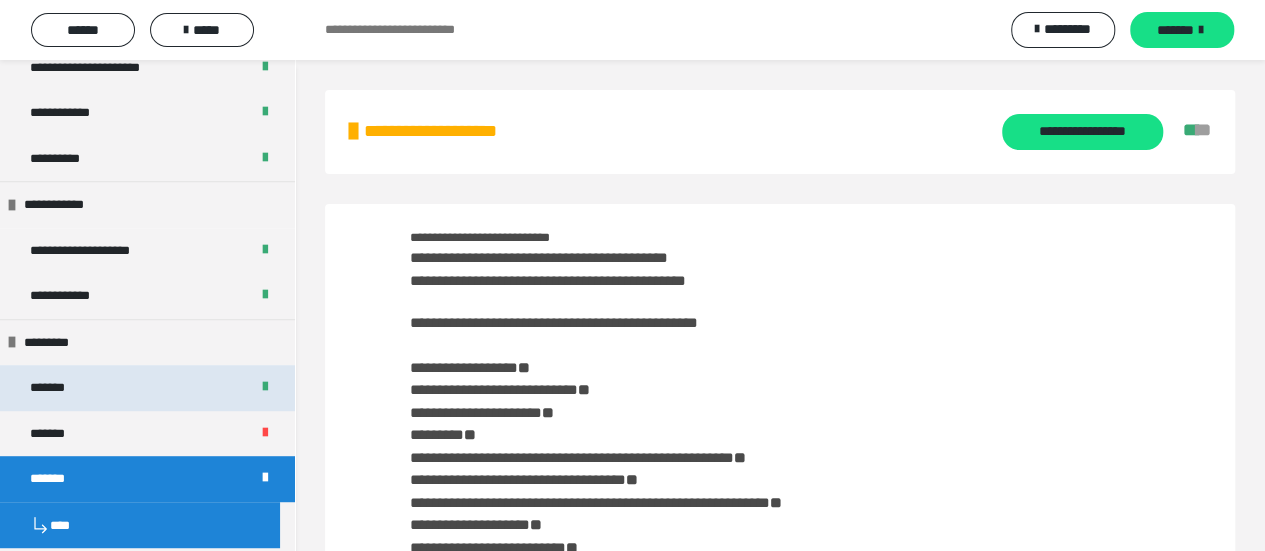 click on "*******" at bounding box center (147, 388) 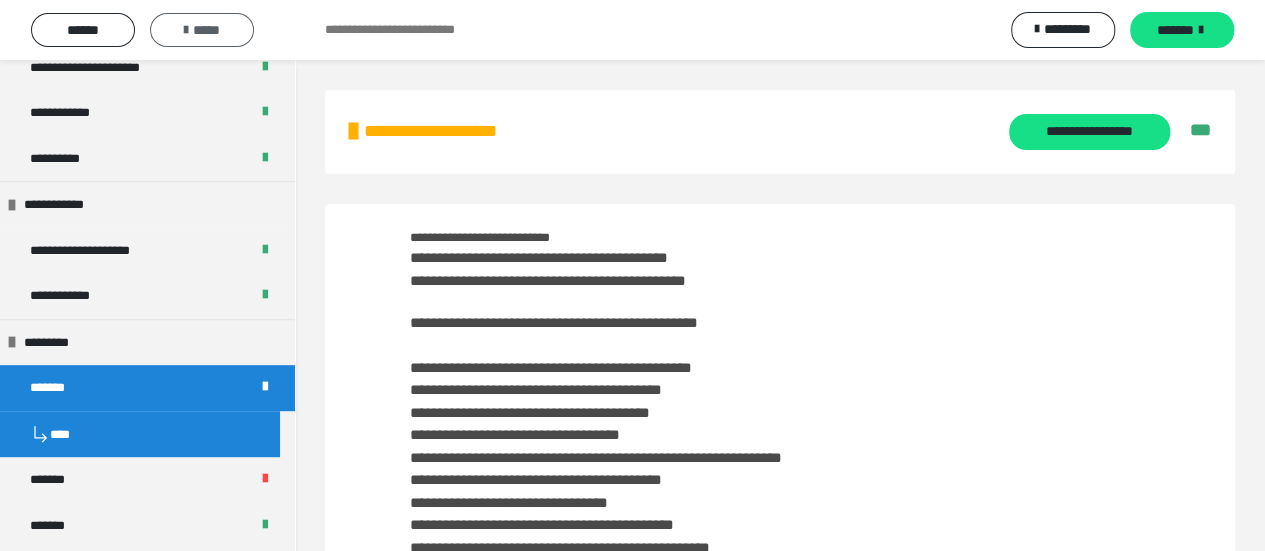 click on "*****" at bounding box center [202, 30] 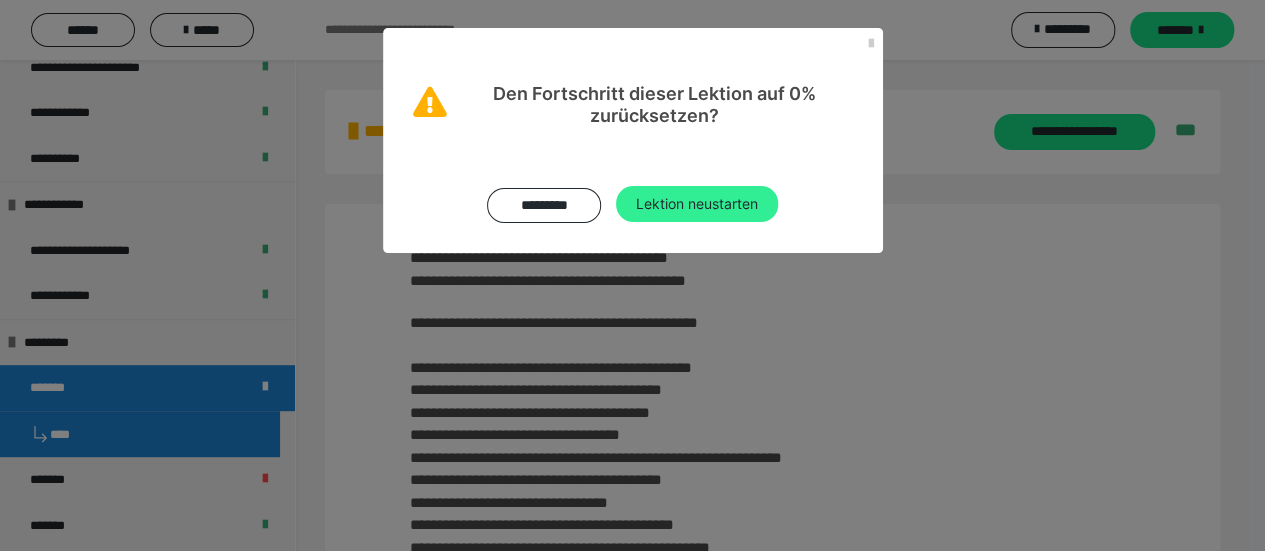 click on "Lektion neustarten" at bounding box center [697, 204] 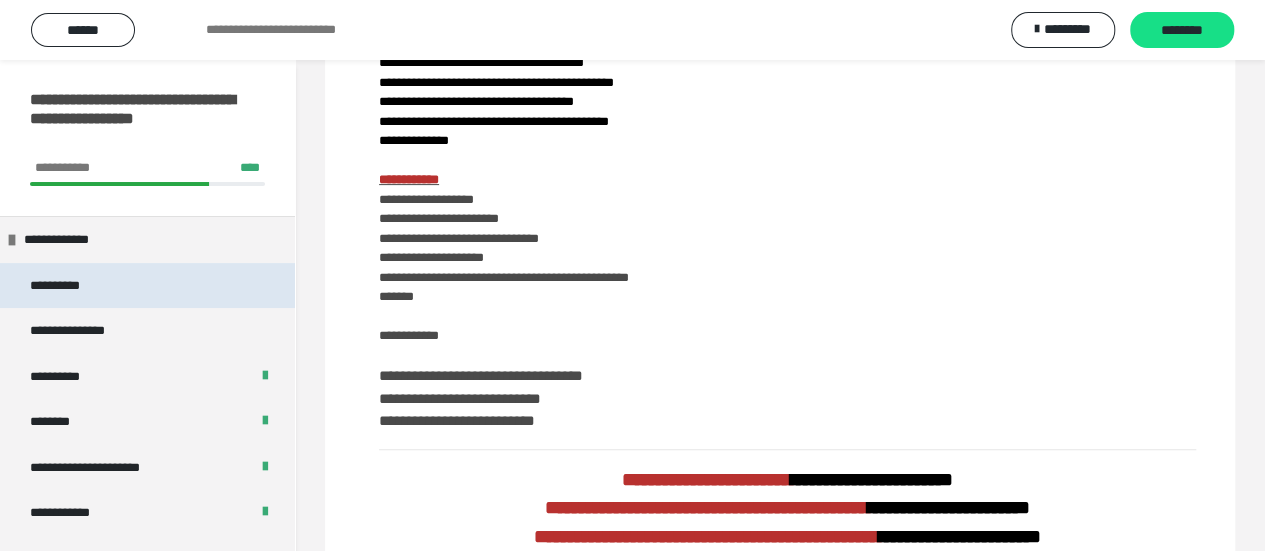 scroll, scrollTop: 600, scrollLeft: 0, axis: vertical 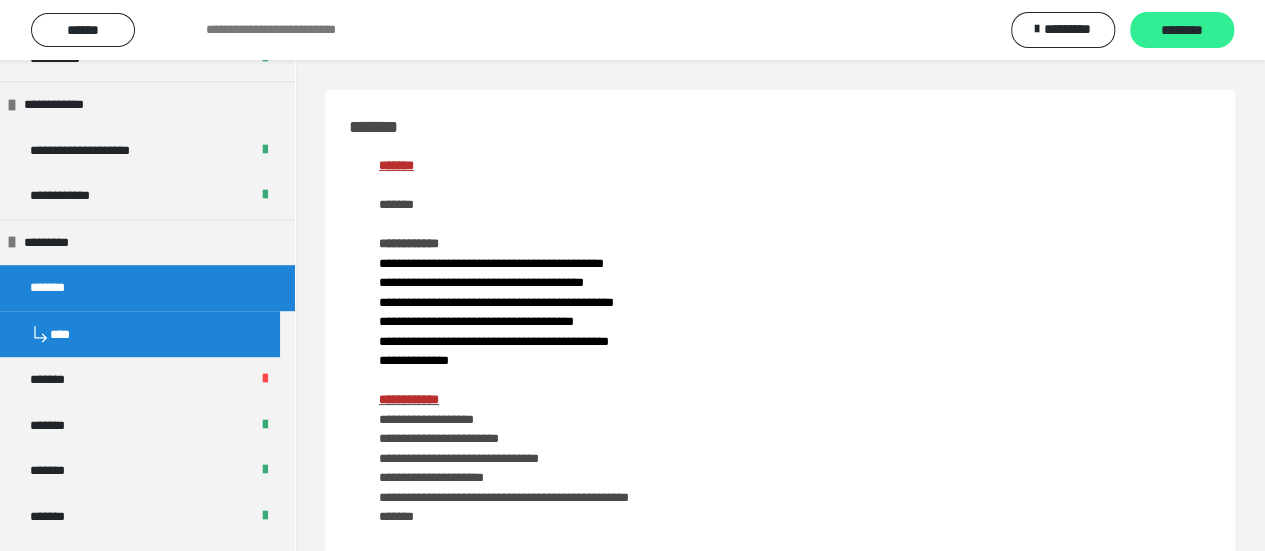 click on "********" at bounding box center [1182, 31] 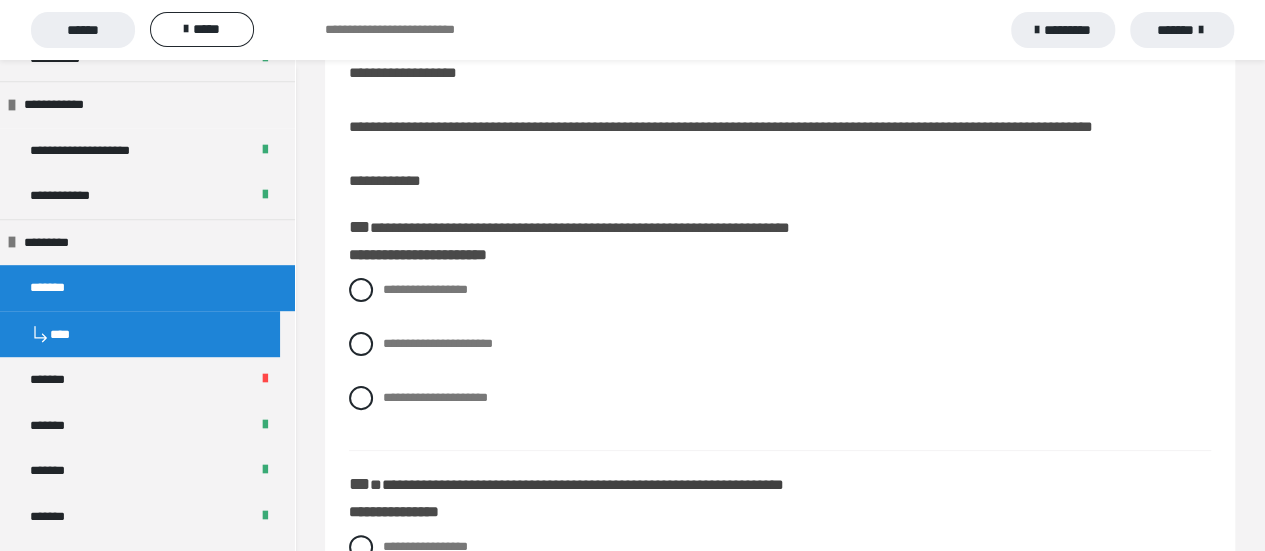 scroll, scrollTop: 100, scrollLeft: 0, axis: vertical 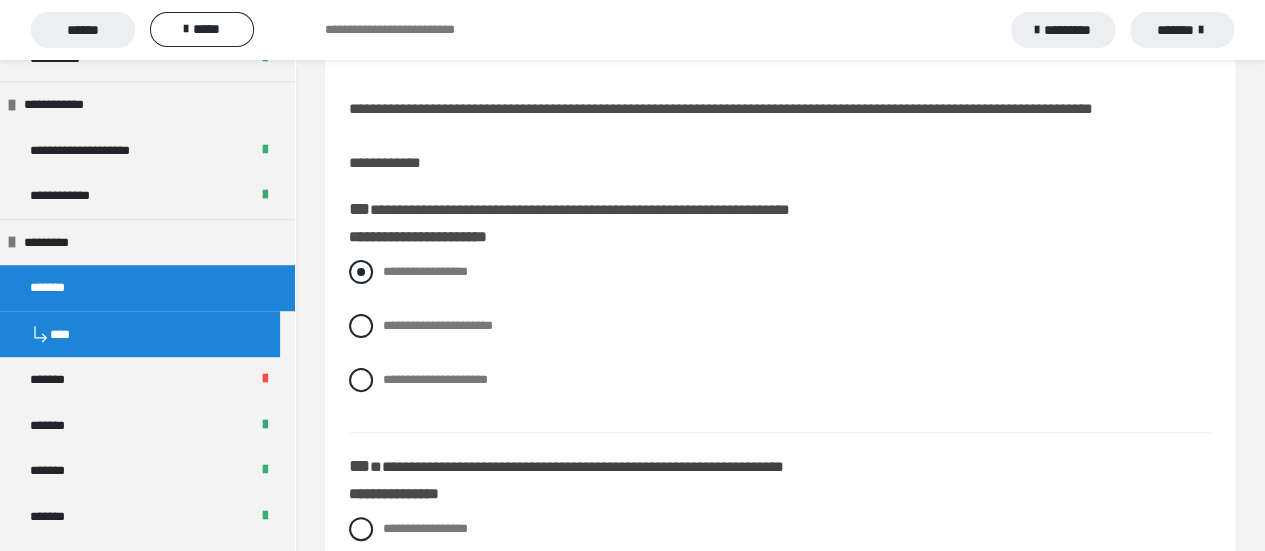 click on "**********" at bounding box center [780, 272] 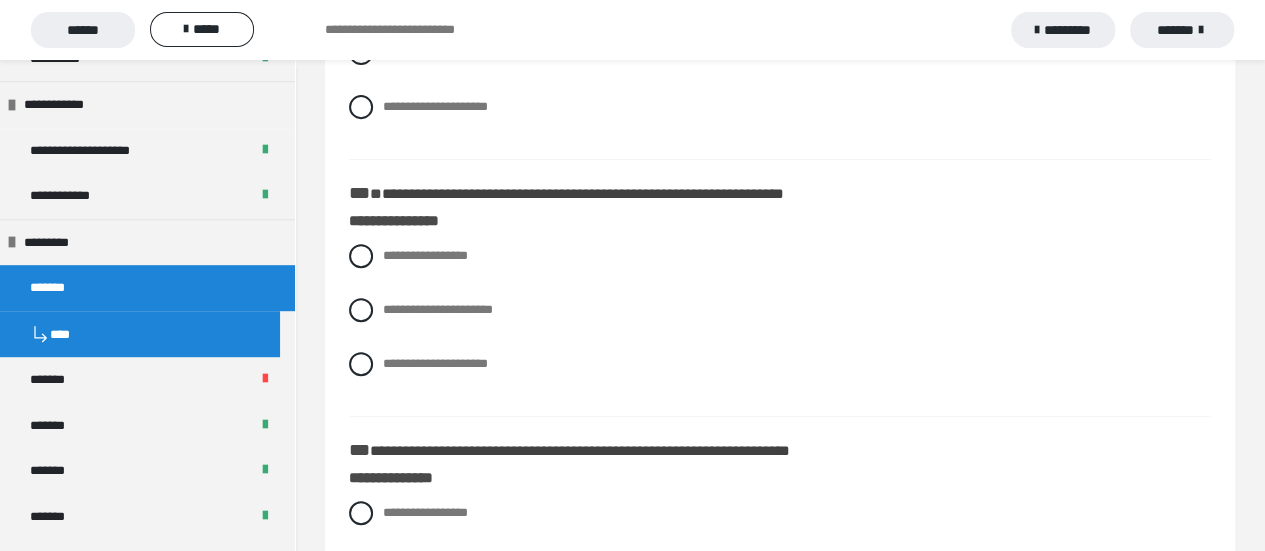 scroll, scrollTop: 400, scrollLeft: 0, axis: vertical 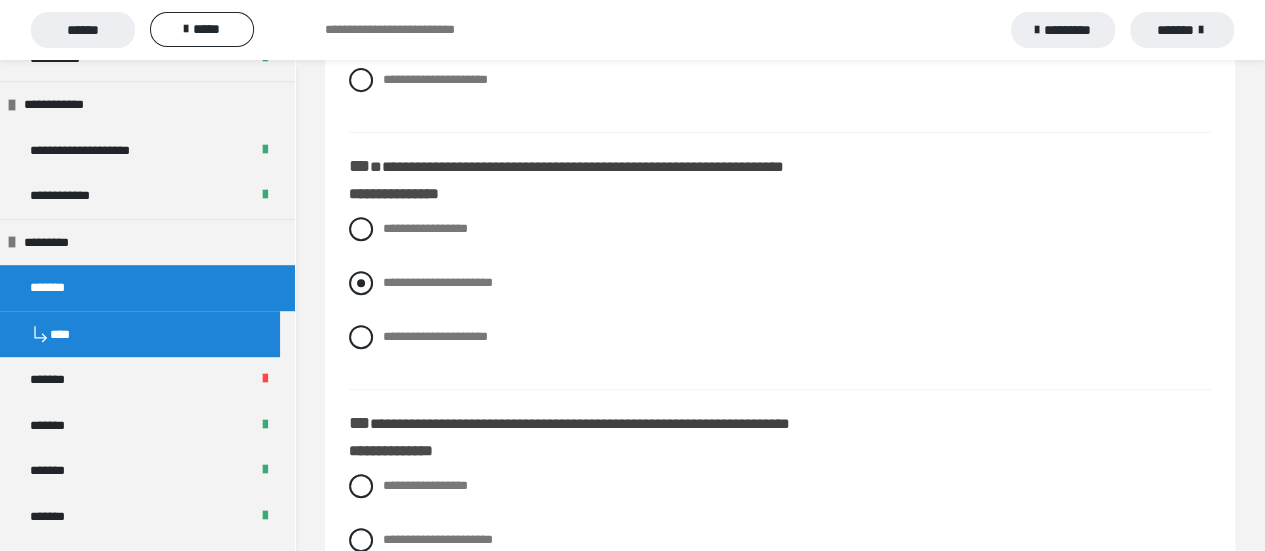 click at bounding box center (361, 283) 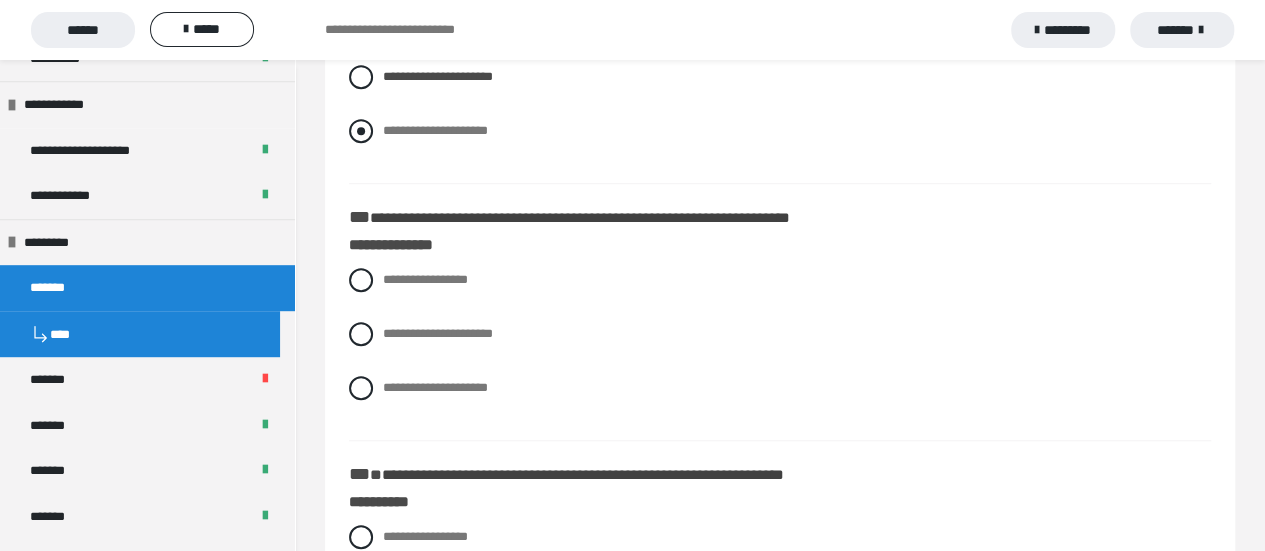 scroll, scrollTop: 500, scrollLeft: 0, axis: vertical 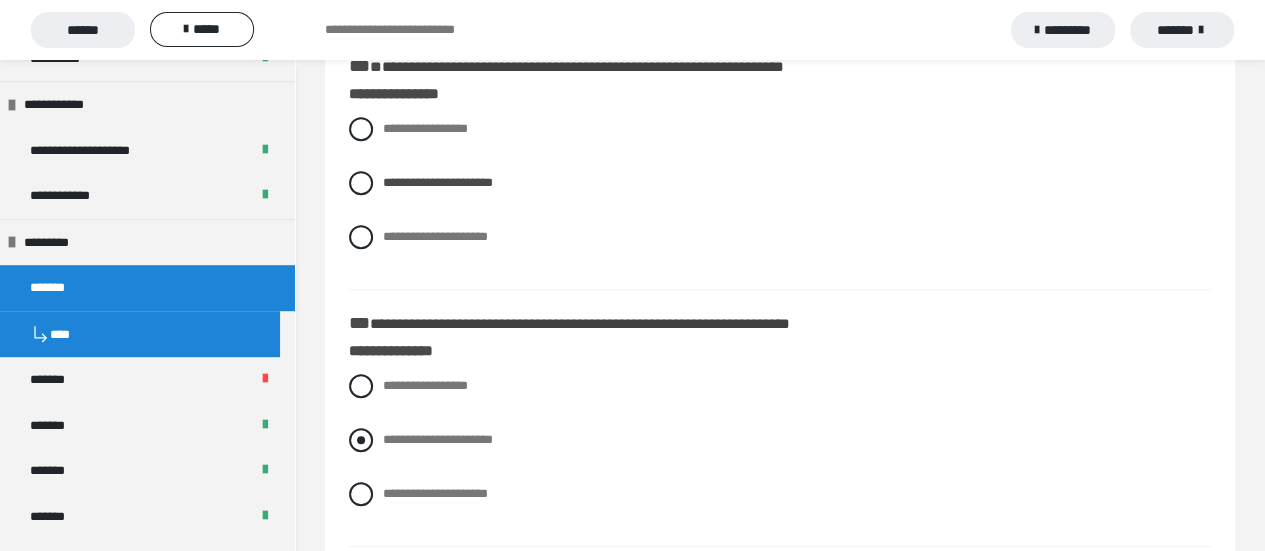 click at bounding box center (361, 440) 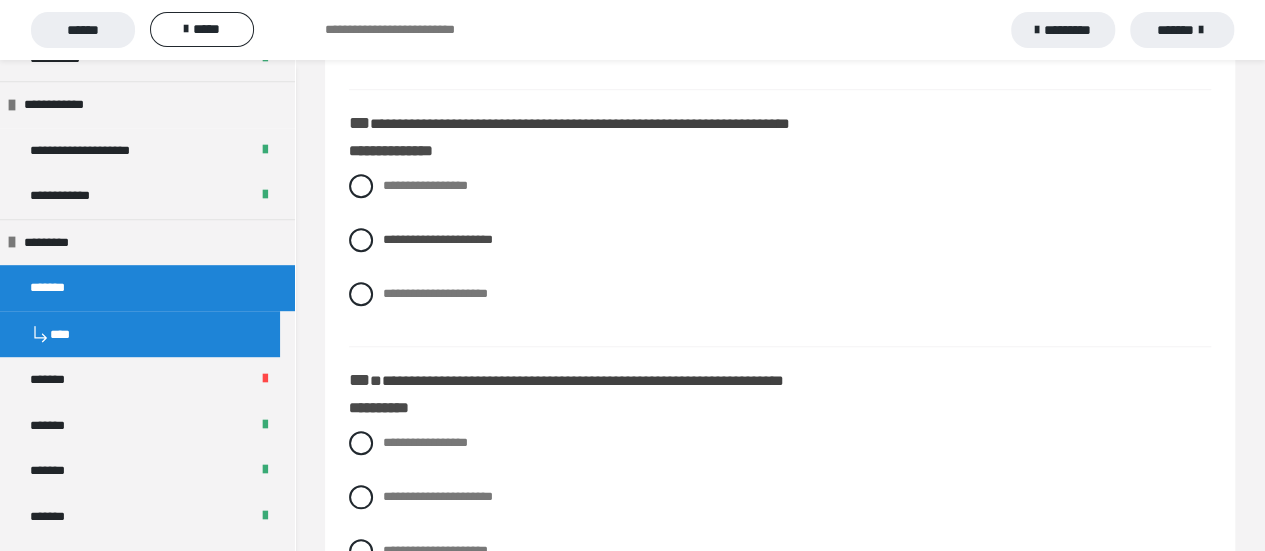 scroll, scrollTop: 800, scrollLeft: 0, axis: vertical 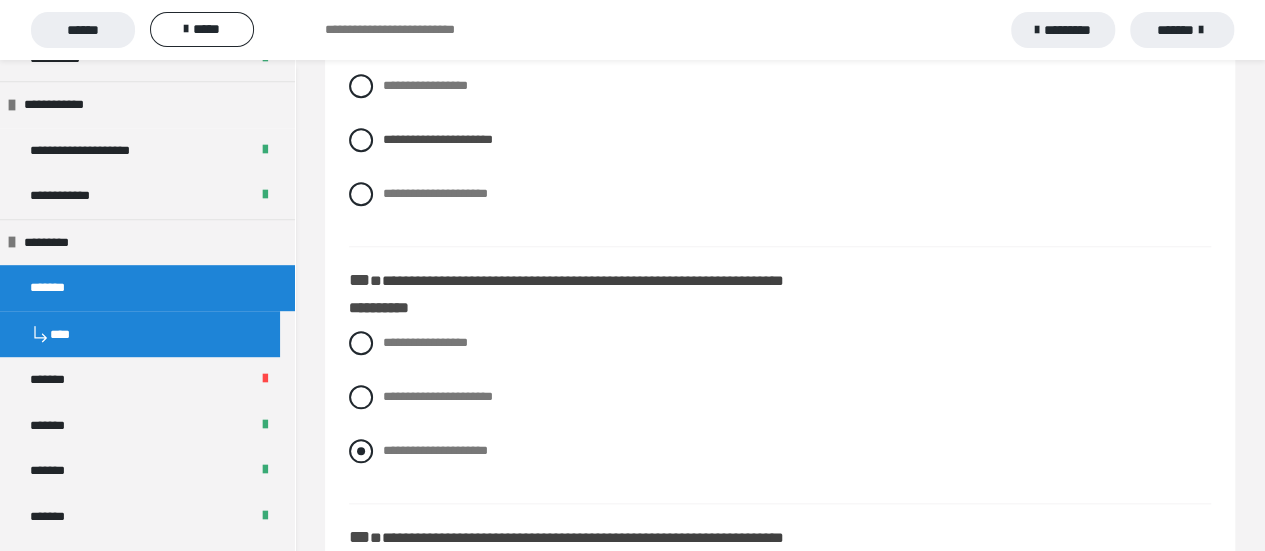 click at bounding box center [361, 451] 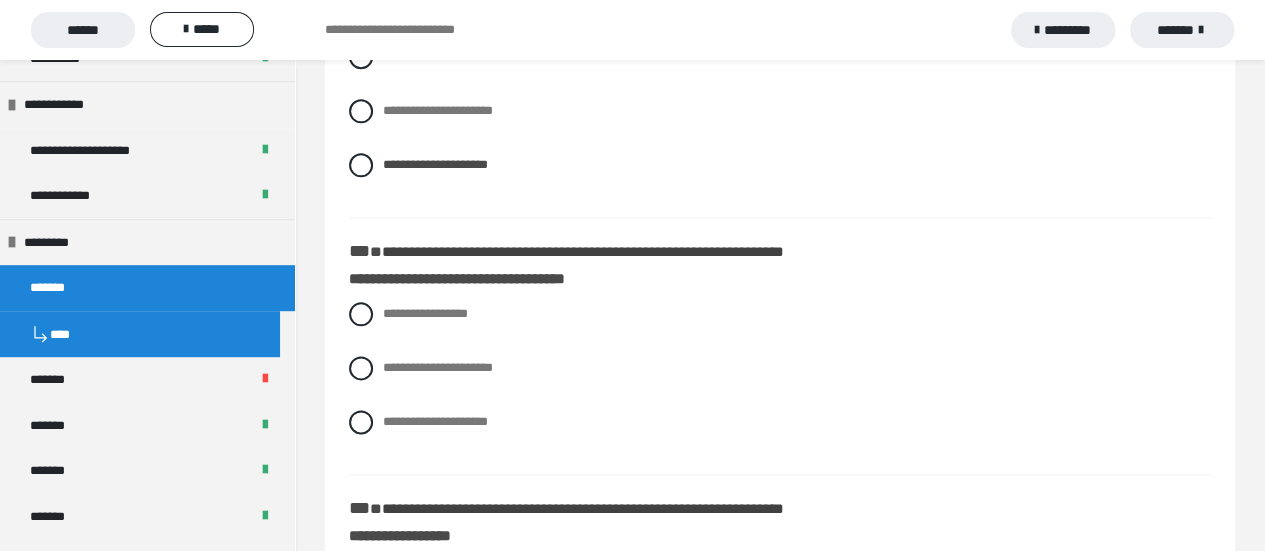 scroll, scrollTop: 1100, scrollLeft: 0, axis: vertical 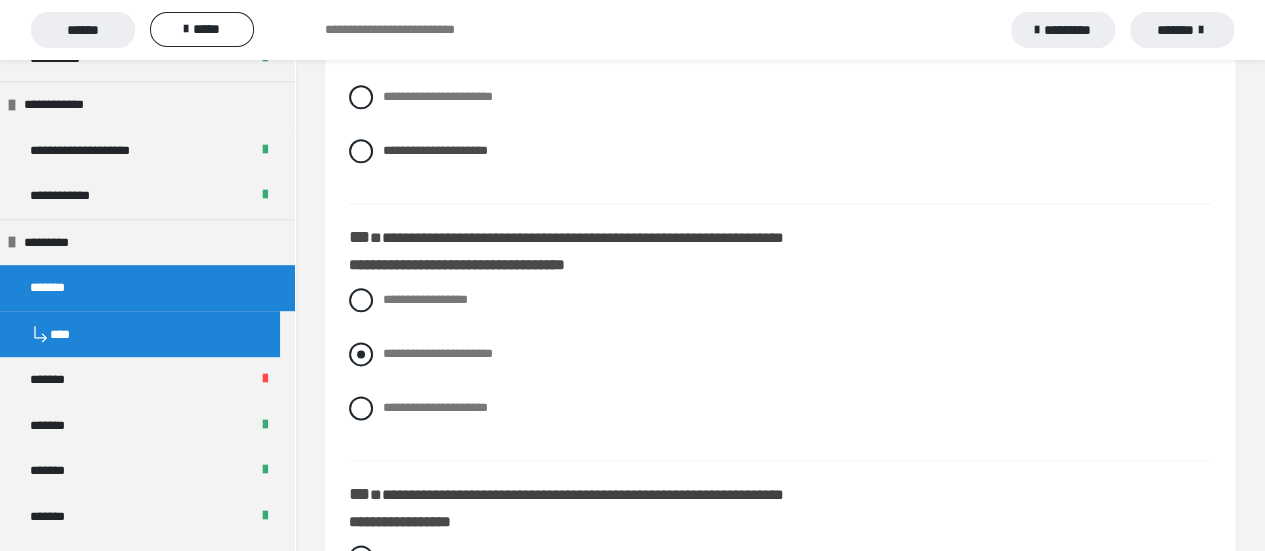 click at bounding box center [361, 354] 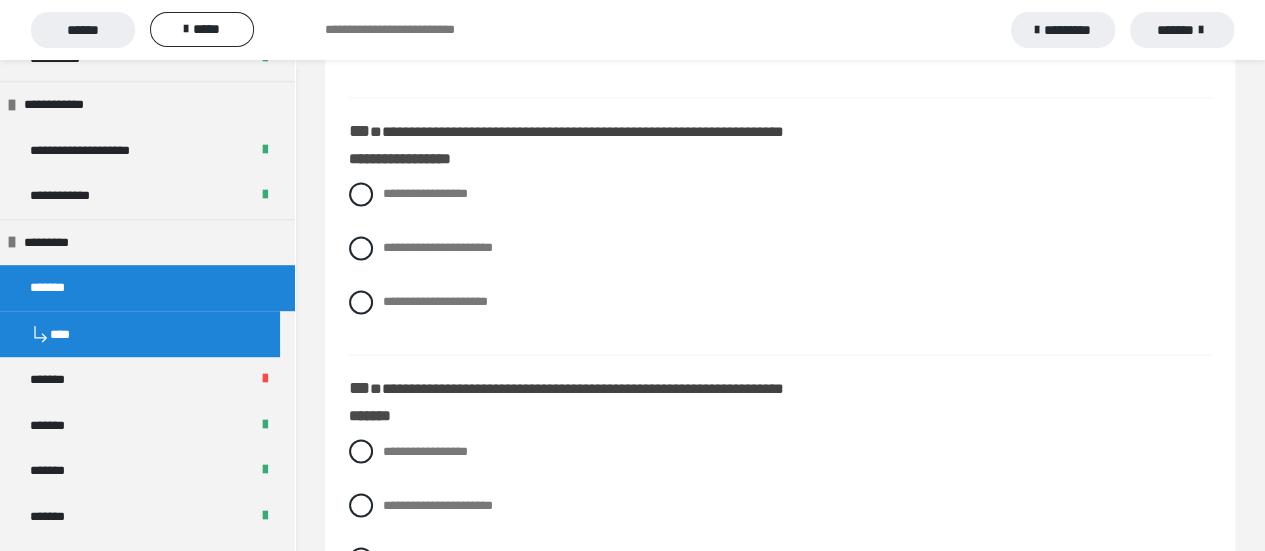 scroll, scrollTop: 1500, scrollLeft: 0, axis: vertical 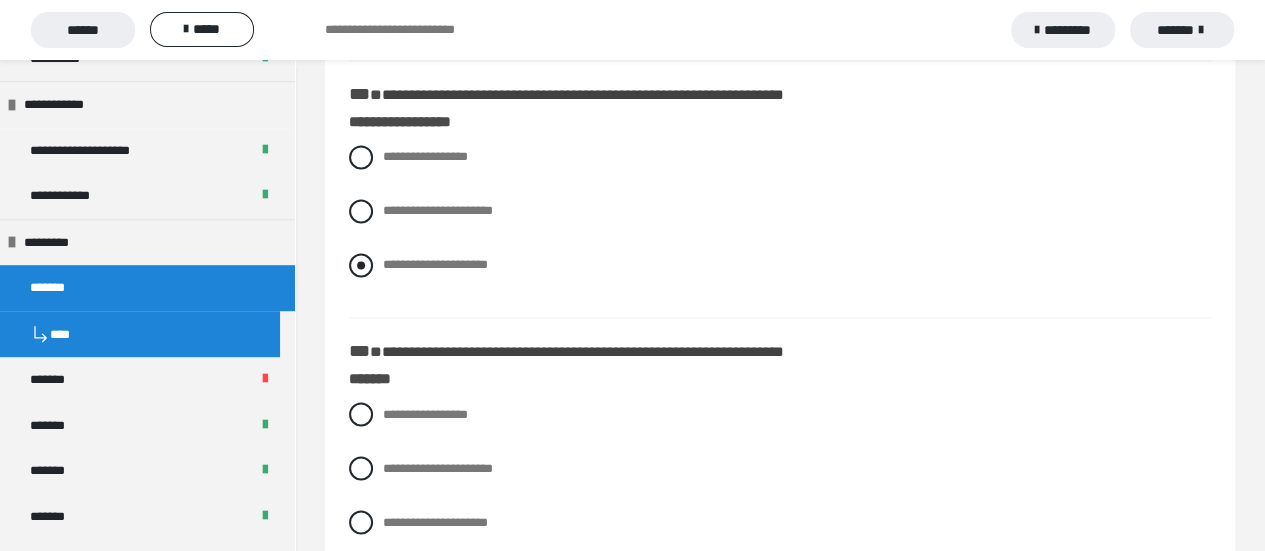 click at bounding box center (361, 265) 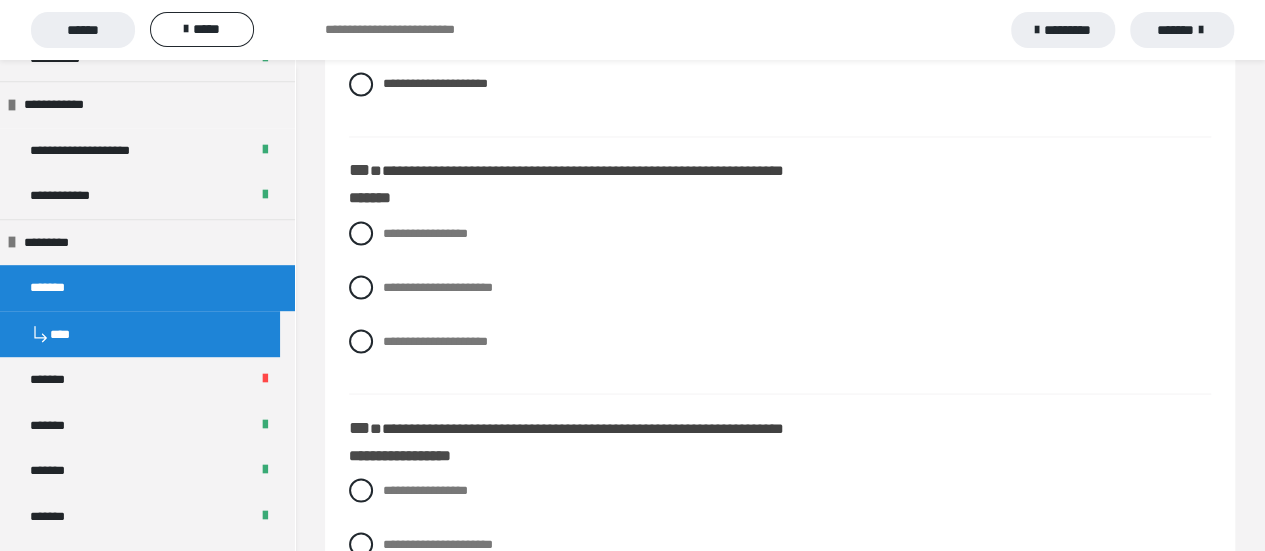 scroll, scrollTop: 1700, scrollLeft: 0, axis: vertical 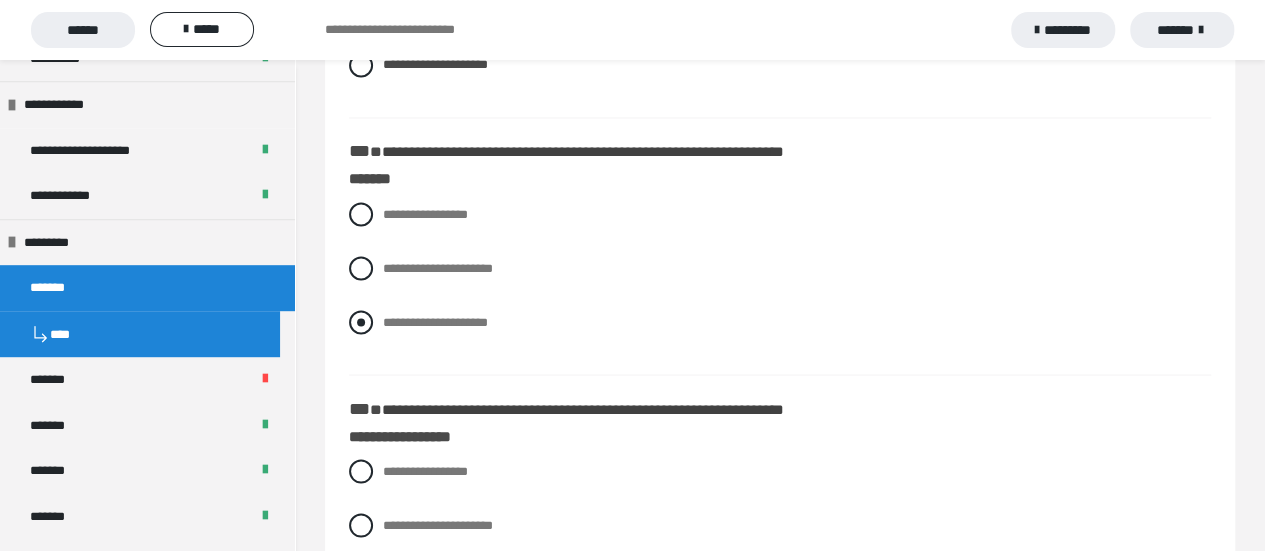 click at bounding box center [361, 322] 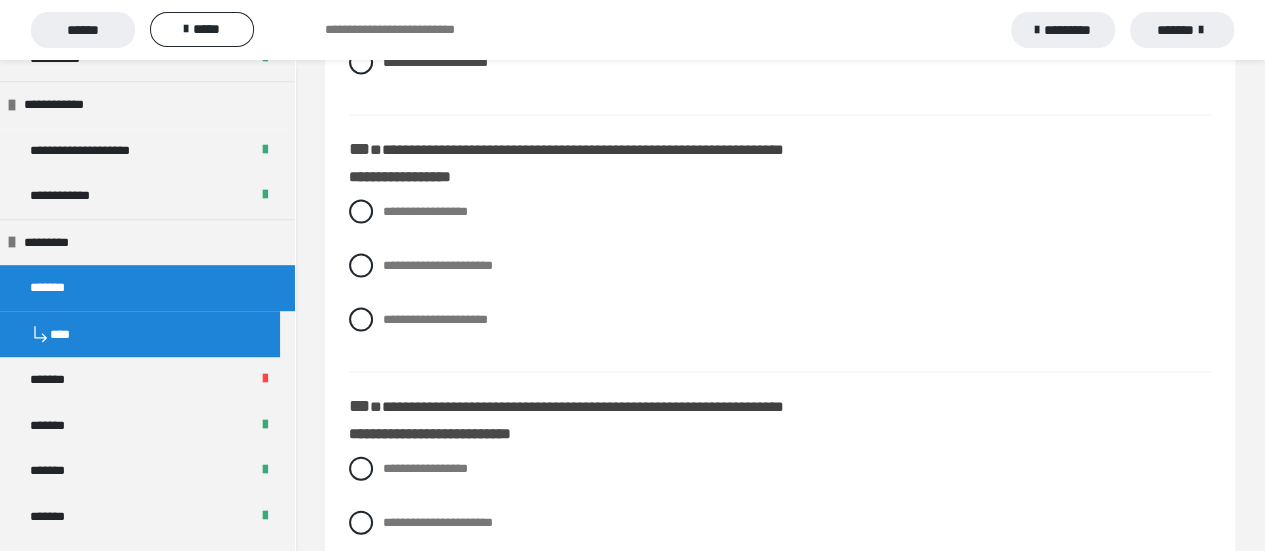 scroll, scrollTop: 2000, scrollLeft: 0, axis: vertical 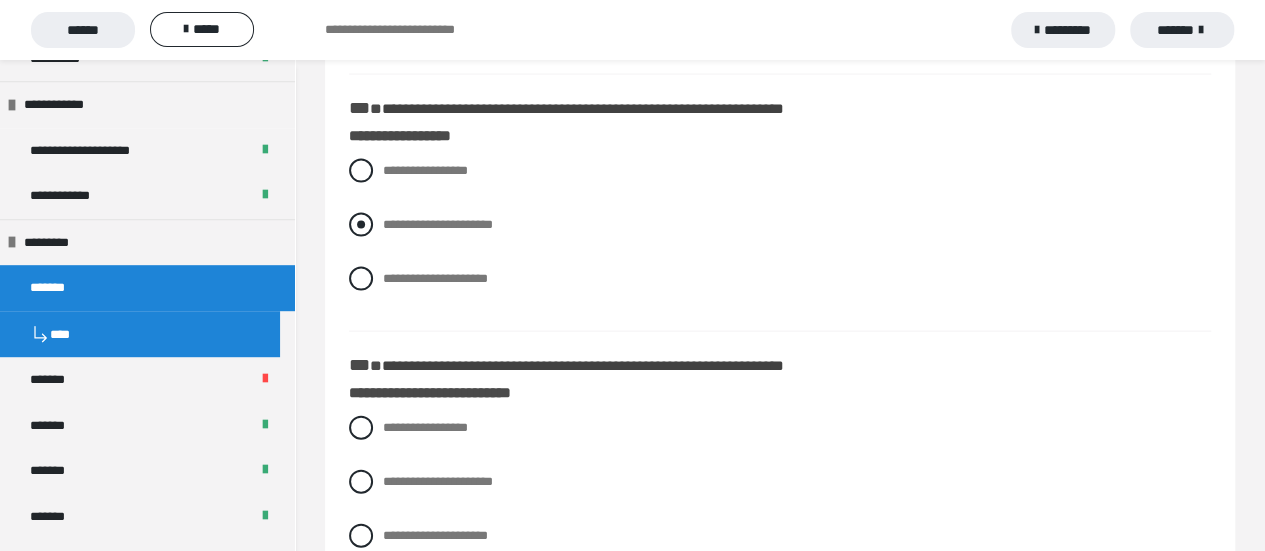 click at bounding box center (361, 225) 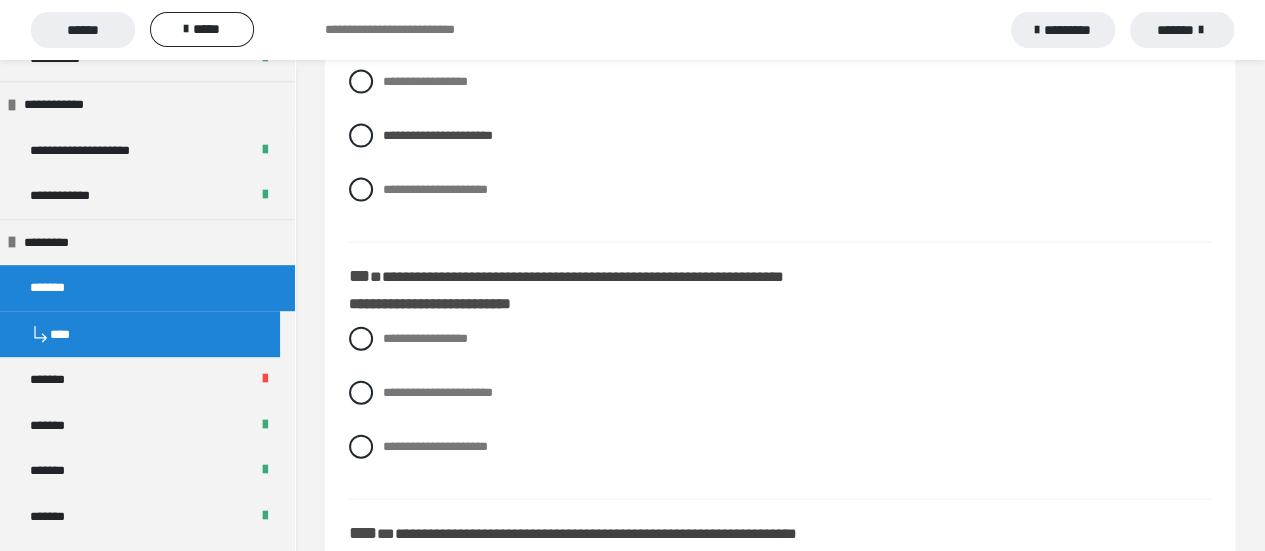 scroll, scrollTop: 2300, scrollLeft: 0, axis: vertical 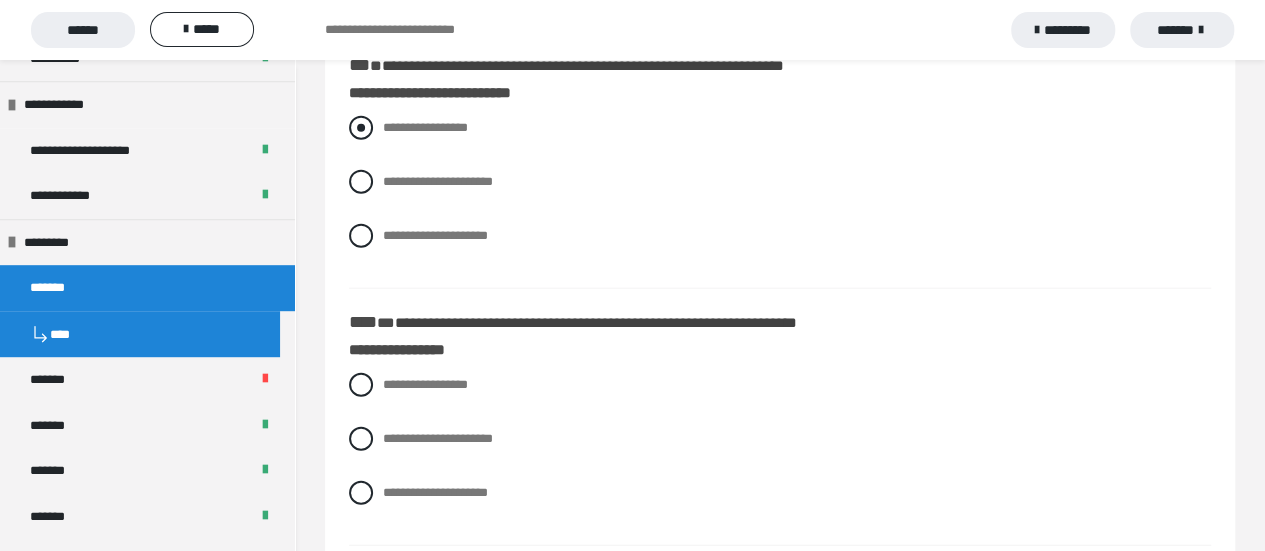 click at bounding box center [361, 128] 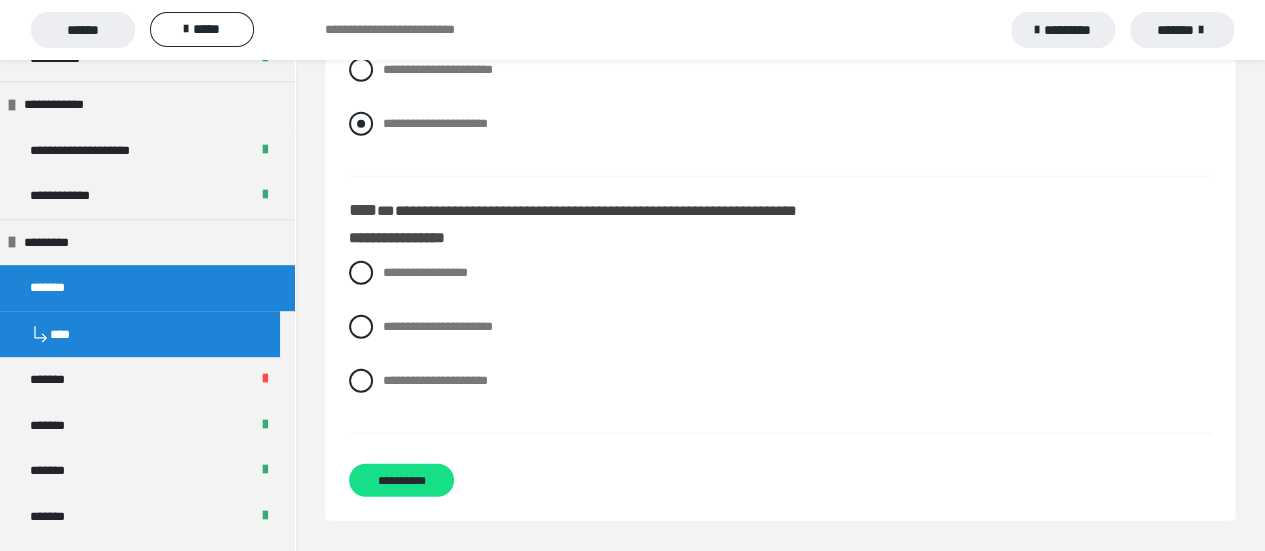 scroll, scrollTop: 2435, scrollLeft: 0, axis: vertical 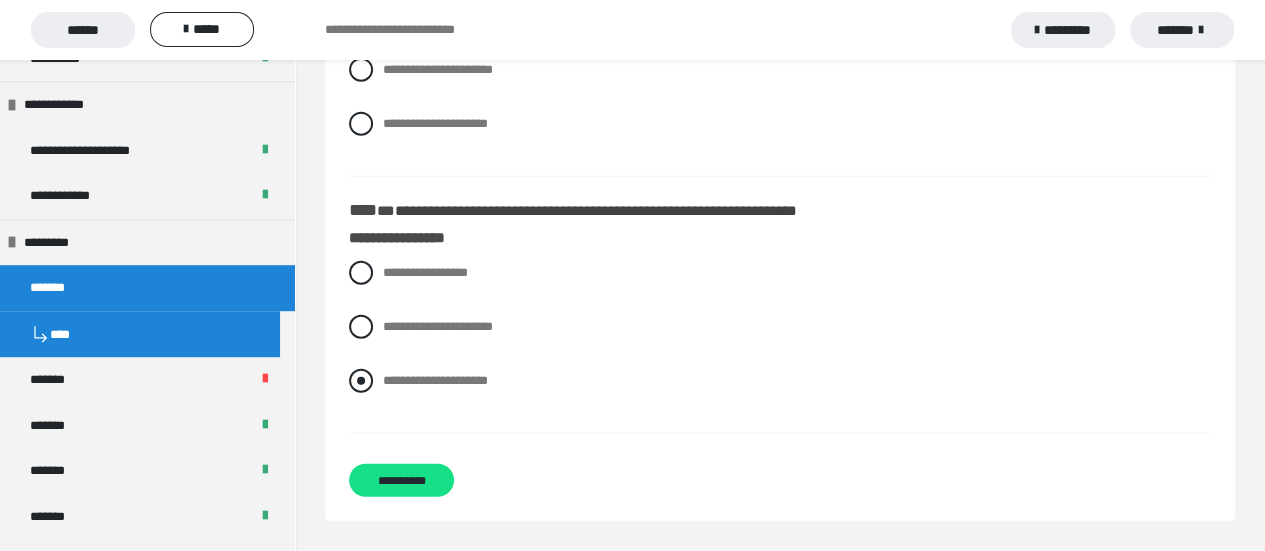 click at bounding box center (361, 381) 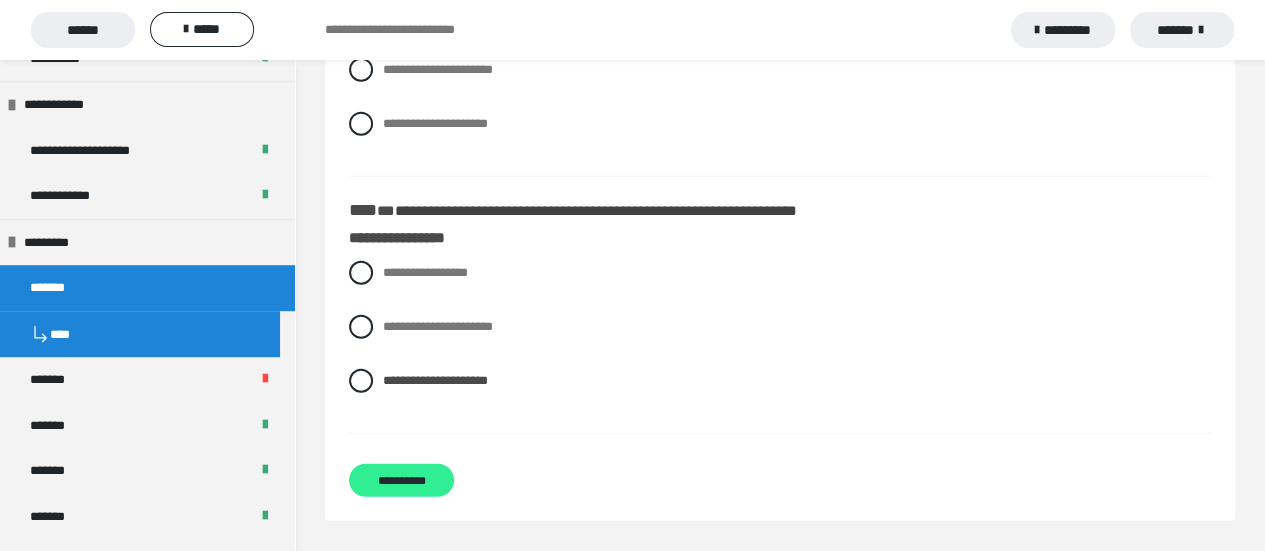 click on "**********" at bounding box center [401, 480] 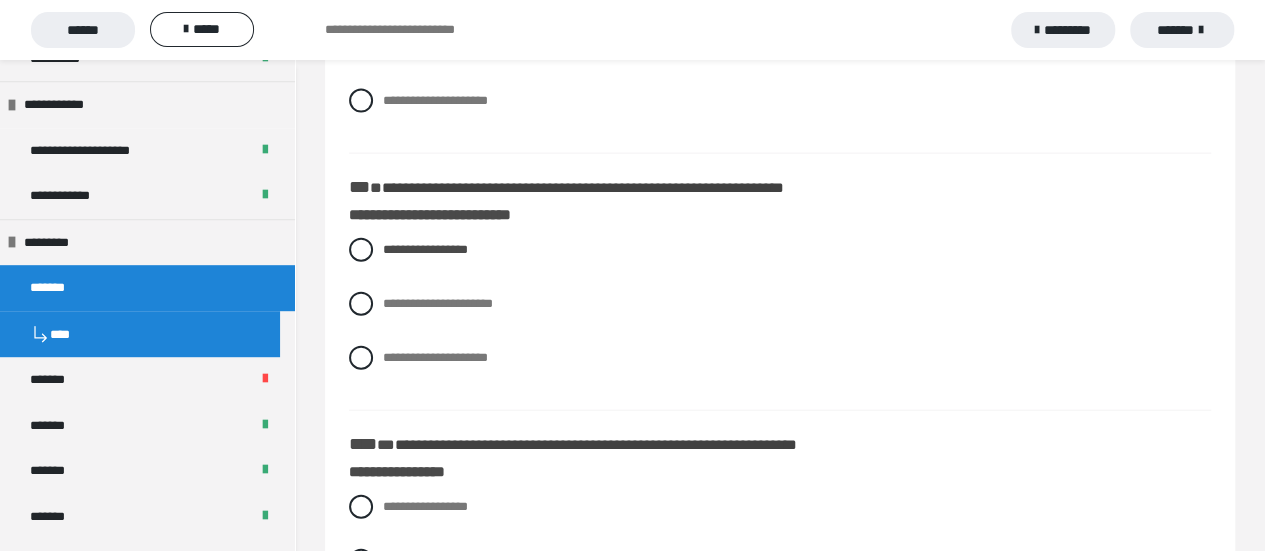 scroll, scrollTop: 2435, scrollLeft: 0, axis: vertical 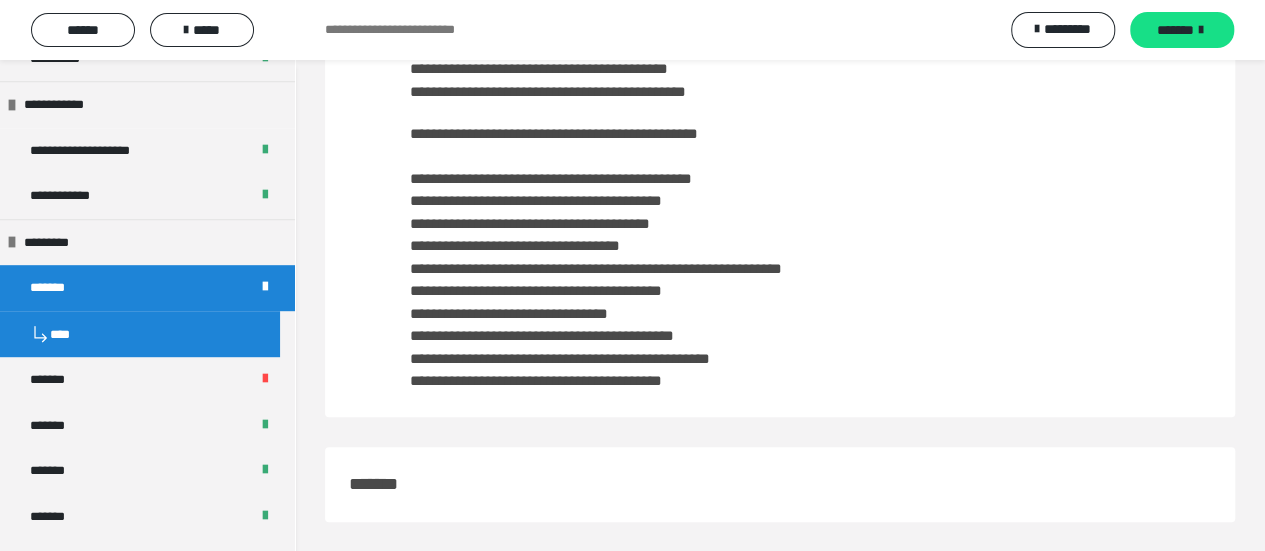 click on "*******" at bounding box center [384, 484] 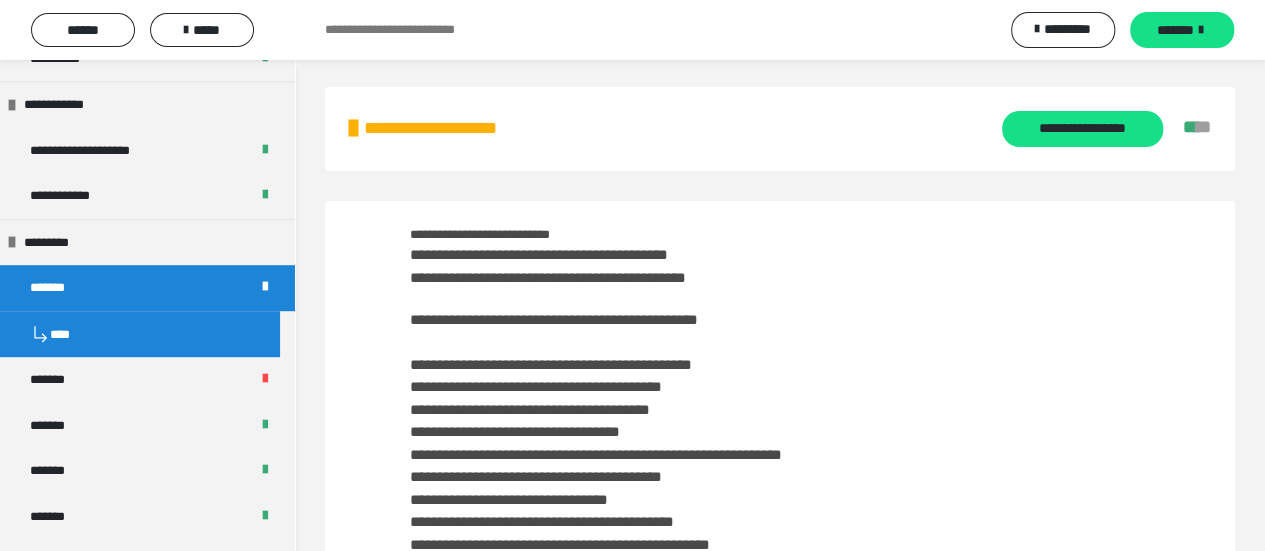 scroll, scrollTop: 0, scrollLeft: 0, axis: both 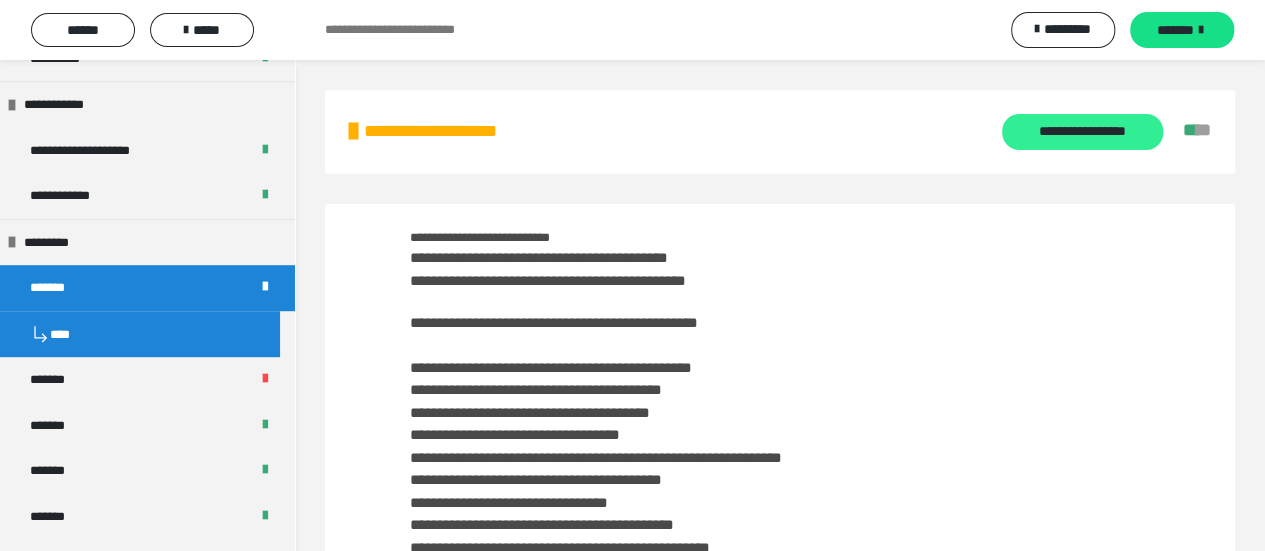 click on "**********" at bounding box center [1082, 132] 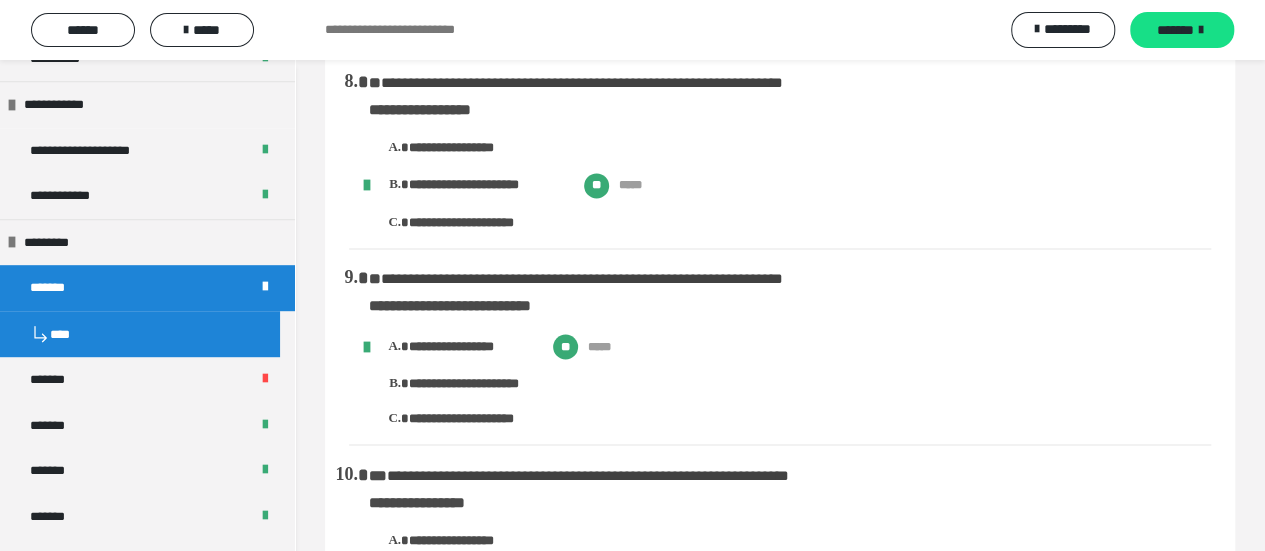 scroll, scrollTop: 1700, scrollLeft: 0, axis: vertical 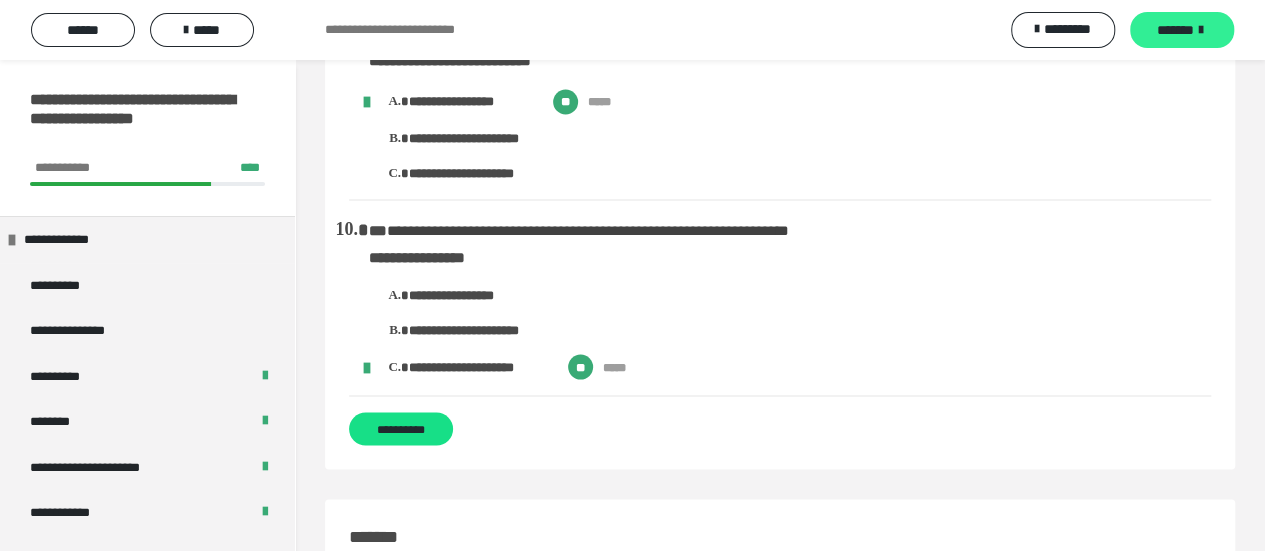 click on "*******" at bounding box center (1175, 30) 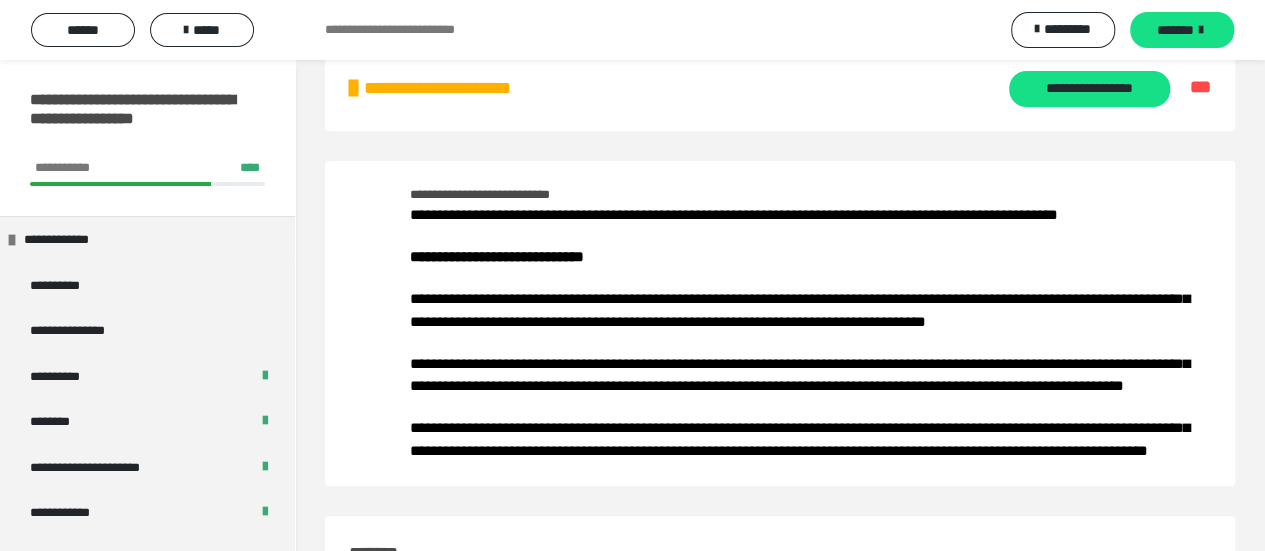 scroll, scrollTop: 0, scrollLeft: 0, axis: both 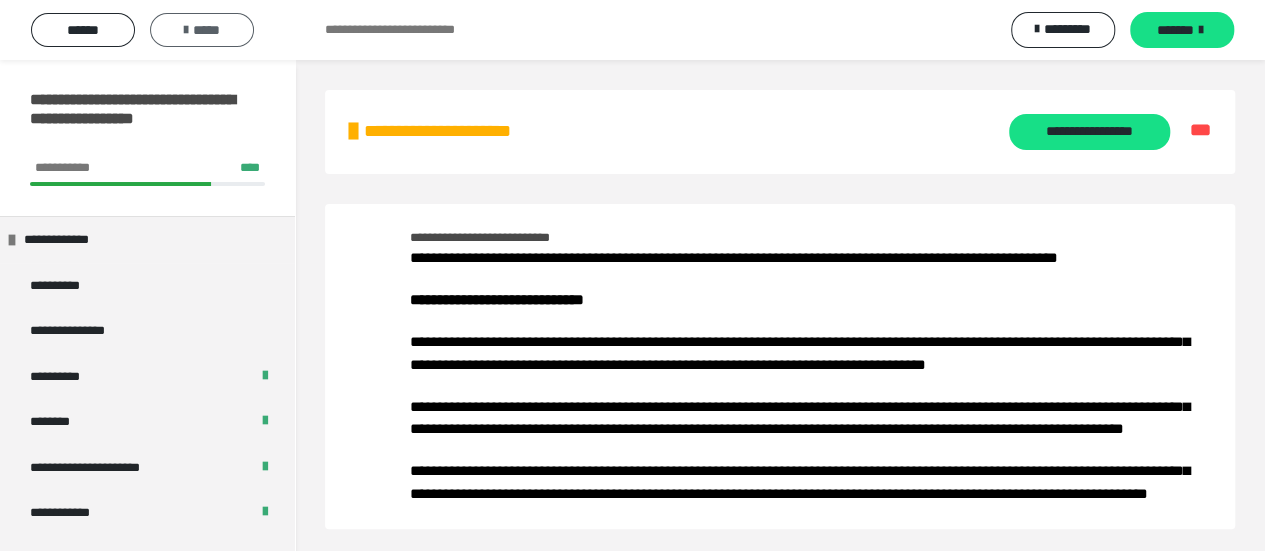 click on "*****" at bounding box center [202, 30] 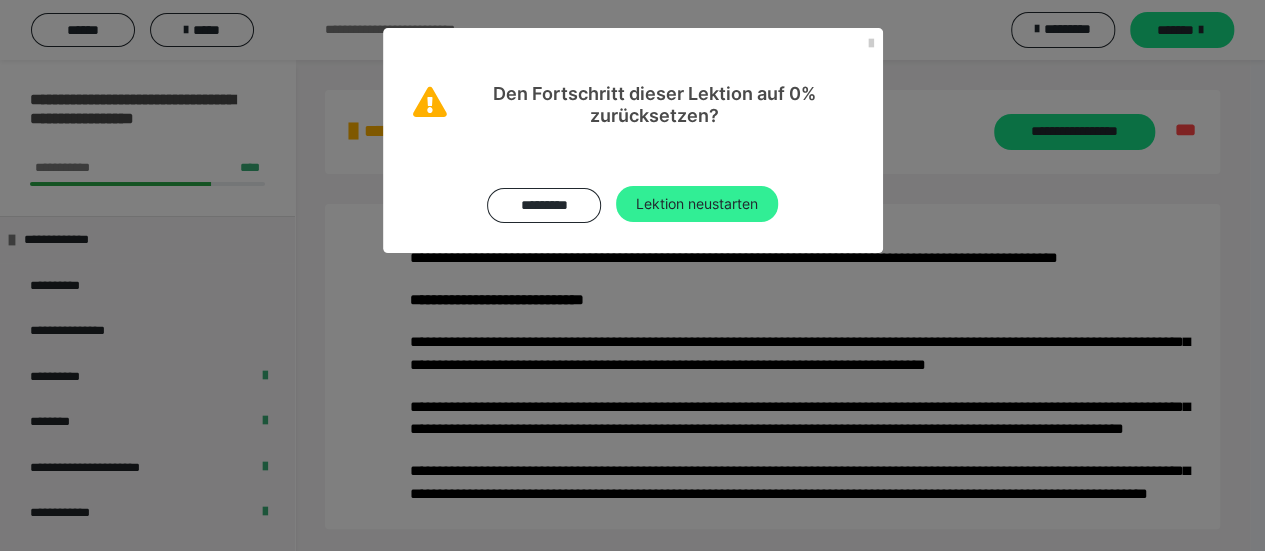 click on "Lektion neustarten" at bounding box center (697, 204) 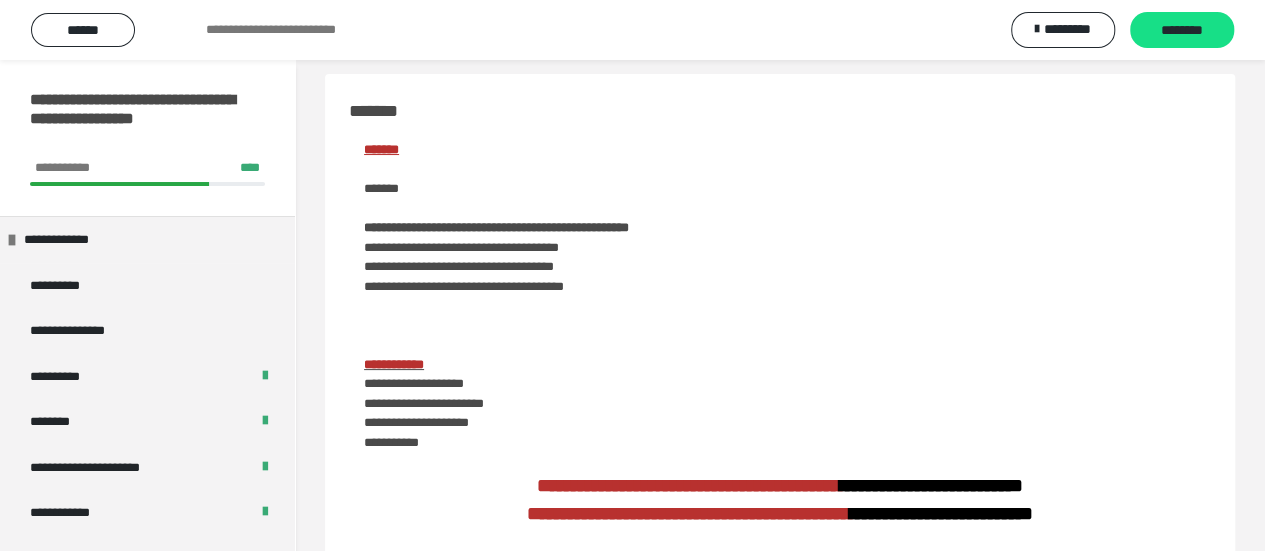 scroll, scrollTop: 0, scrollLeft: 0, axis: both 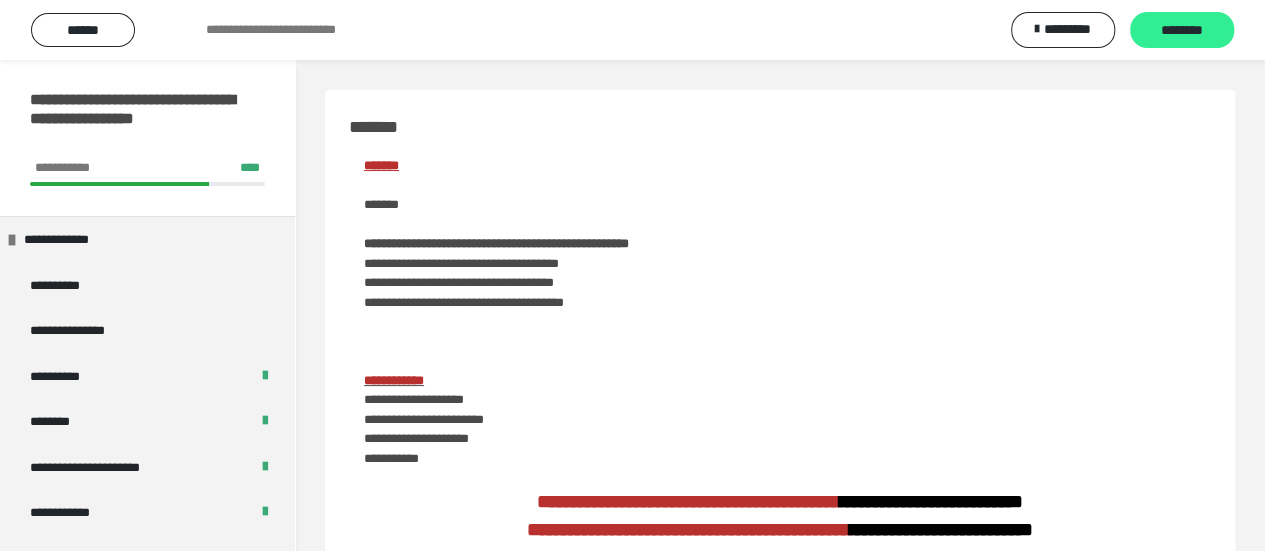 click on "********" at bounding box center (1182, 31) 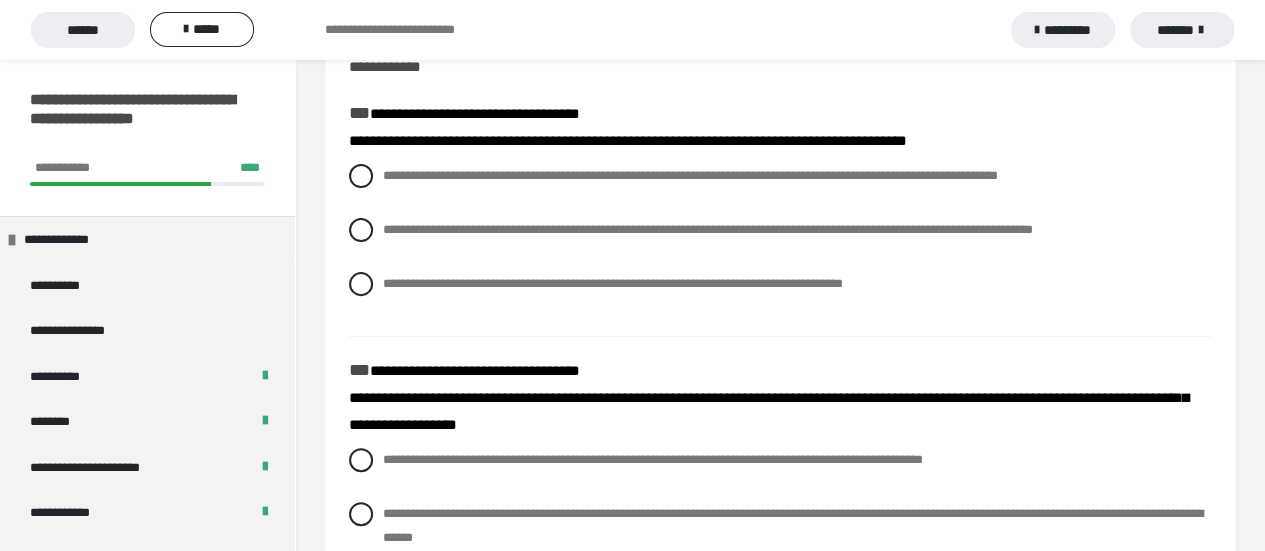 scroll, scrollTop: 200, scrollLeft: 0, axis: vertical 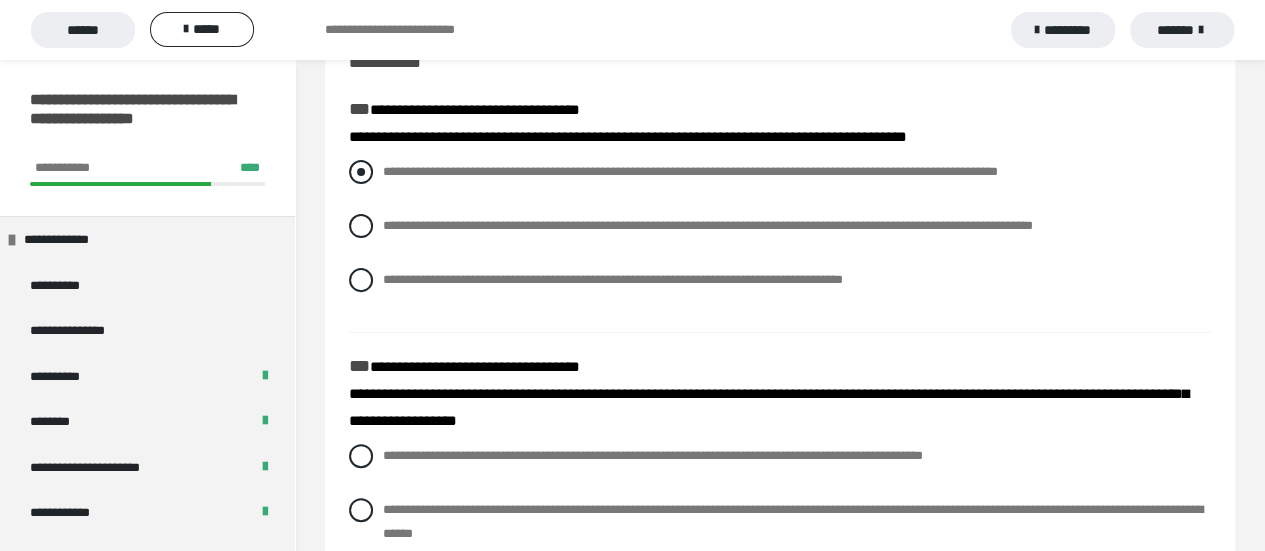 click at bounding box center [361, 172] 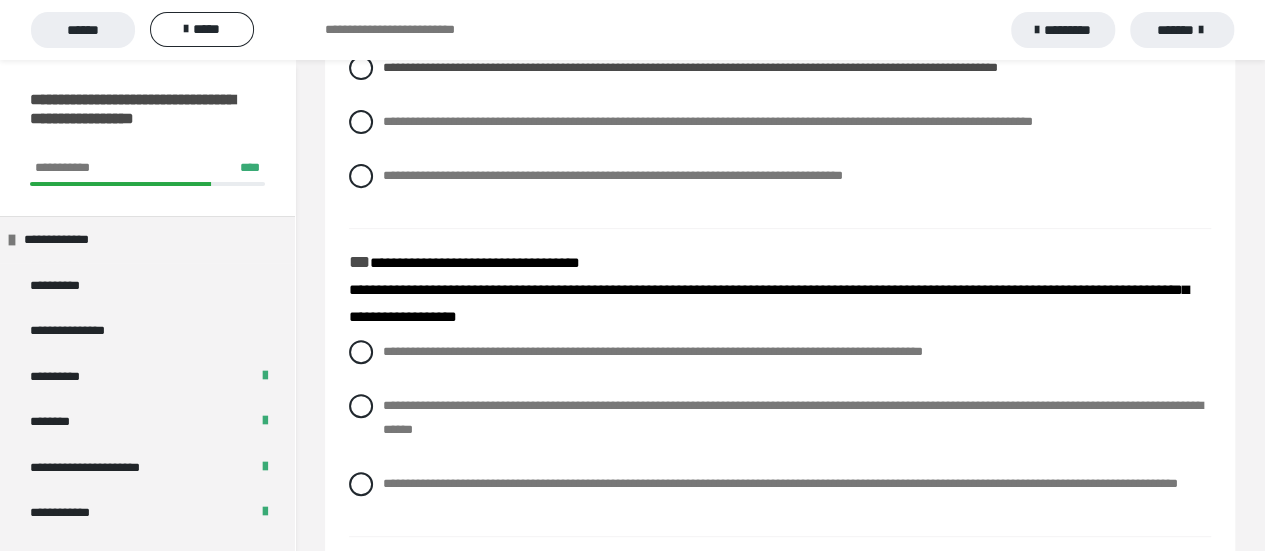 scroll, scrollTop: 400, scrollLeft: 0, axis: vertical 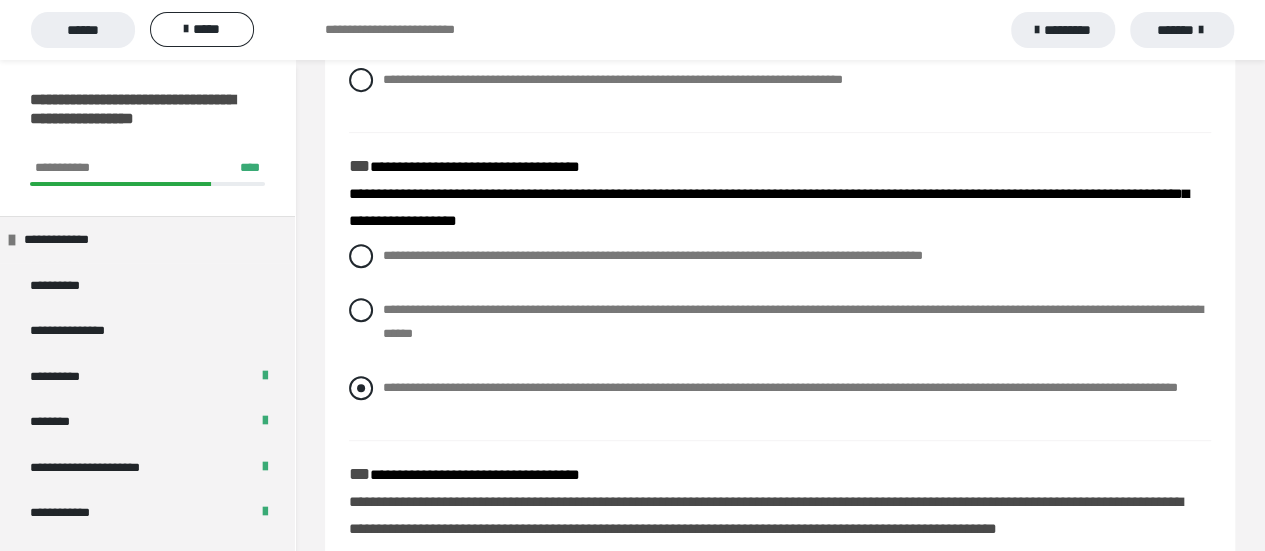 click at bounding box center [361, 388] 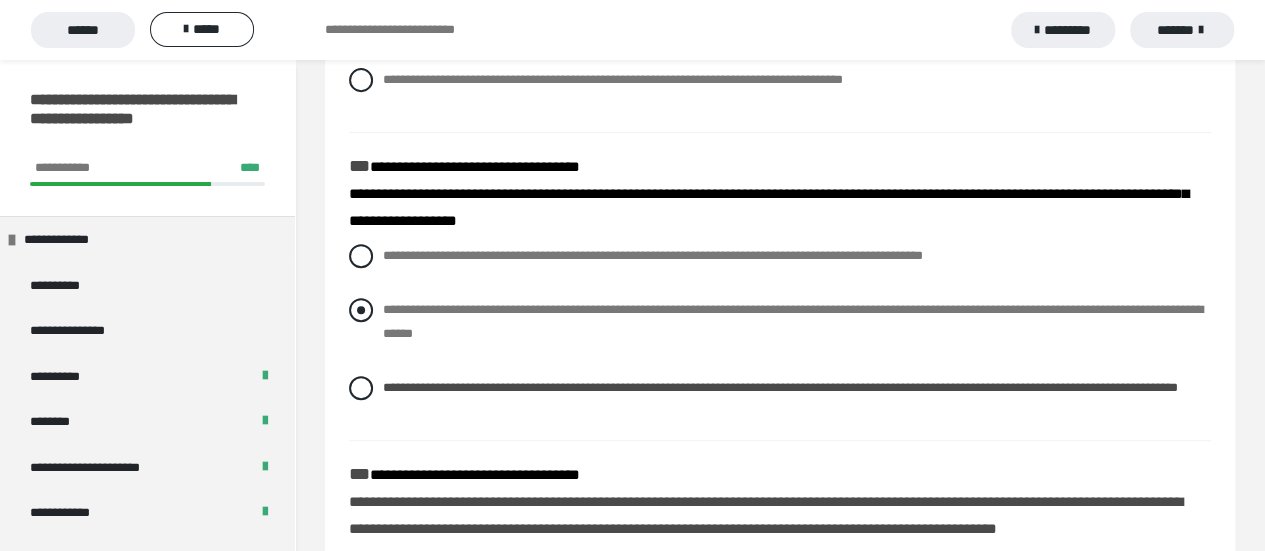 click at bounding box center [361, 310] 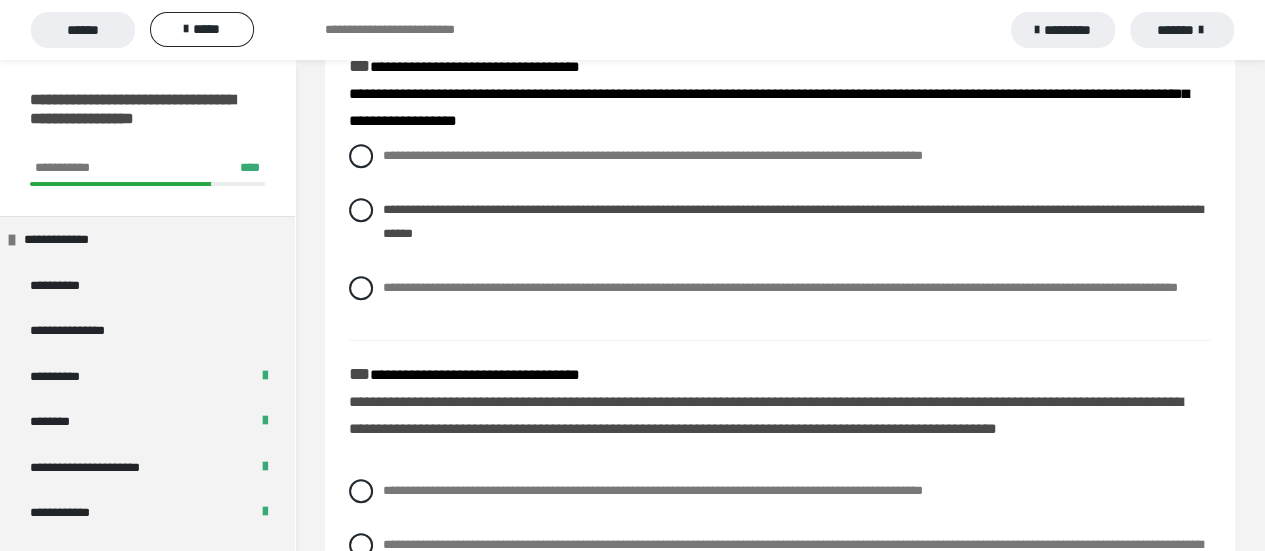 scroll, scrollTop: 700, scrollLeft: 0, axis: vertical 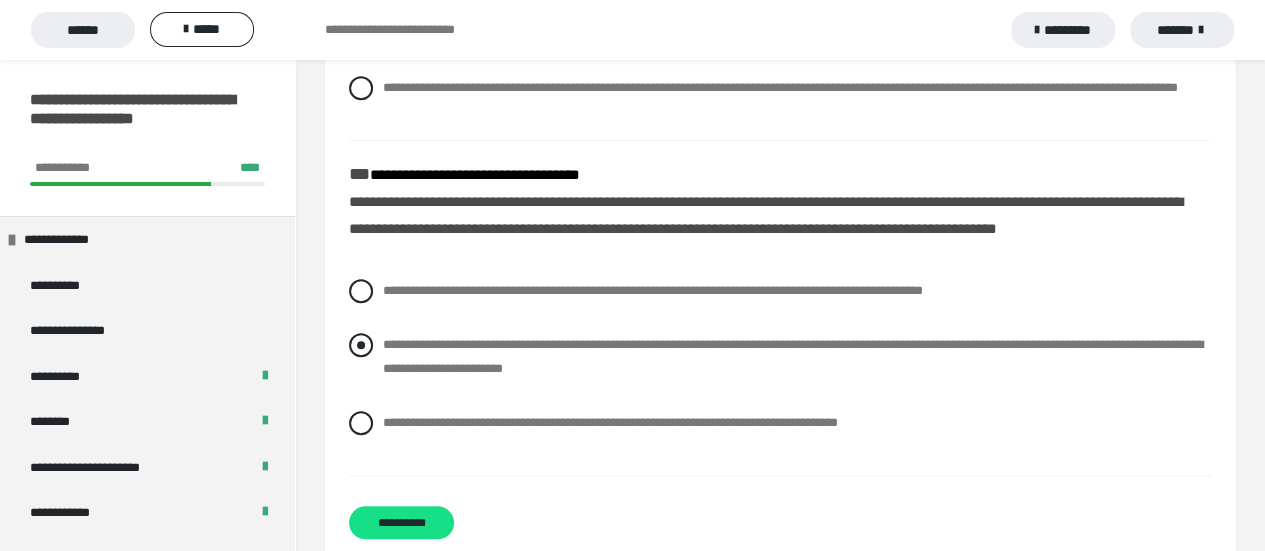 click on "**********" at bounding box center (780, 357) 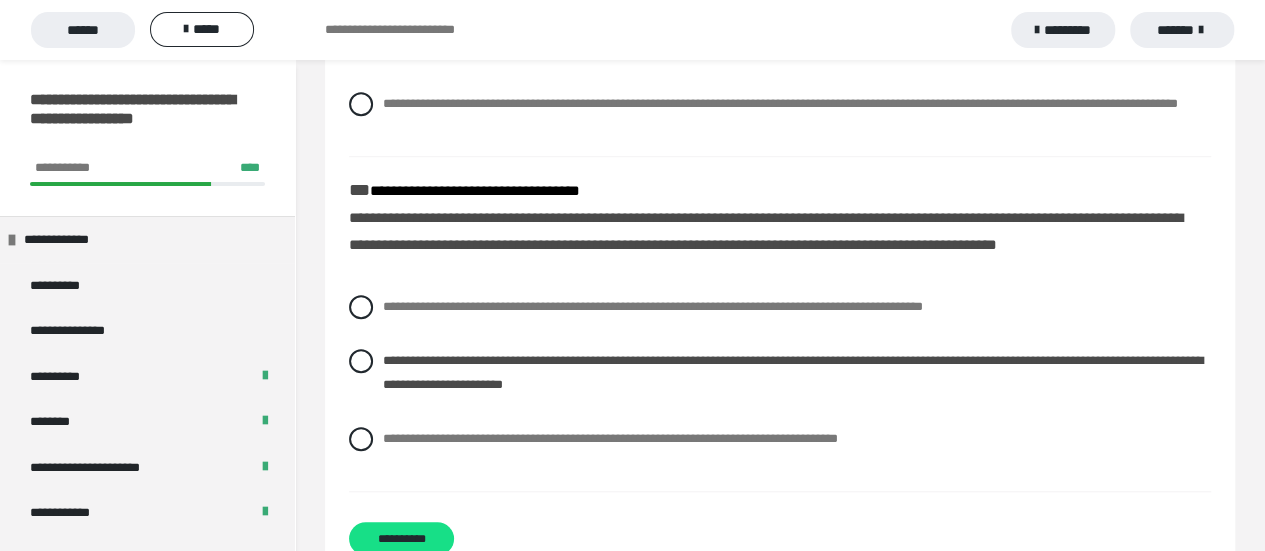 scroll, scrollTop: 500, scrollLeft: 0, axis: vertical 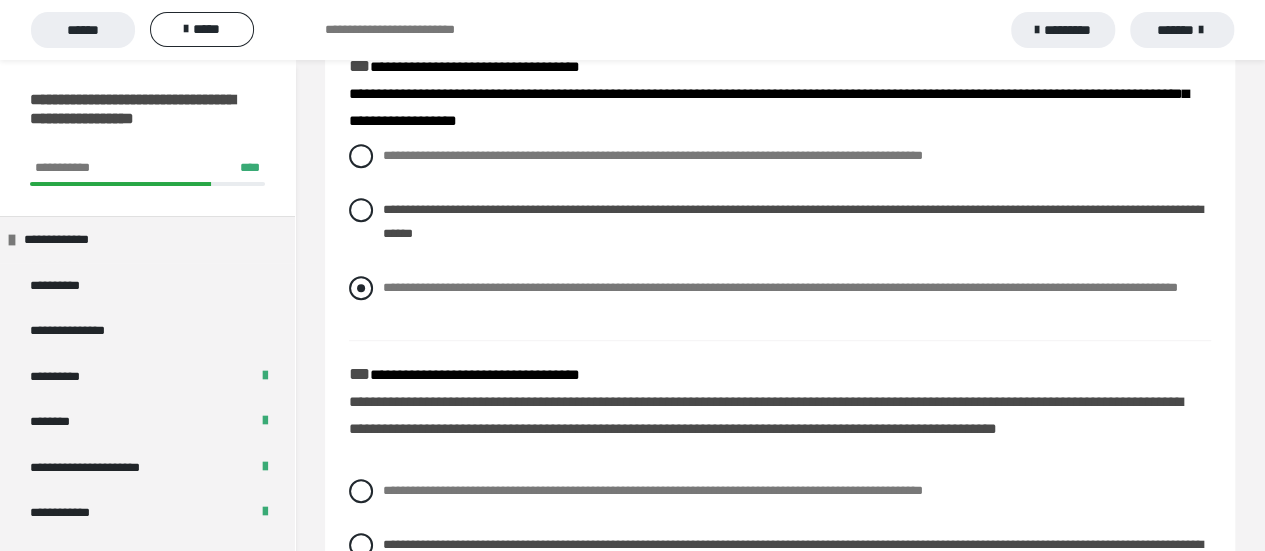 click at bounding box center [361, 288] 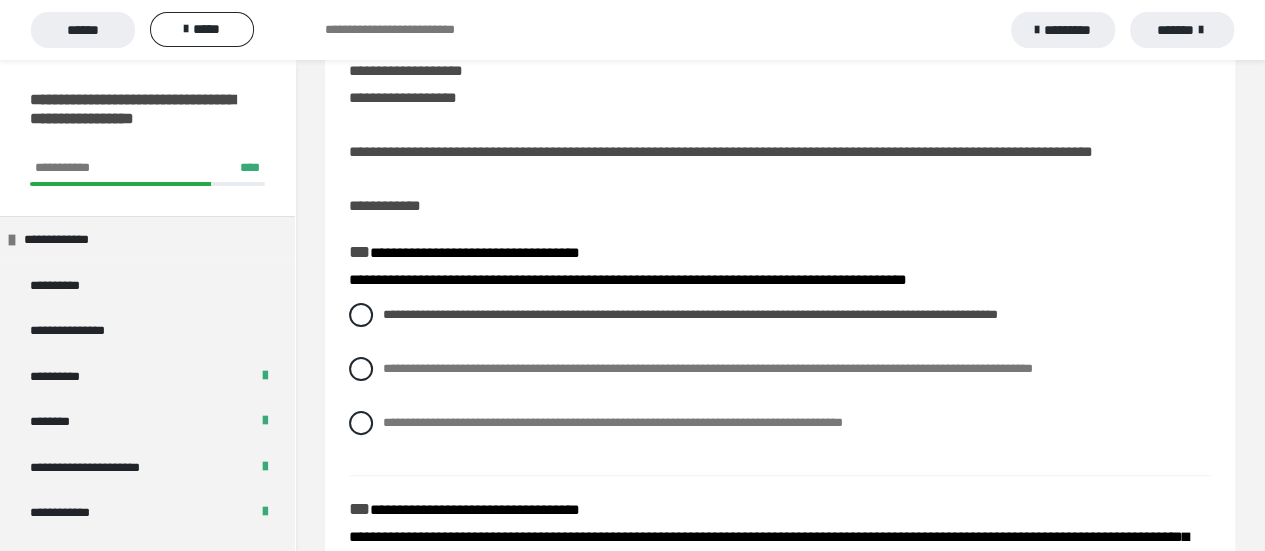 scroll, scrollTop: 100, scrollLeft: 0, axis: vertical 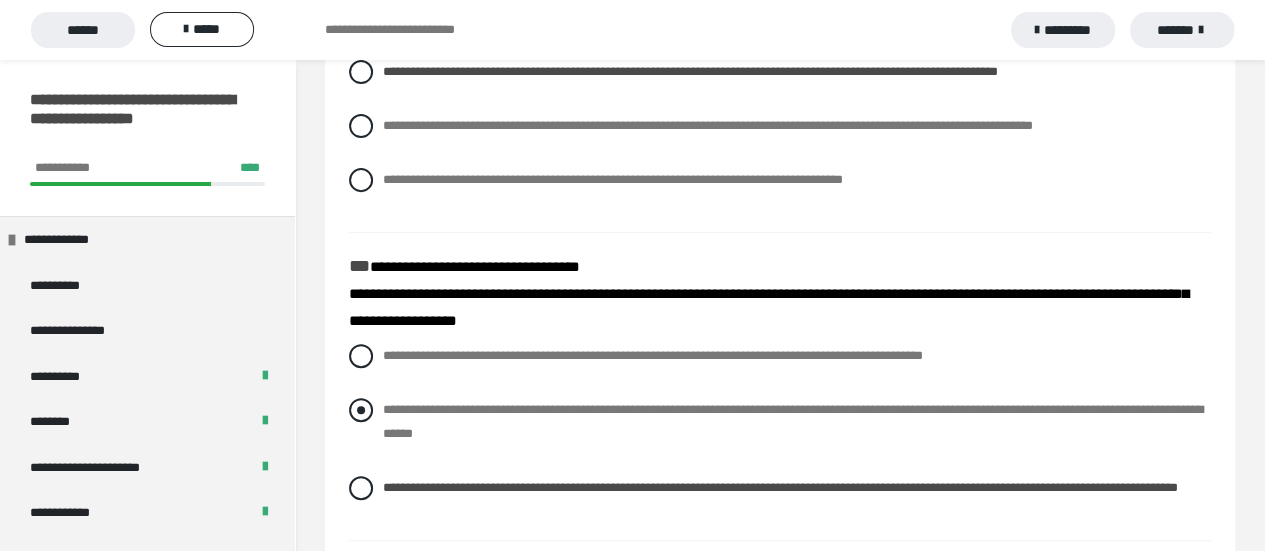 click on "**********" at bounding box center [780, 422] 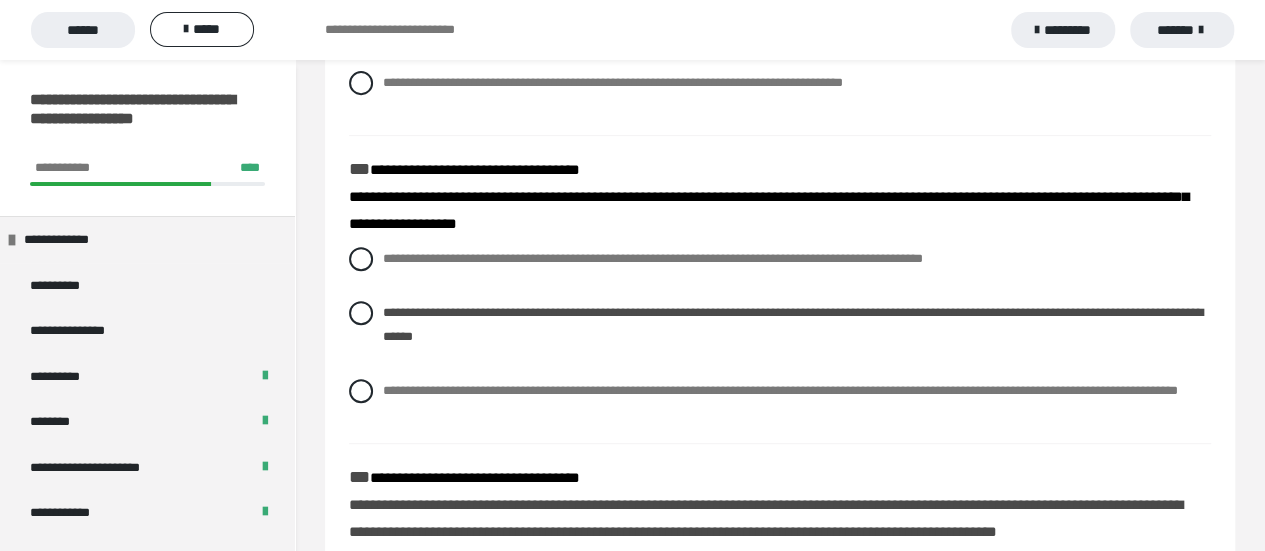 scroll, scrollTop: 400, scrollLeft: 0, axis: vertical 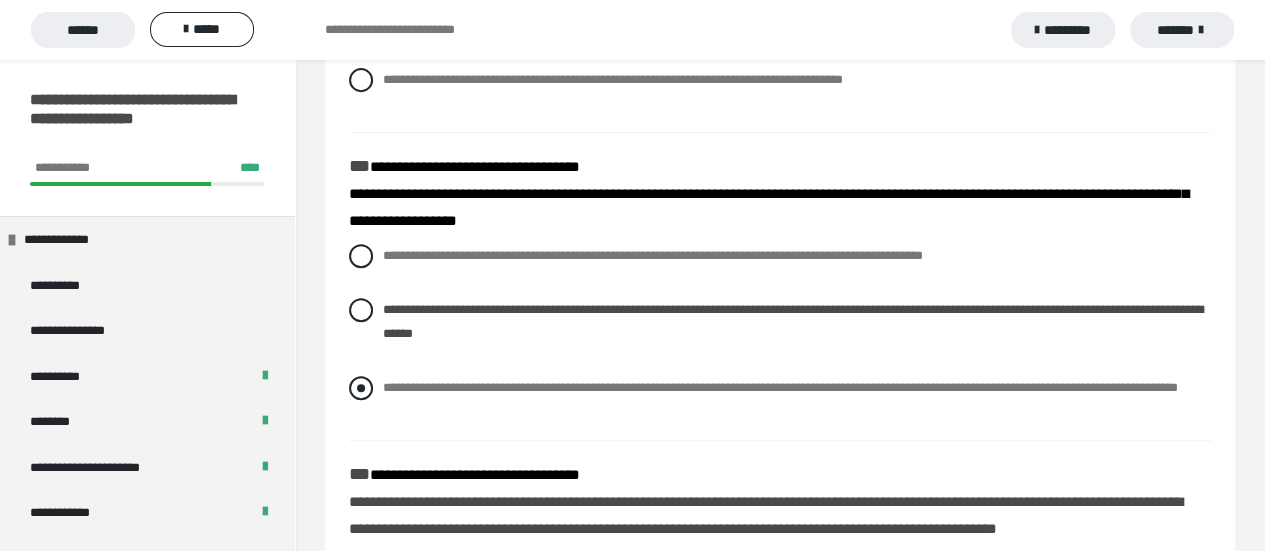 click at bounding box center (361, 388) 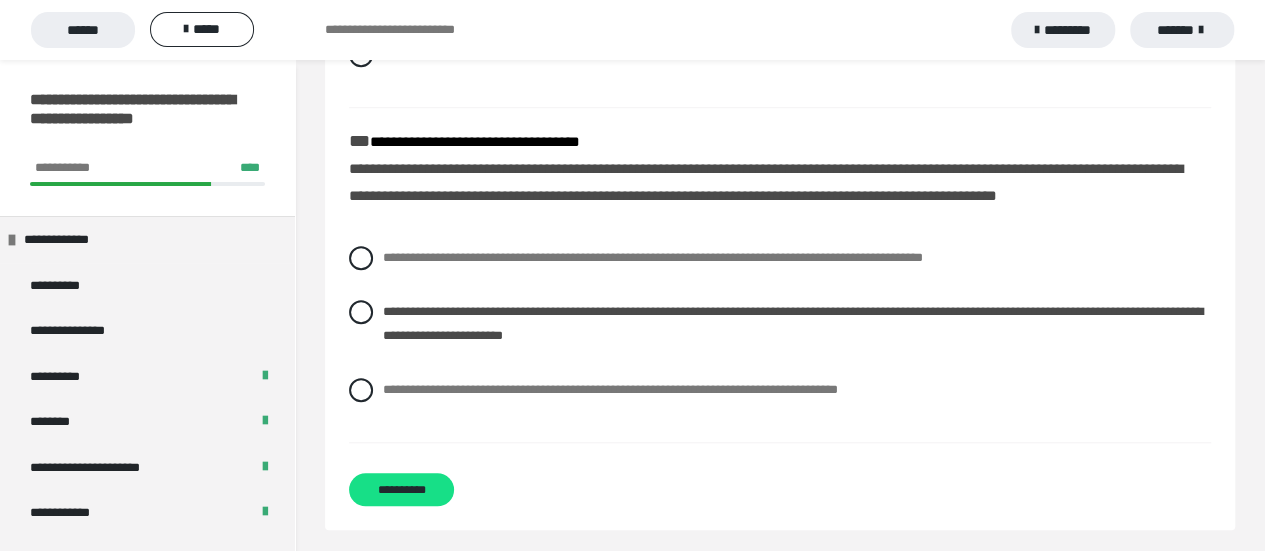 scroll, scrollTop: 764, scrollLeft: 0, axis: vertical 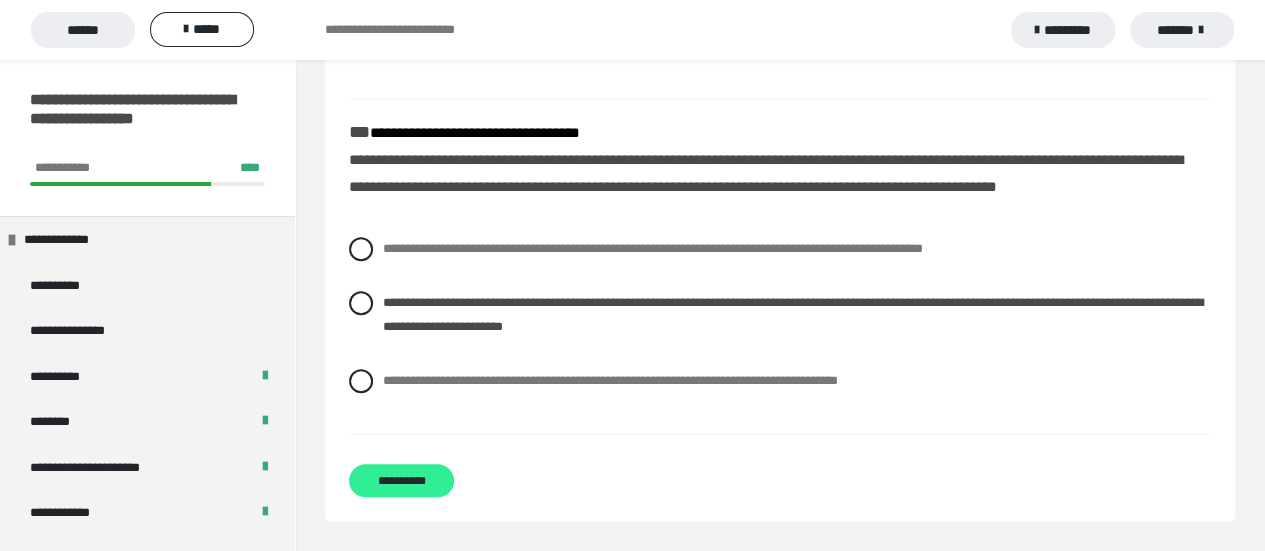 click on "**********" at bounding box center [401, 480] 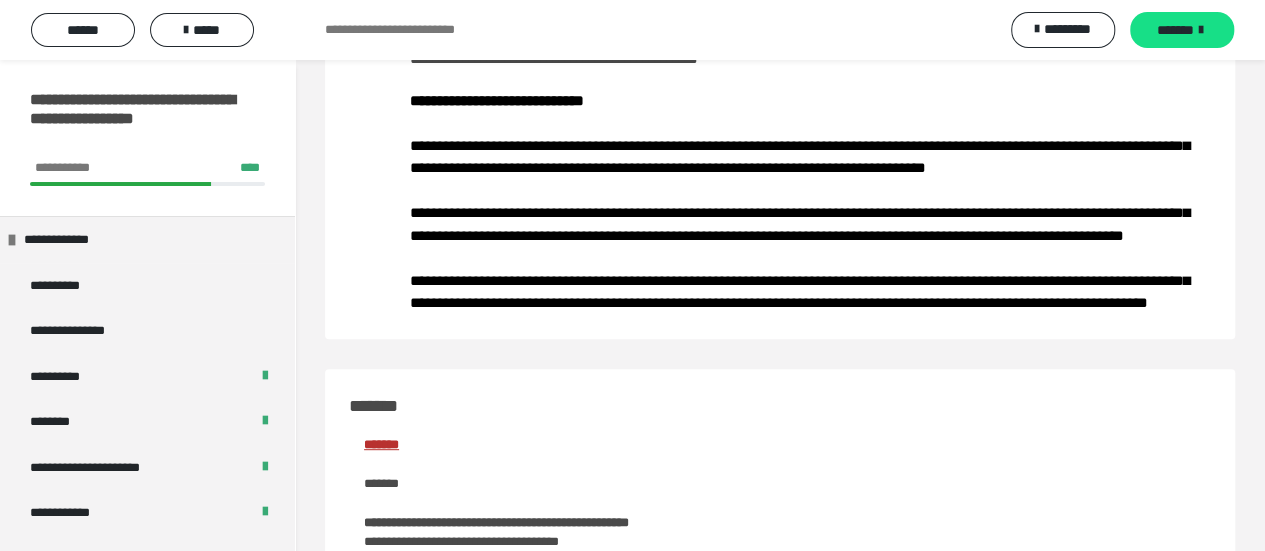 scroll, scrollTop: 0, scrollLeft: 0, axis: both 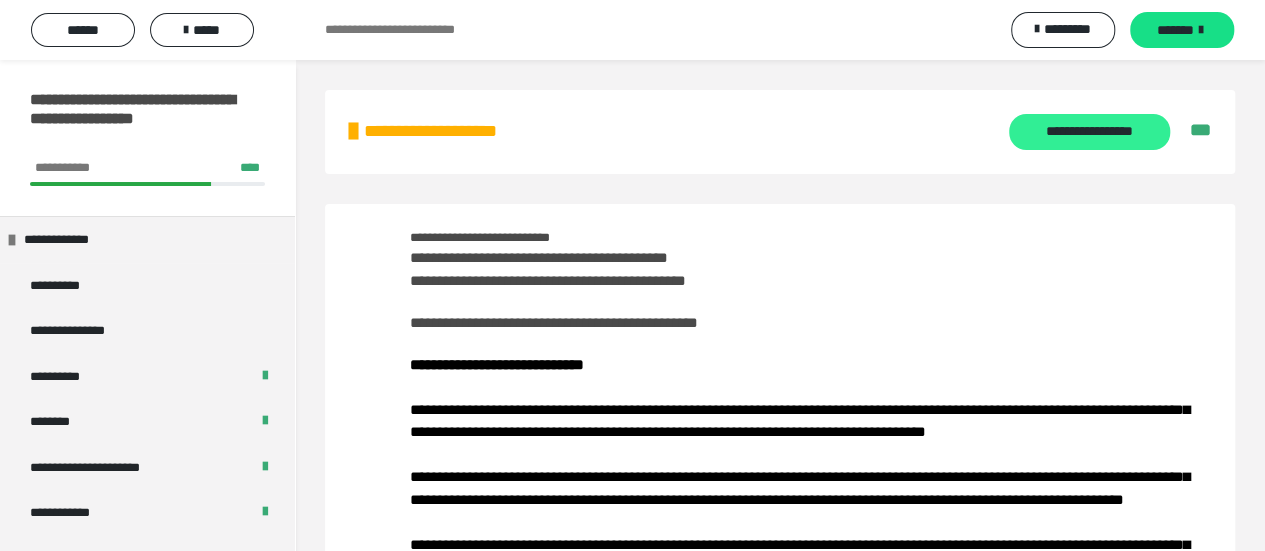 click on "**********" at bounding box center (1089, 132) 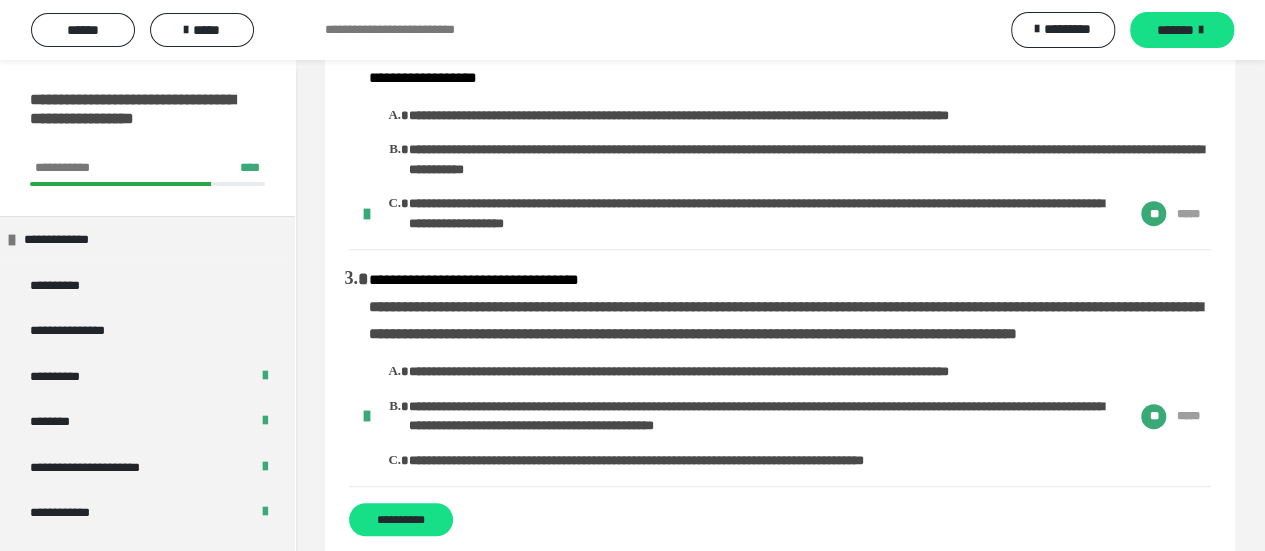 scroll, scrollTop: 400, scrollLeft: 0, axis: vertical 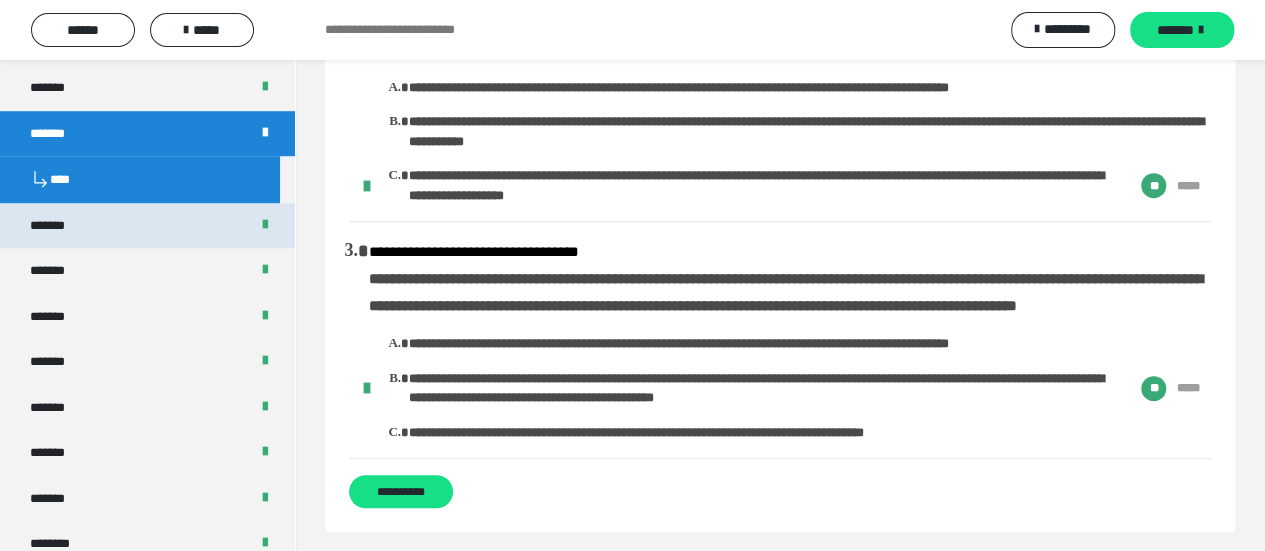 click on "*******" at bounding box center [147, 226] 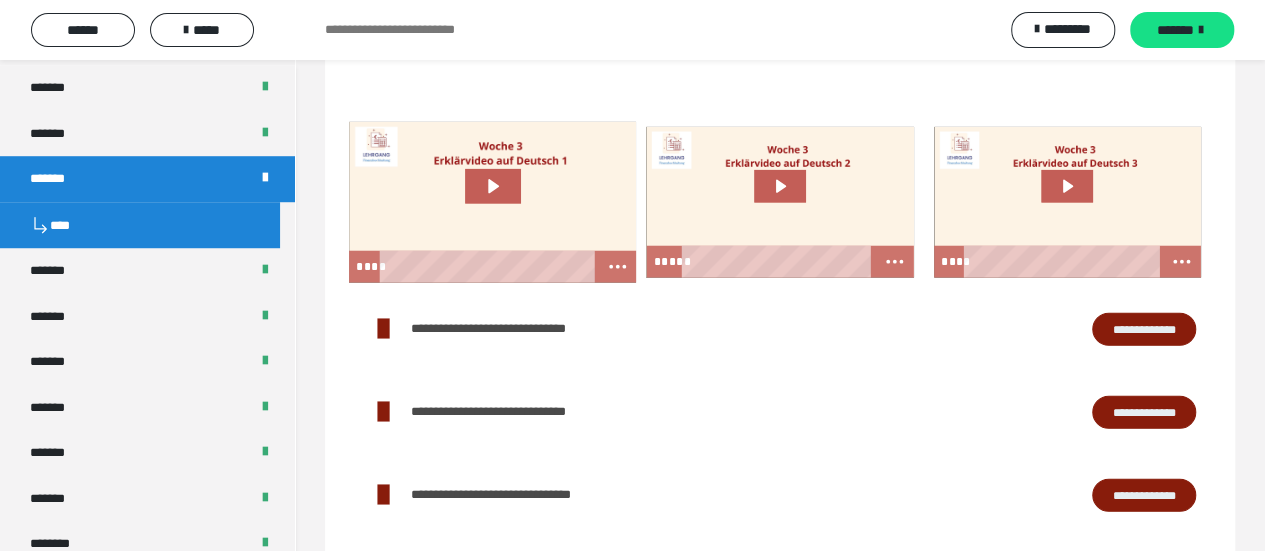 scroll, scrollTop: 2500, scrollLeft: 0, axis: vertical 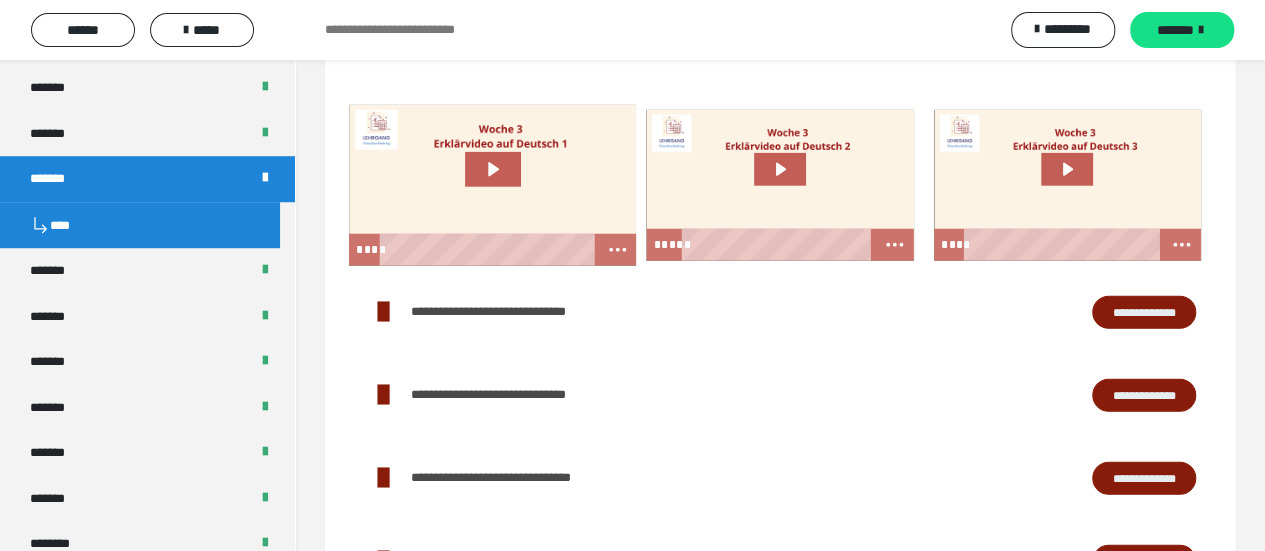 click at bounding box center [492, 186] 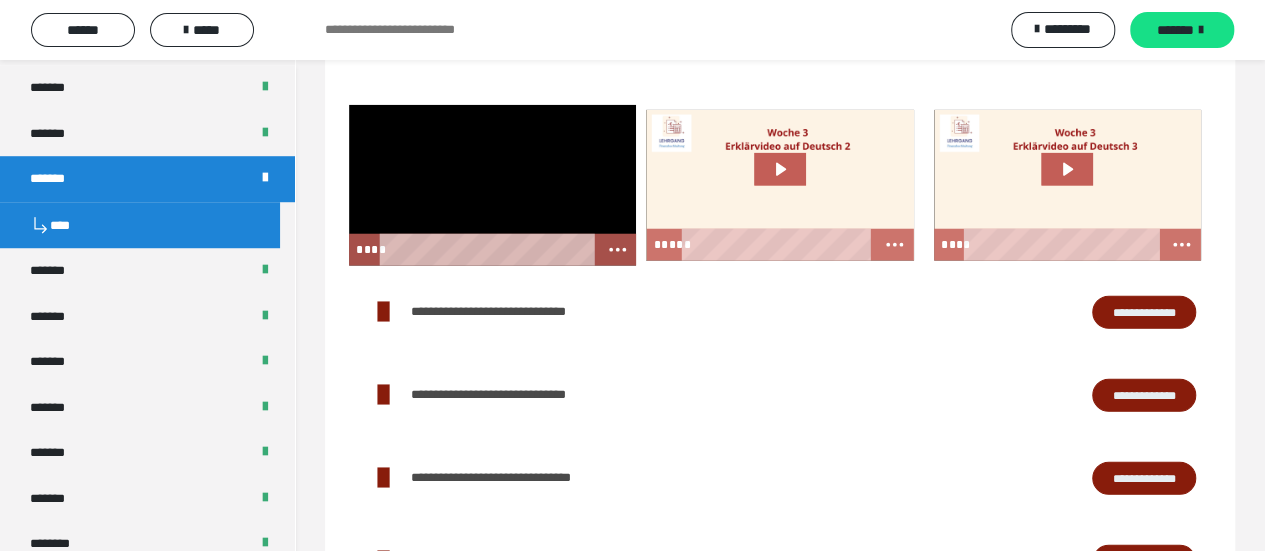 click at bounding box center (492, 186) 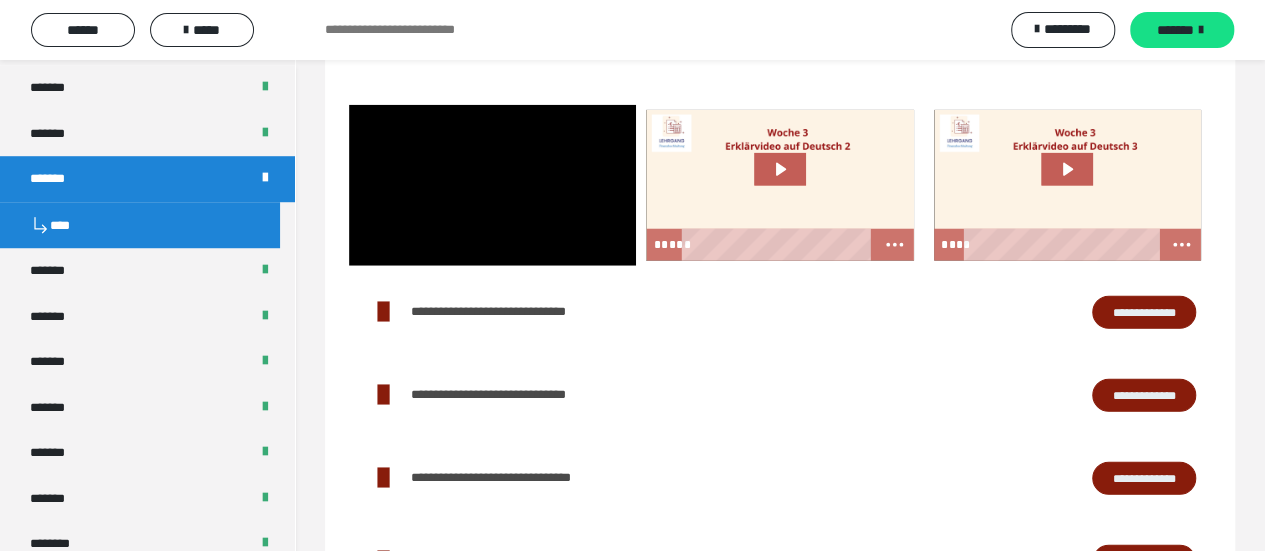 click on "**********" at bounding box center [1144, 312] 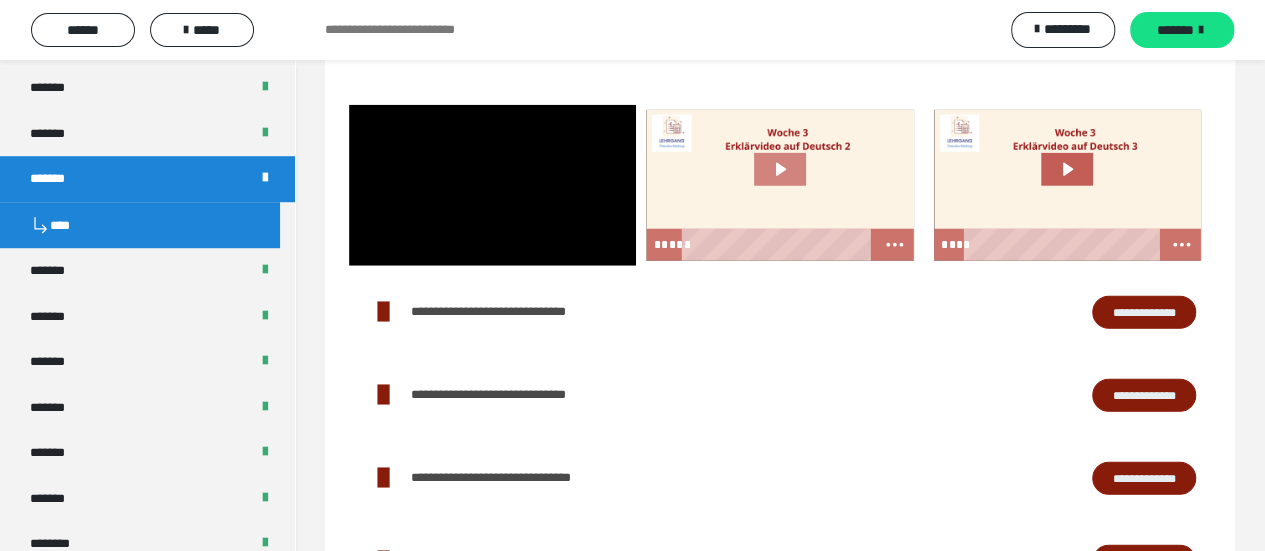 click 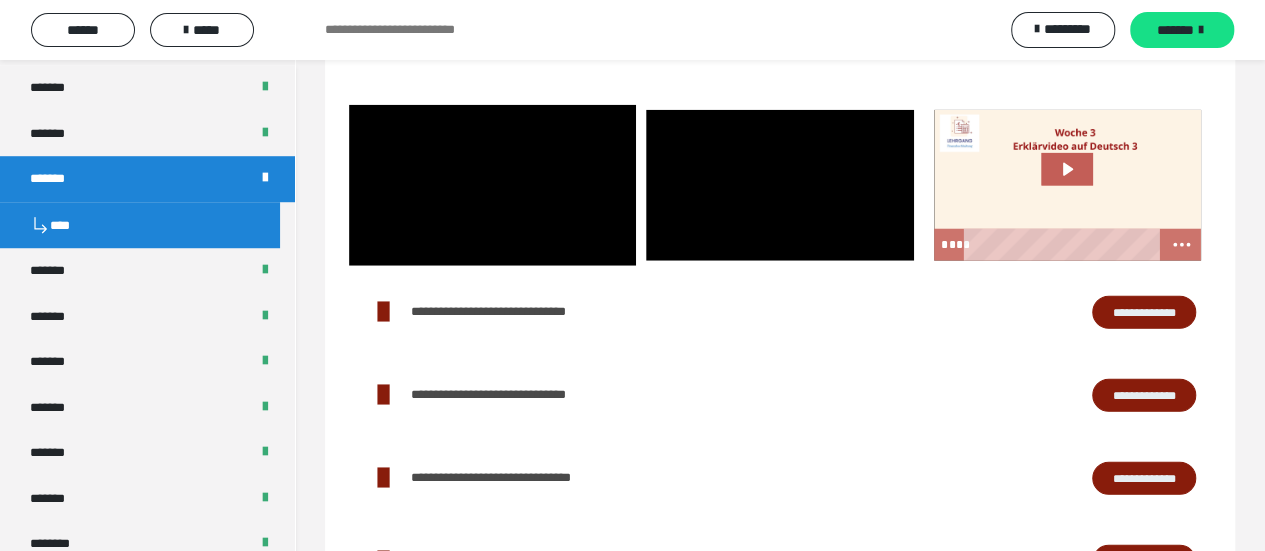 type 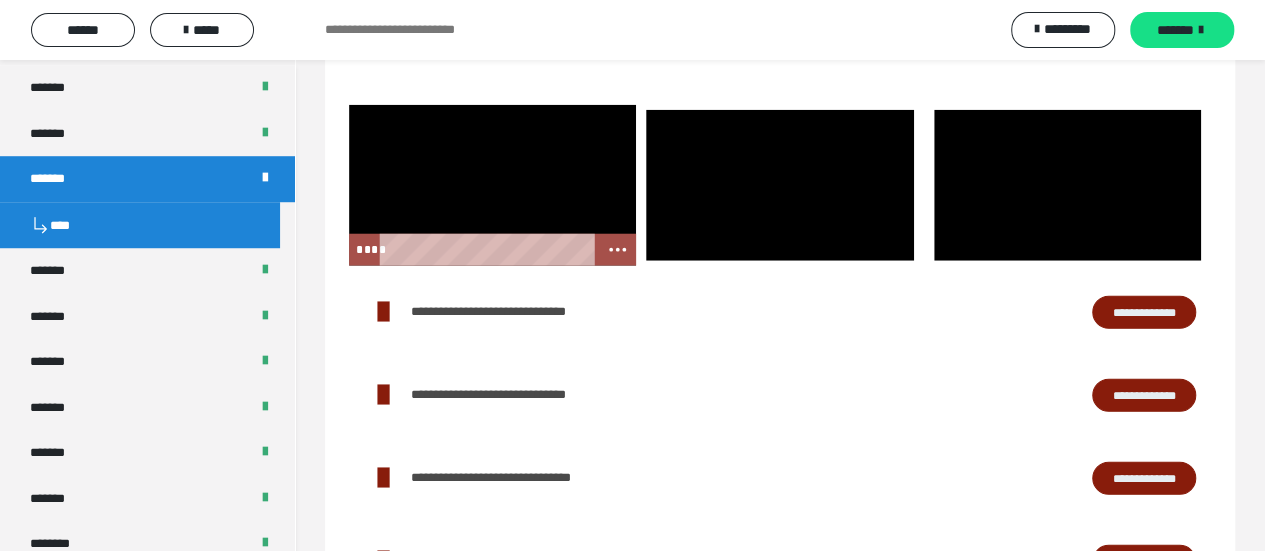 click at bounding box center [492, 186] 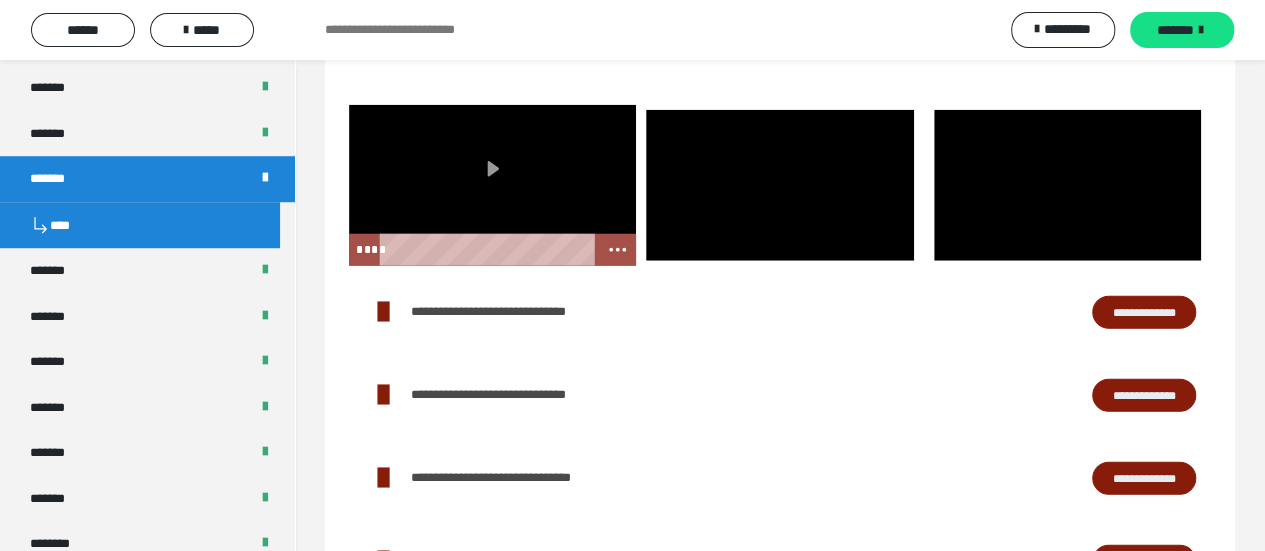 click at bounding box center (492, 186) 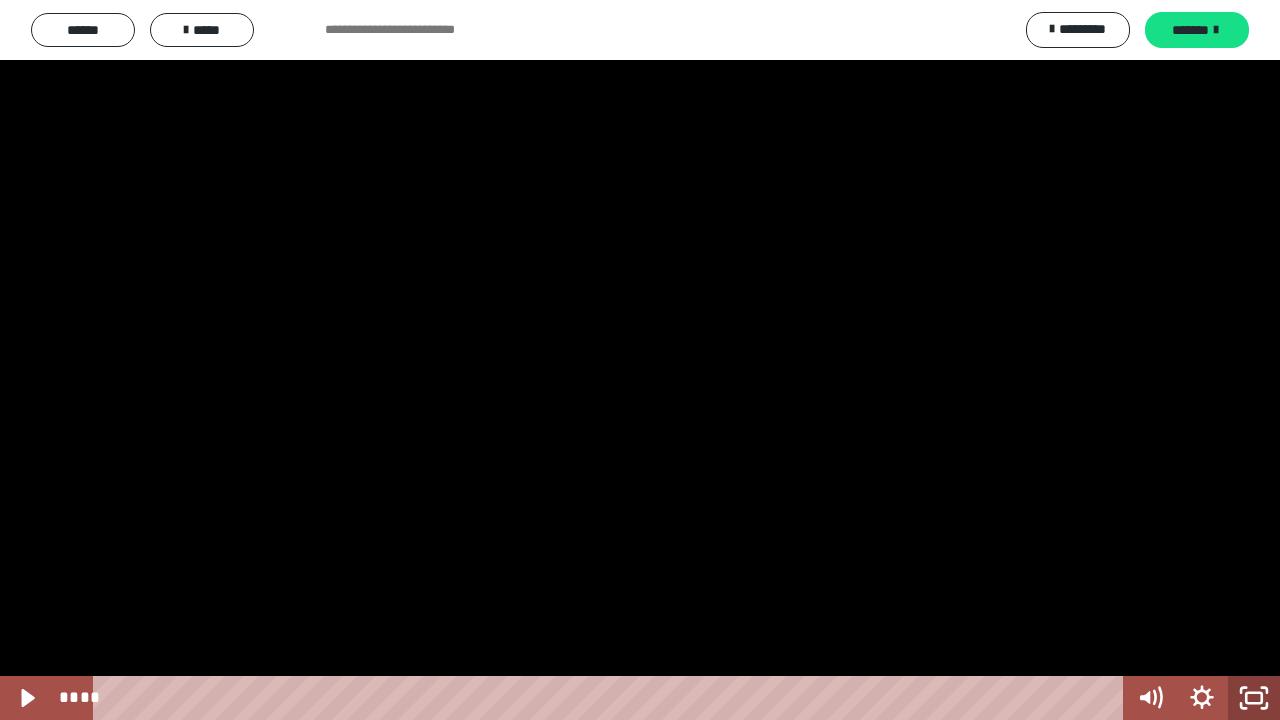 click 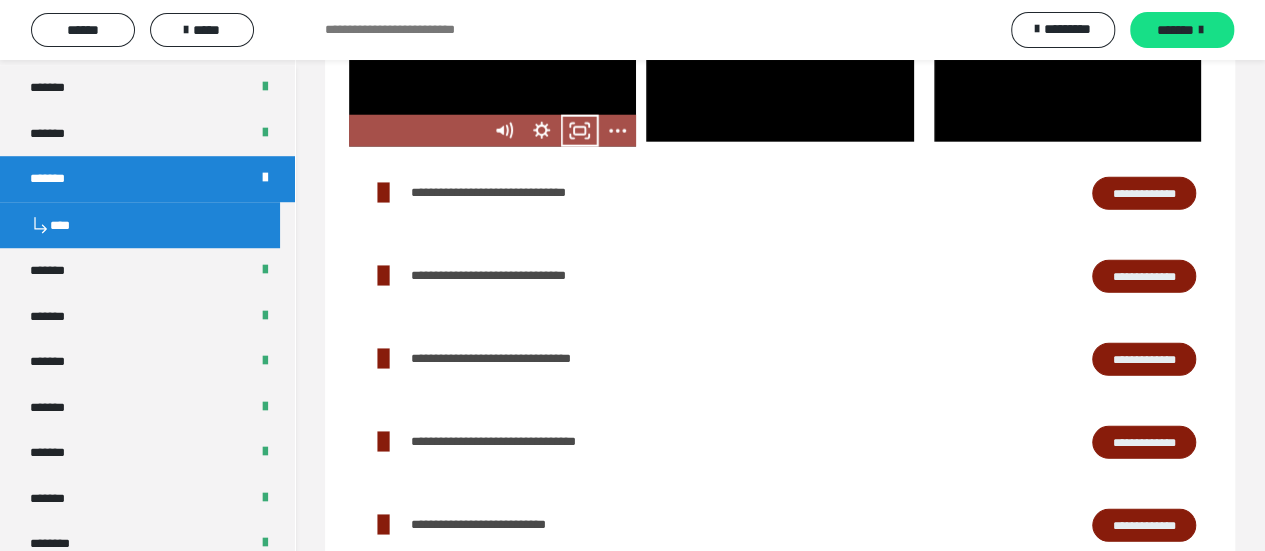 scroll, scrollTop: 2400, scrollLeft: 0, axis: vertical 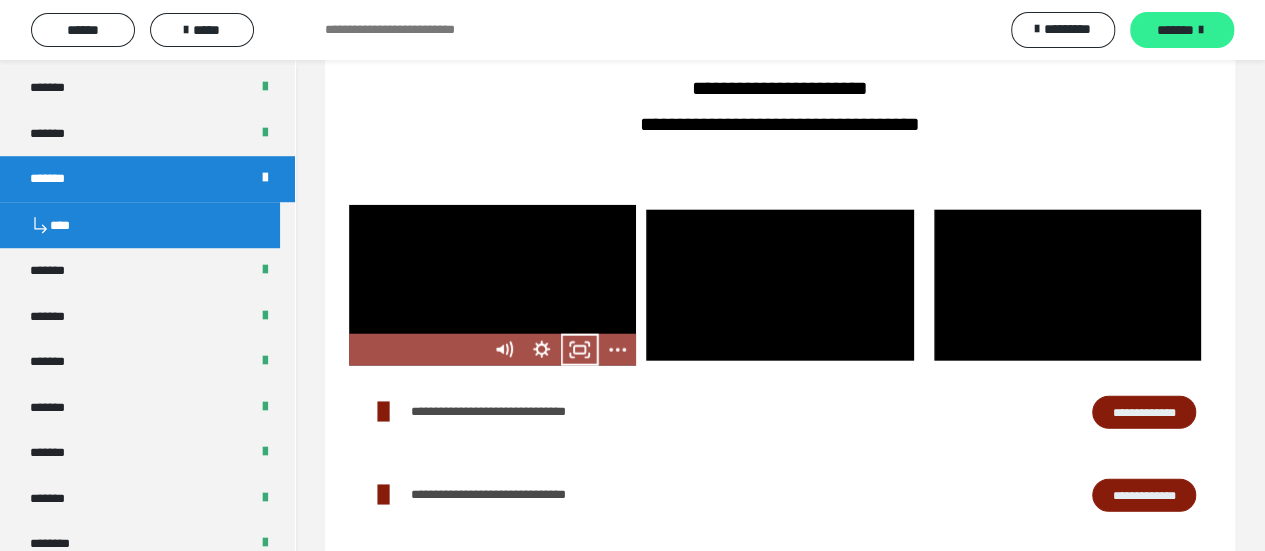 click at bounding box center [1201, 30] 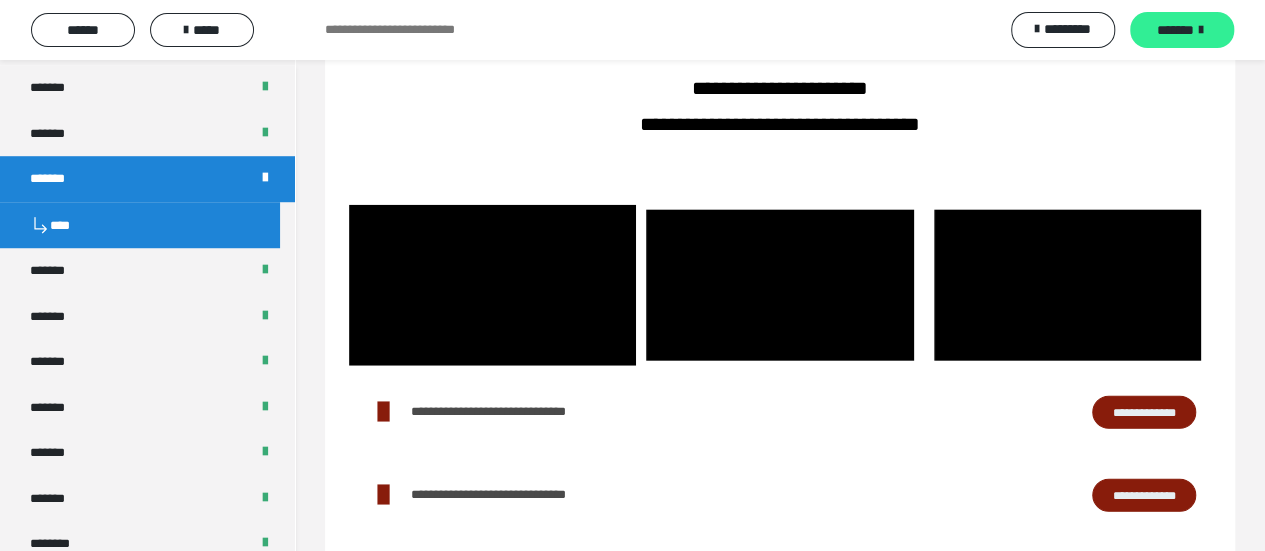 click on "*******" at bounding box center (1175, 30) 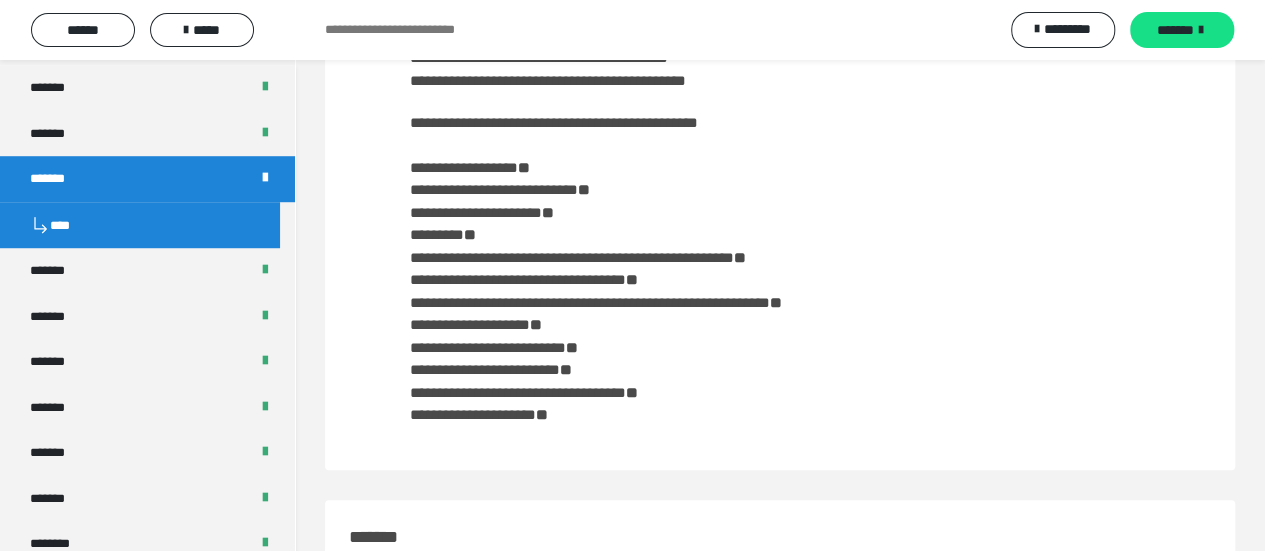 scroll, scrollTop: 0, scrollLeft: 0, axis: both 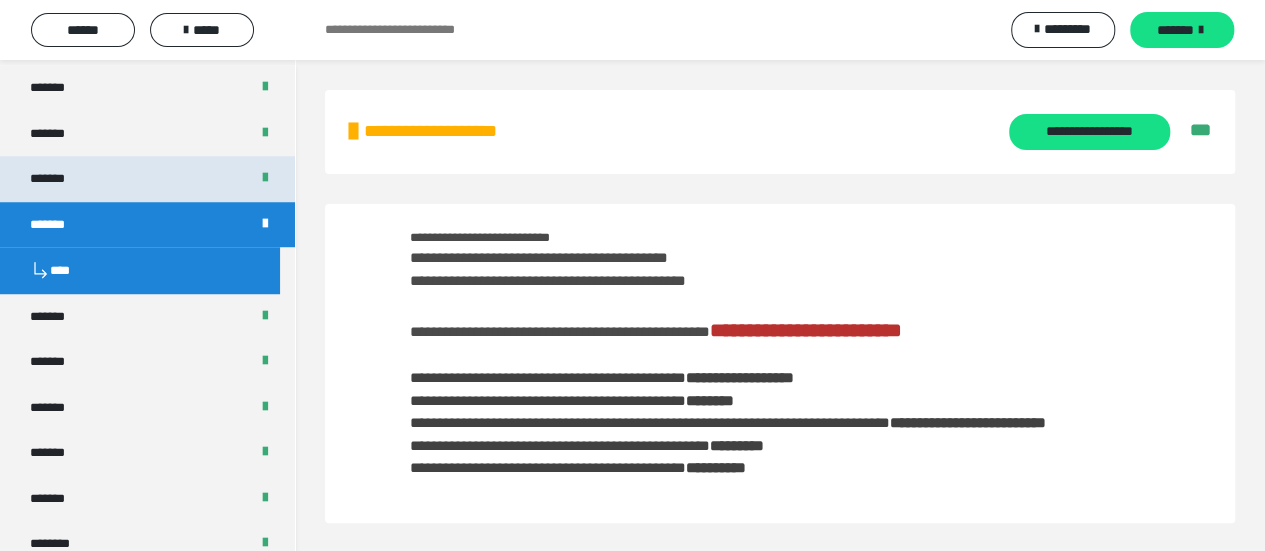 click on "*******" at bounding box center (58, 179) 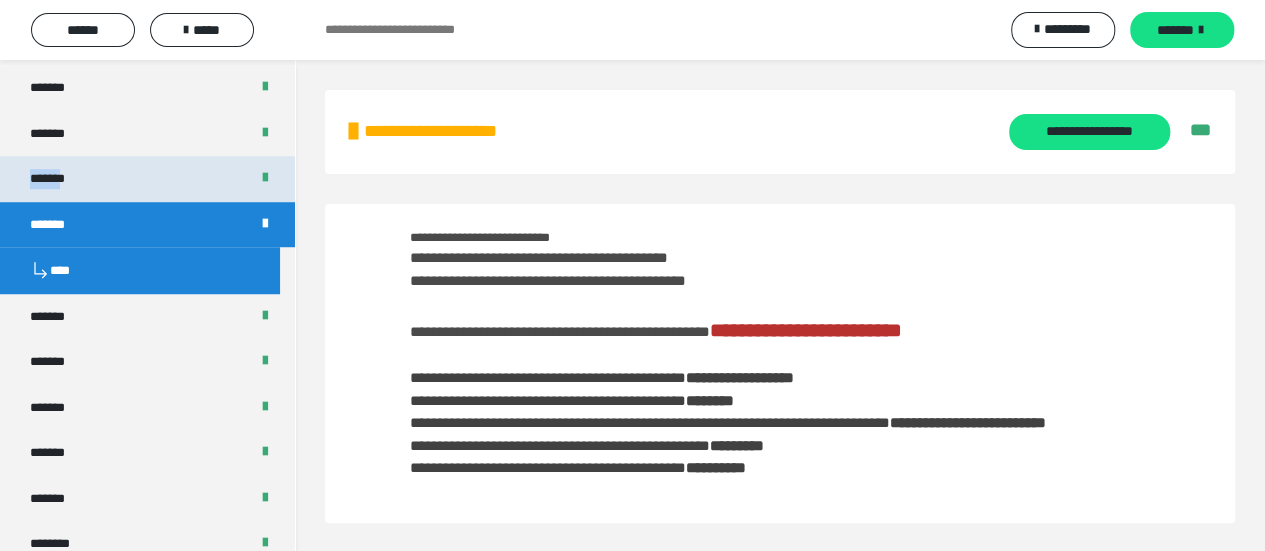 click on "*******" at bounding box center (58, 179) 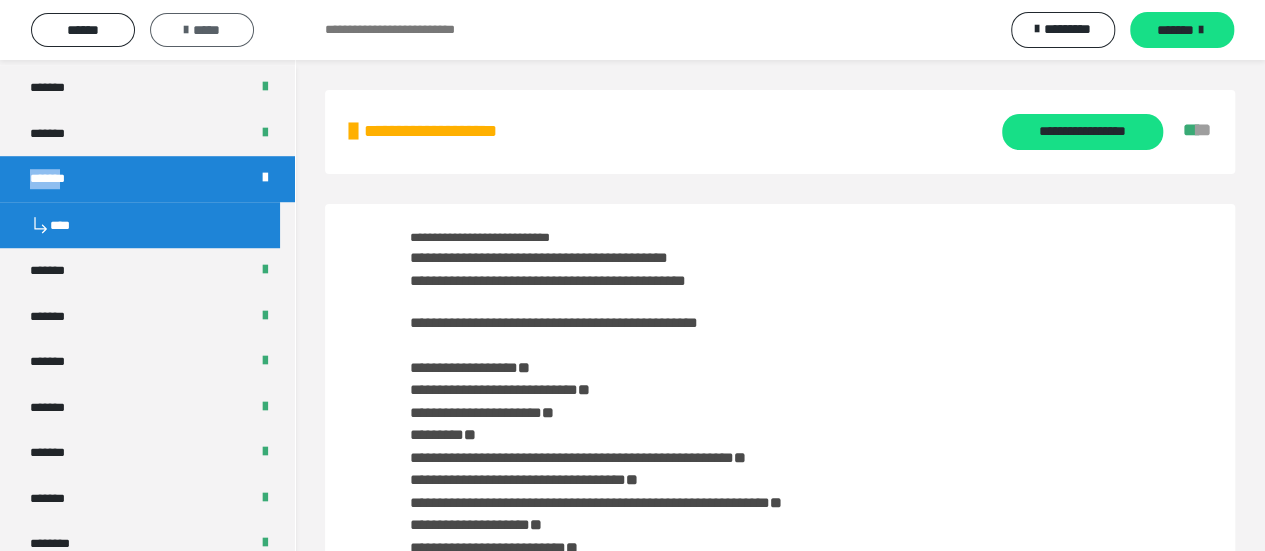 click on "*****" at bounding box center (202, 30) 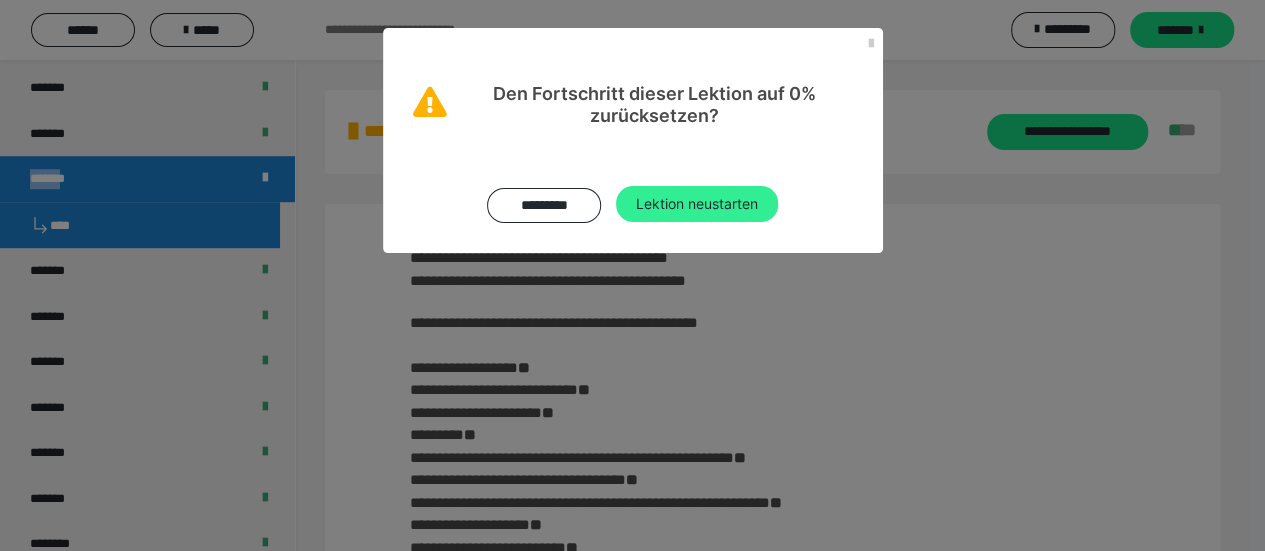 click on "Lektion neustarten" at bounding box center (697, 204) 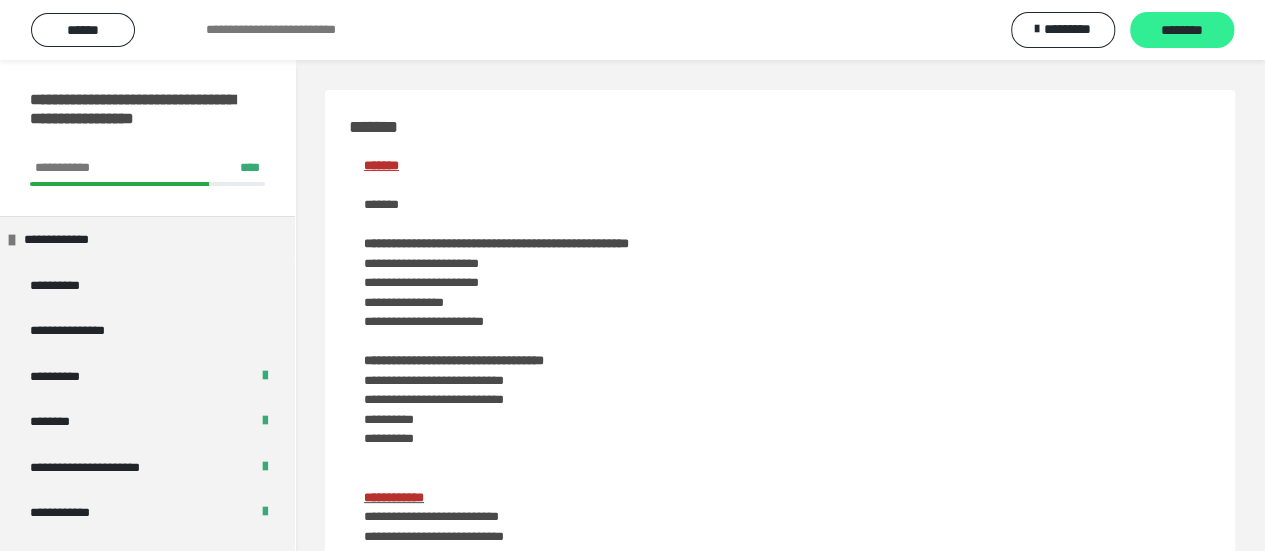 click on "********" at bounding box center [1182, 31] 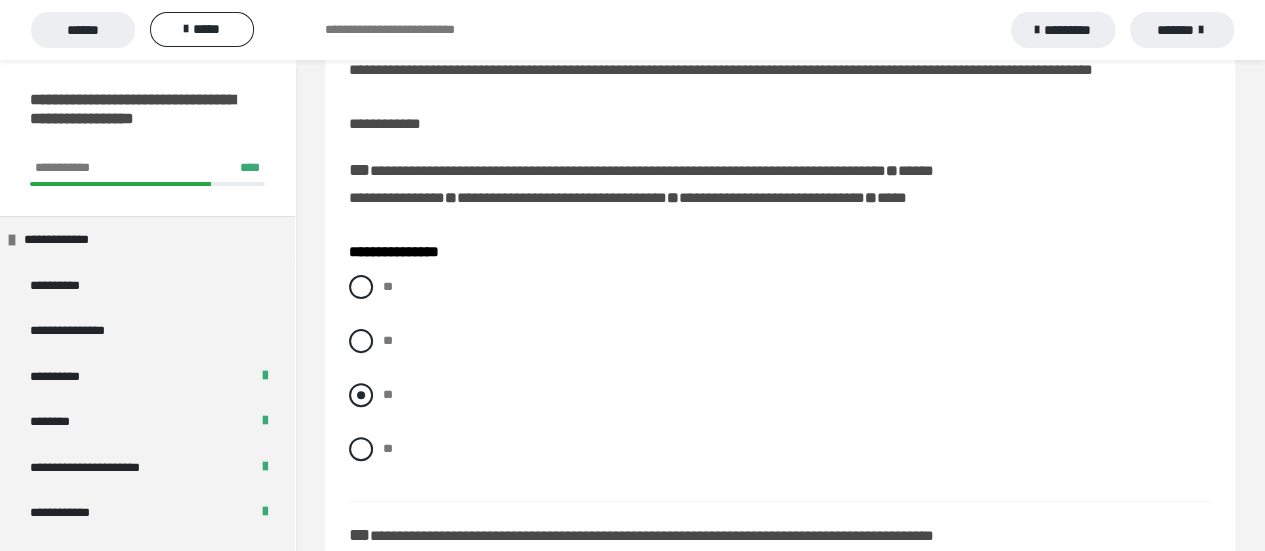 scroll, scrollTop: 200, scrollLeft: 0, axis: vertical 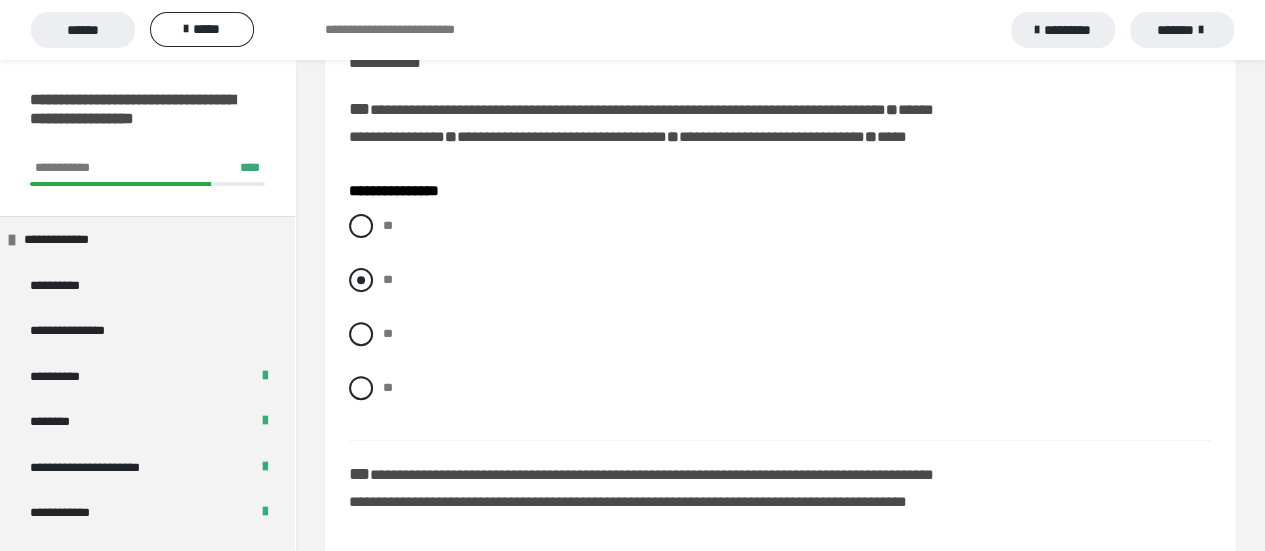 click at bounding box center (361, 280) 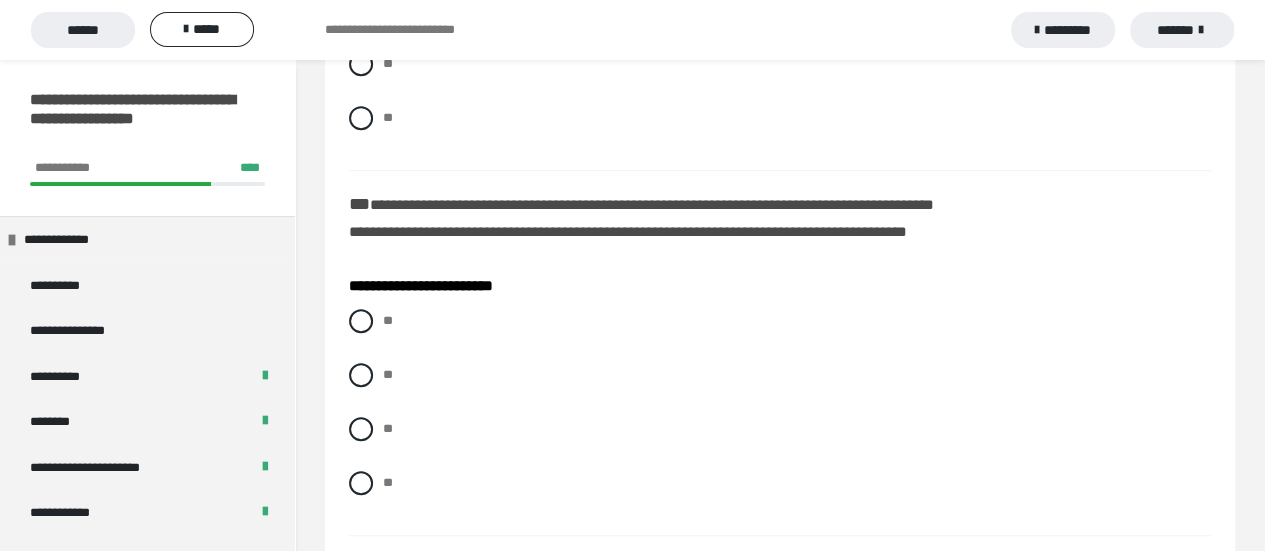scroll, scrollTop: 500, scrollLeft: 0, axis: vertical 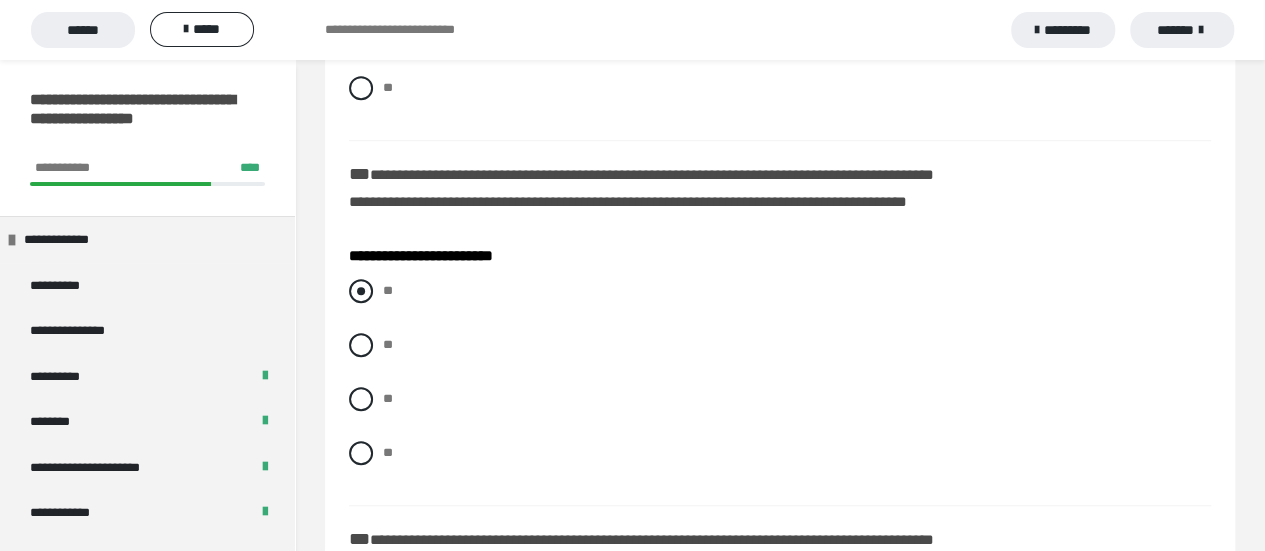 click at bounding box center [361, 291] 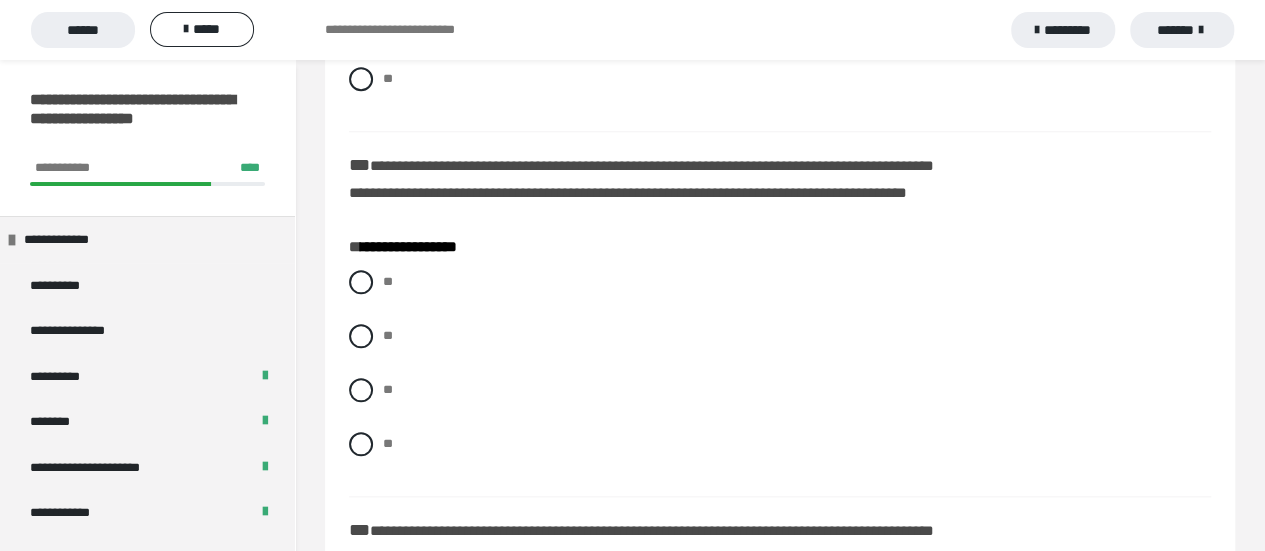 scroll, scrollTop: 900, scrollLeft: 0, axis: vertical 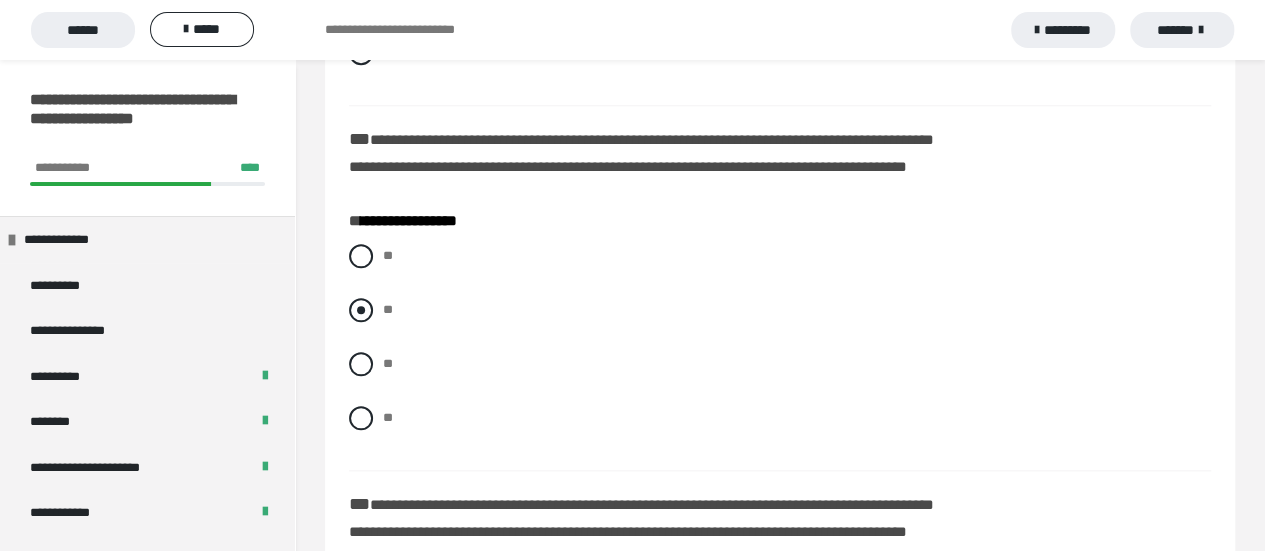 click at bounding box center [361, 310] 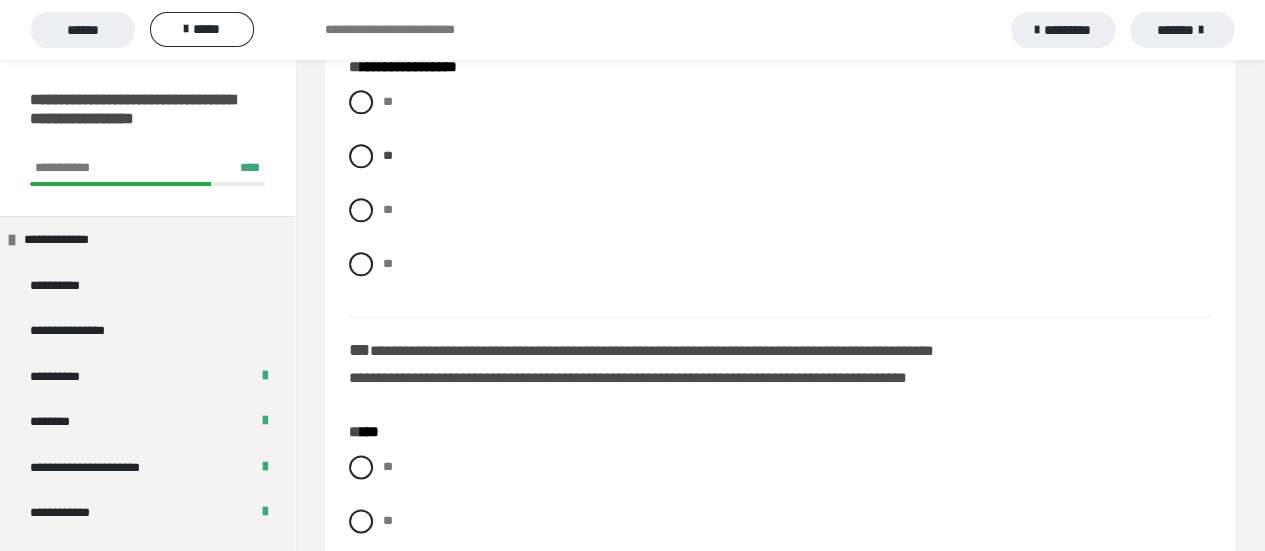scroll, scrollTop: 1200, scrollLeft: 0, axis: vertical 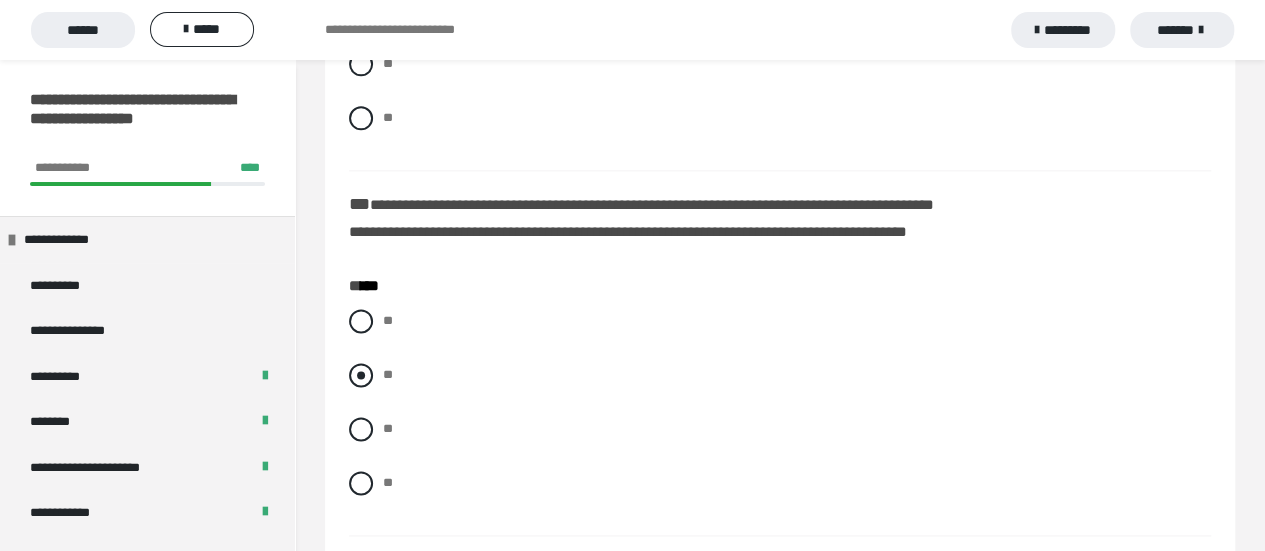click at bounding box center [361, 375] 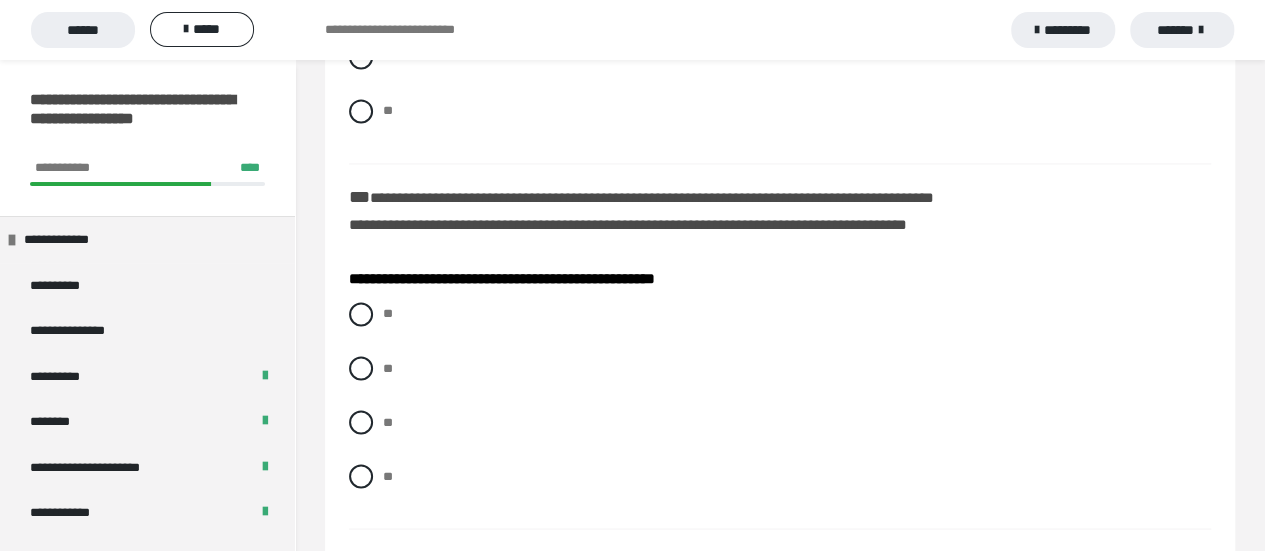 scroll, scrollTop: 1600, scrollLeft: 0, axis: vertical 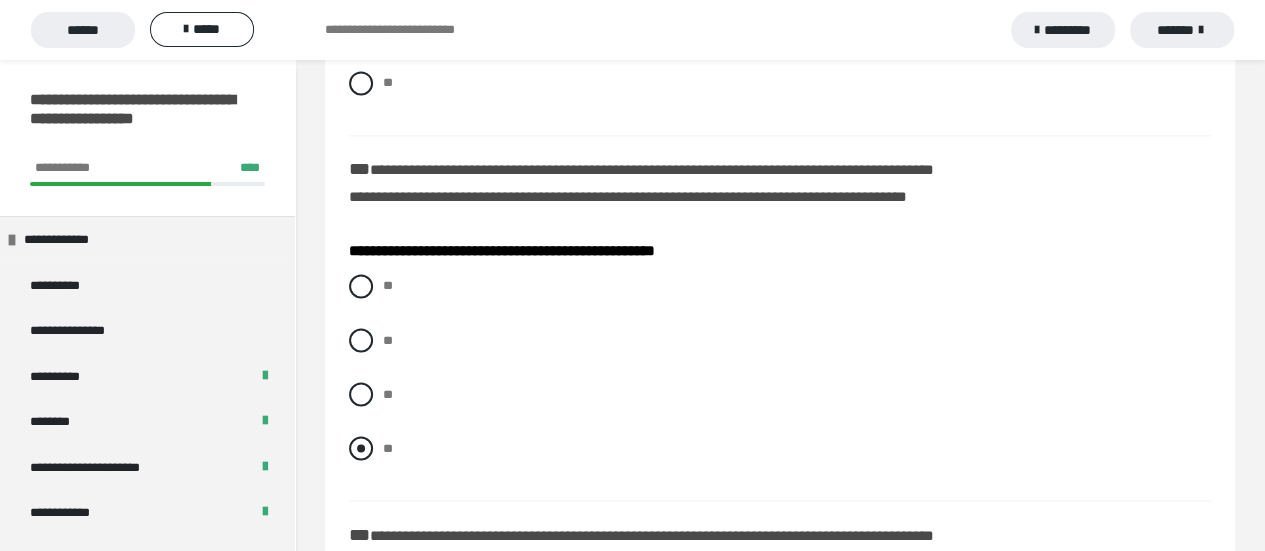 click at bounding box center [361, 448] 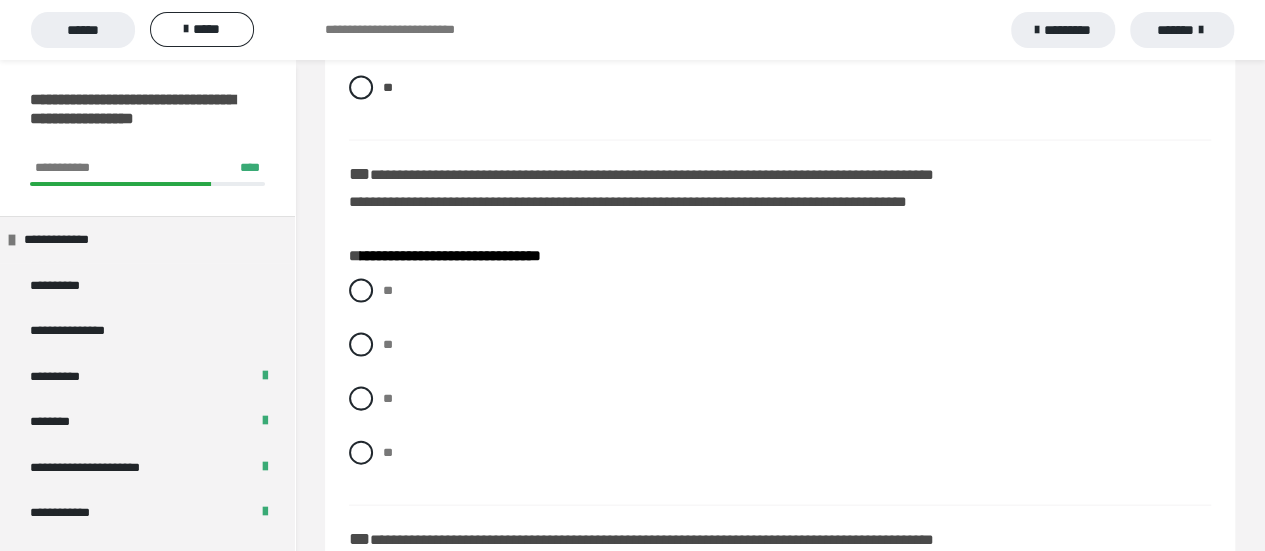 scroll, scrollTop: 2000, scrollLeft: 0, axis: vertical 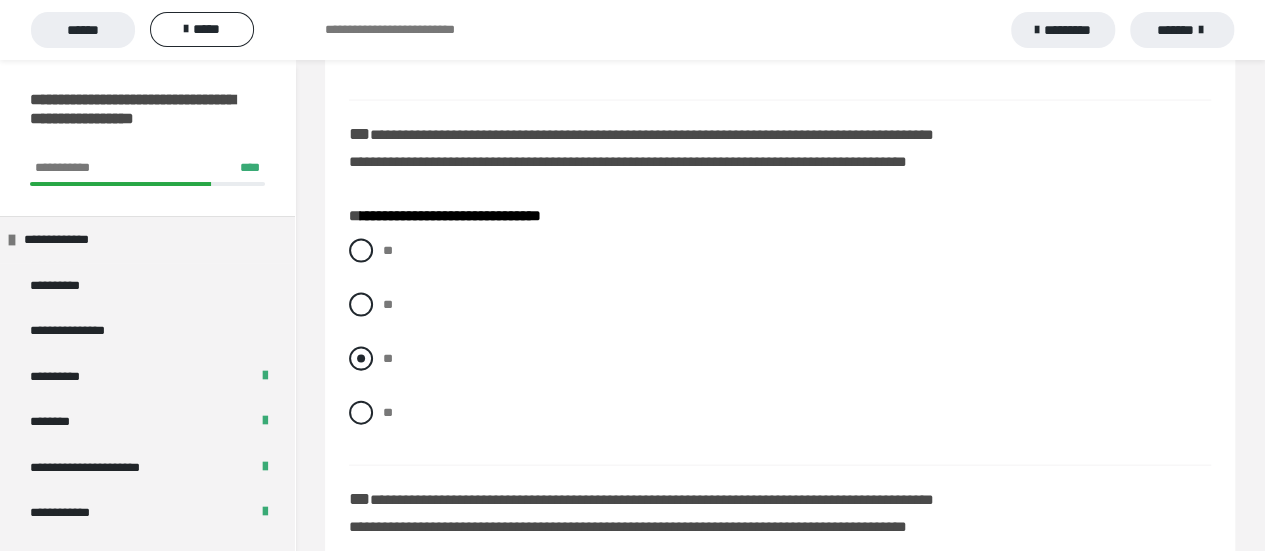 click at bounding box center [361, 359] 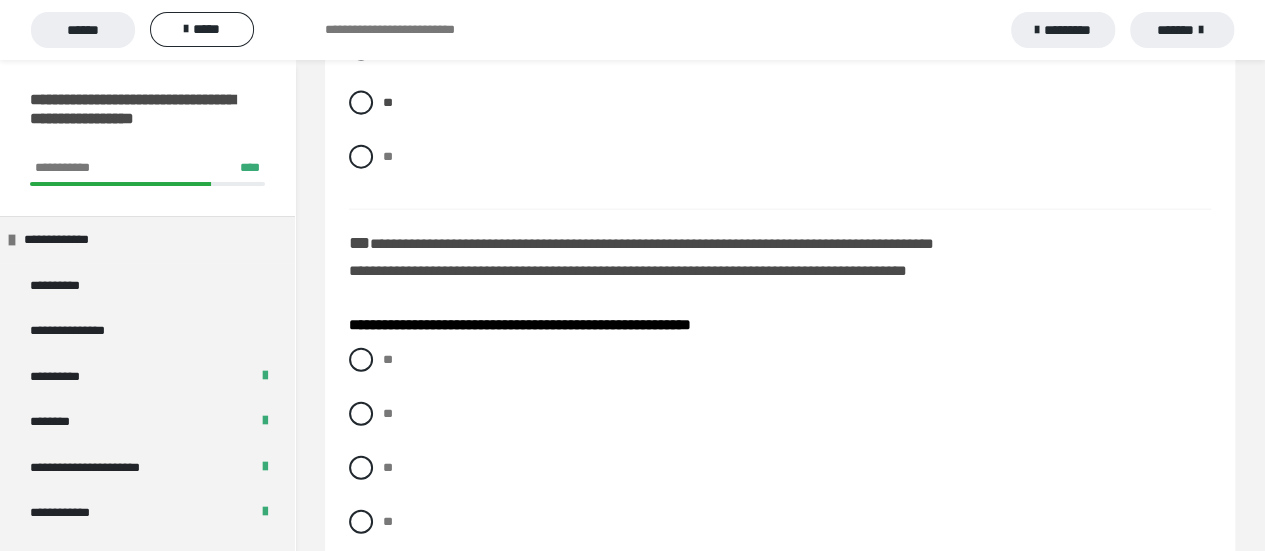 scroll, scrollTop: 2300, scrollLeft: 0, axis: vertical 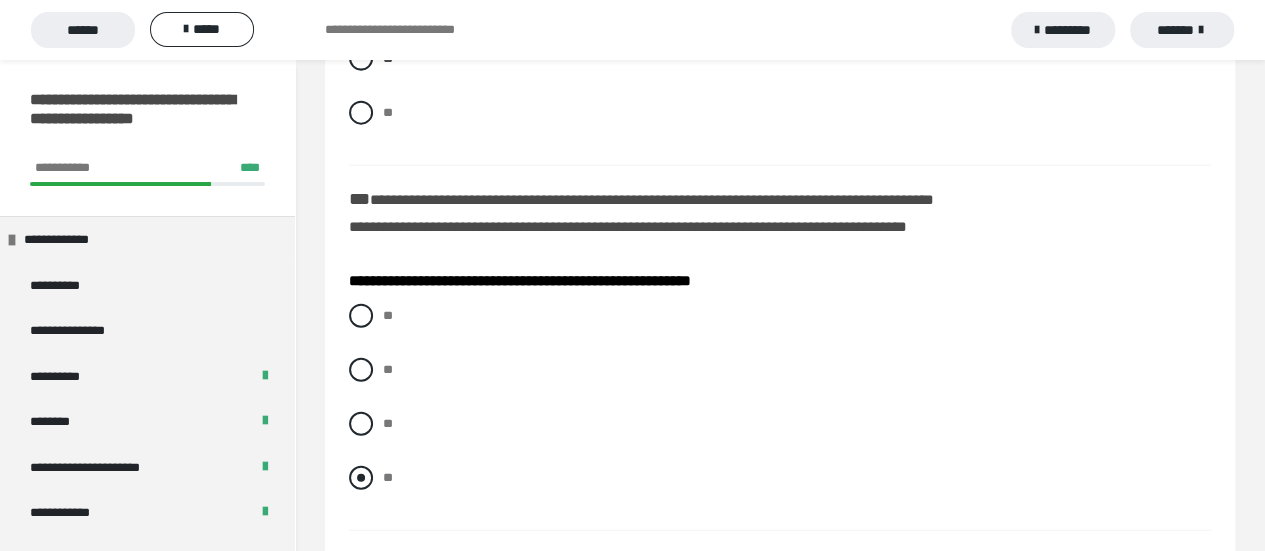 click at bounding box center [361, 478] 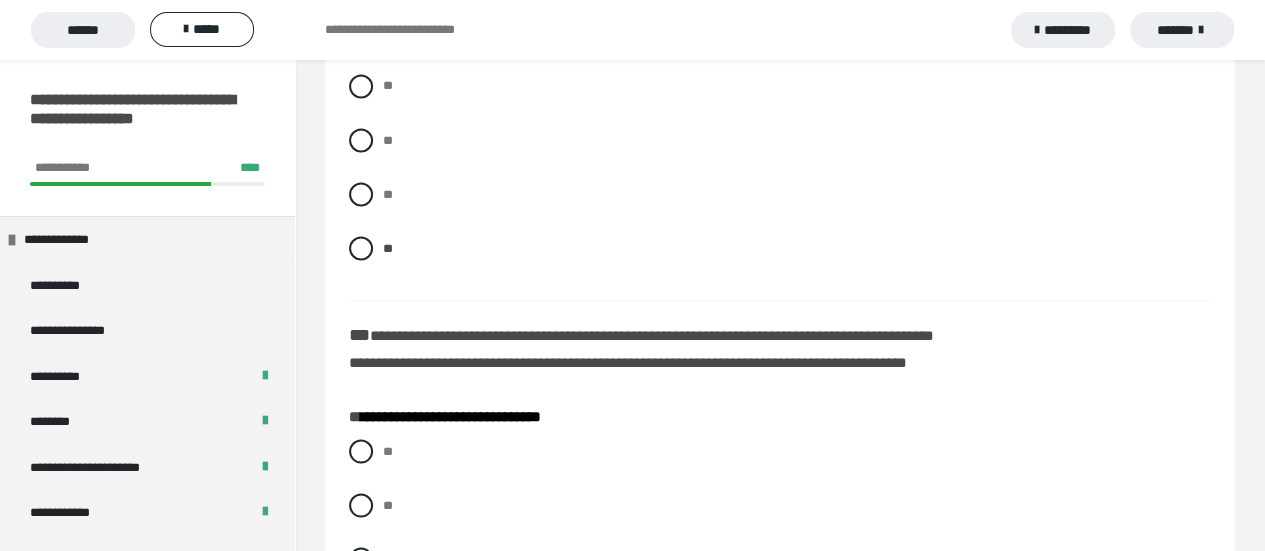 scroll, scrollTop: 1700, scrollLeft: 0, axis: vertical 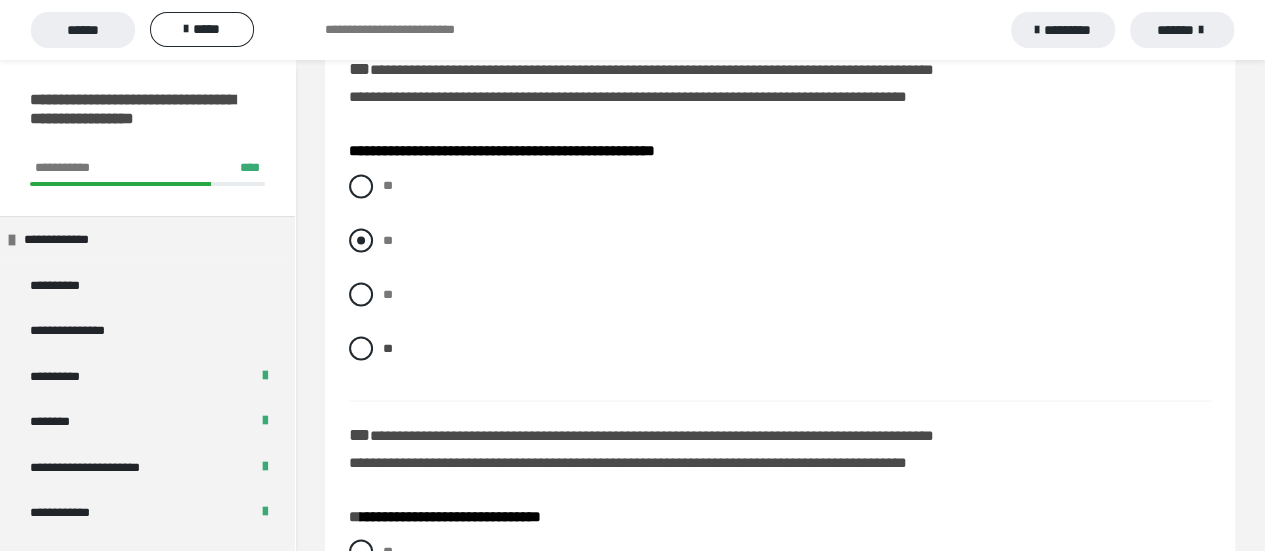 click at bounding box center [361, 240] 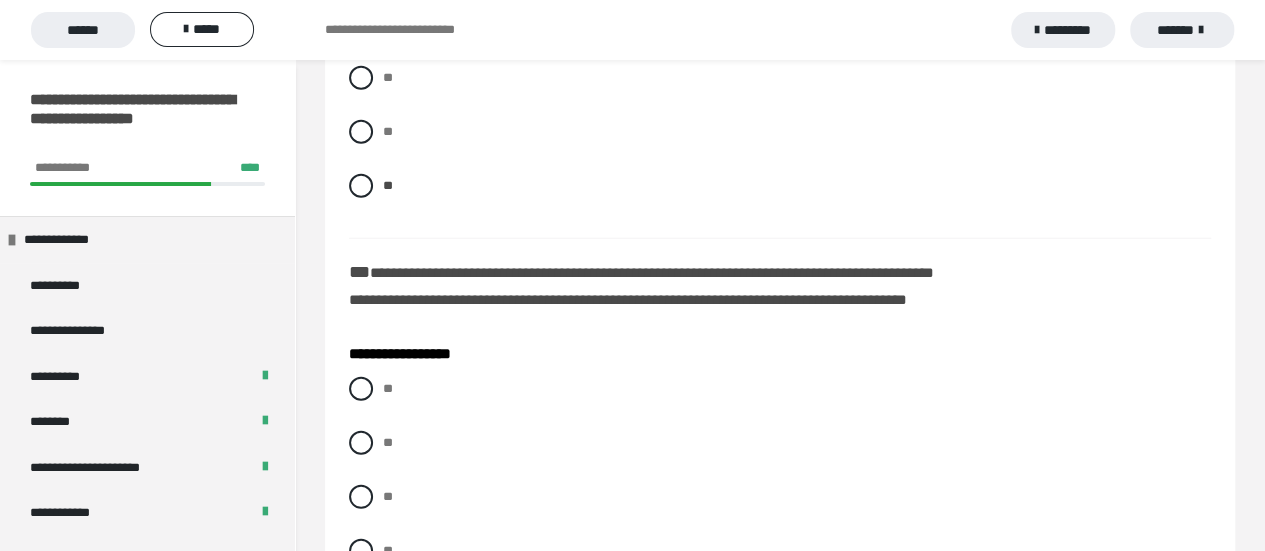 scroll, scrollTop: 2700, scrollLeft: 0, axis: vertical 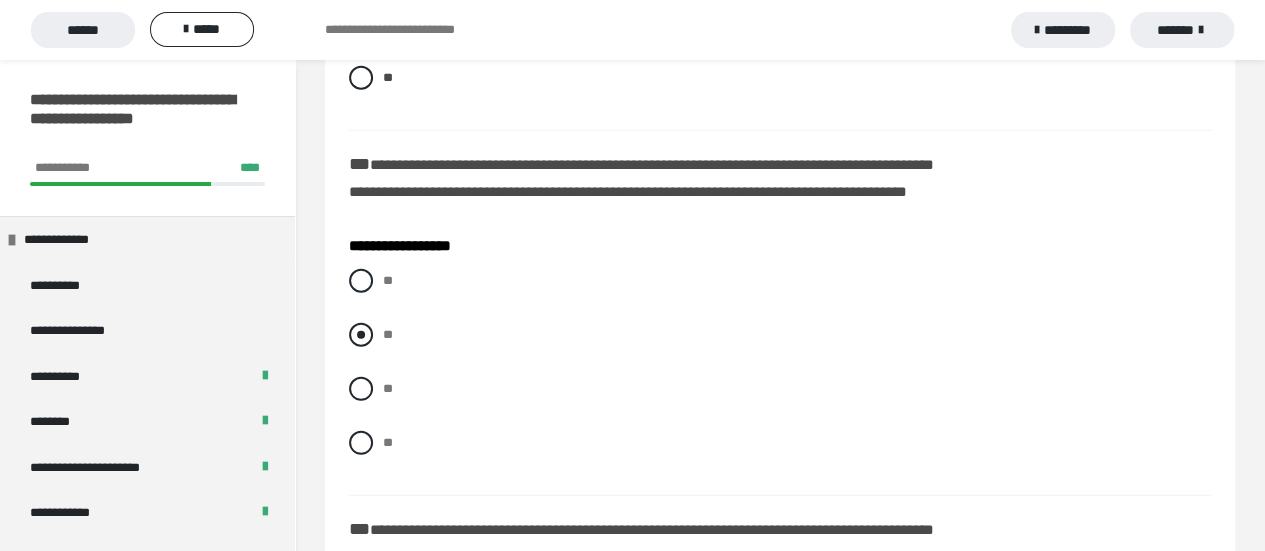 click at bounding box center [361, 335] 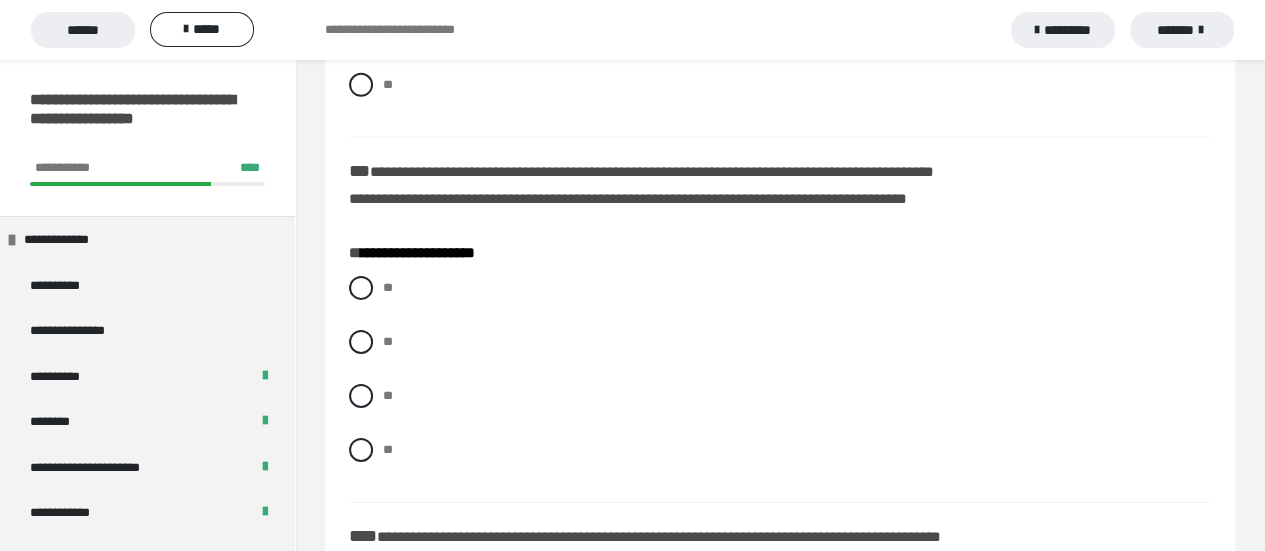 scroll, scrollTop: 3100, scrollLeft: 0, axis: vertical 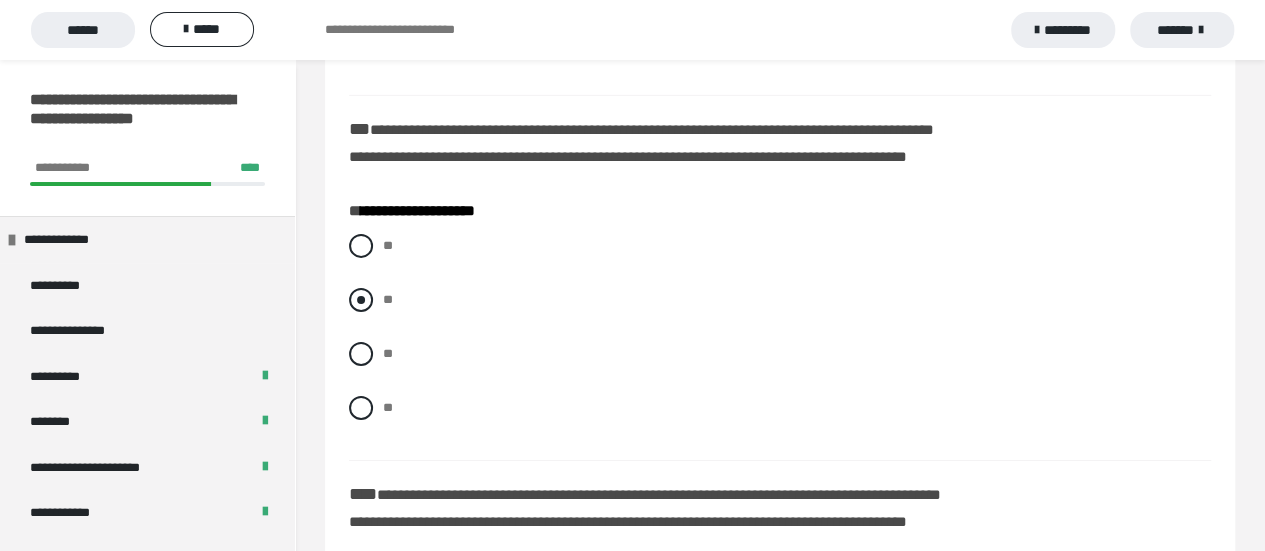click at bounding box center [361, 300] 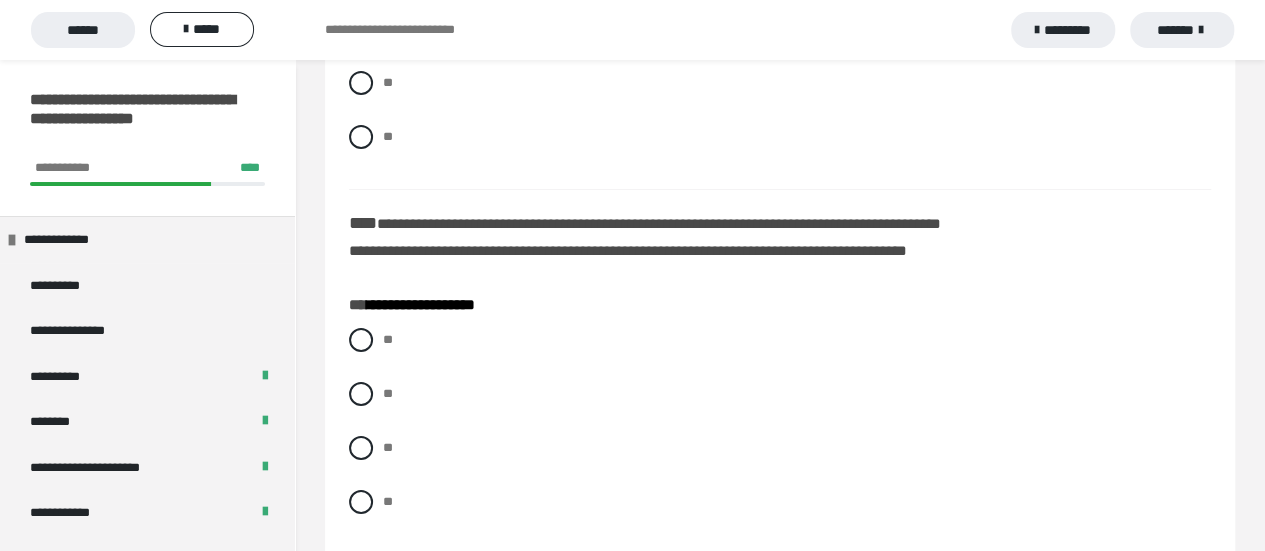 scroll, scrollTop: 3400, scrollLeft: 0, axis: vertical 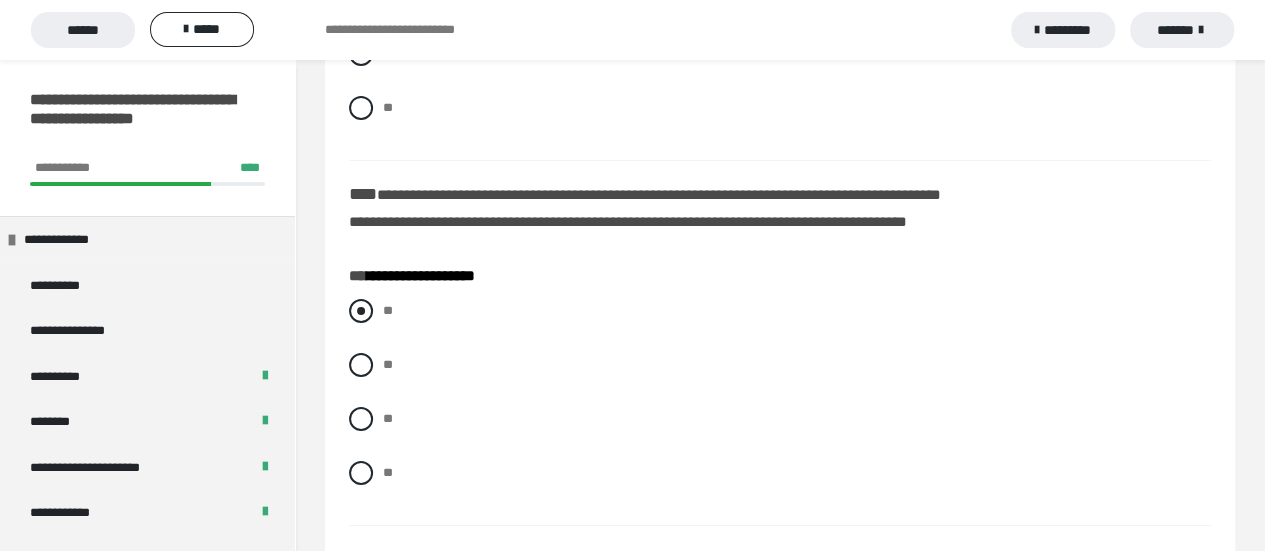 click at bounding box center [361, 311] 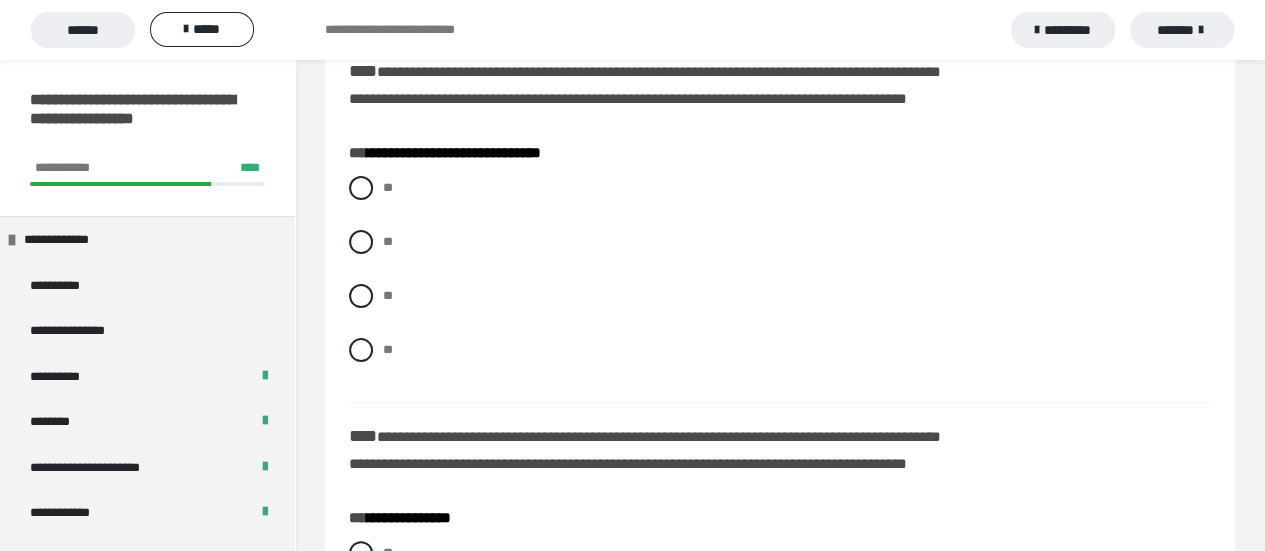 scroll, scrollTop: 4100, scrollLeft: 0, axis: vertical 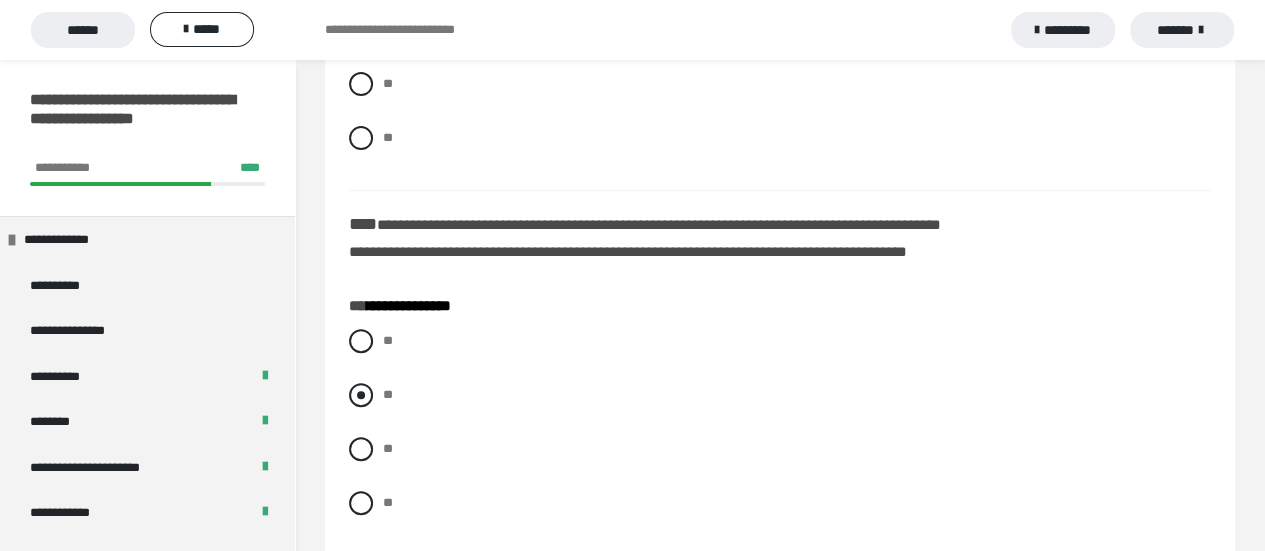 click at bounding box center (361, 395) 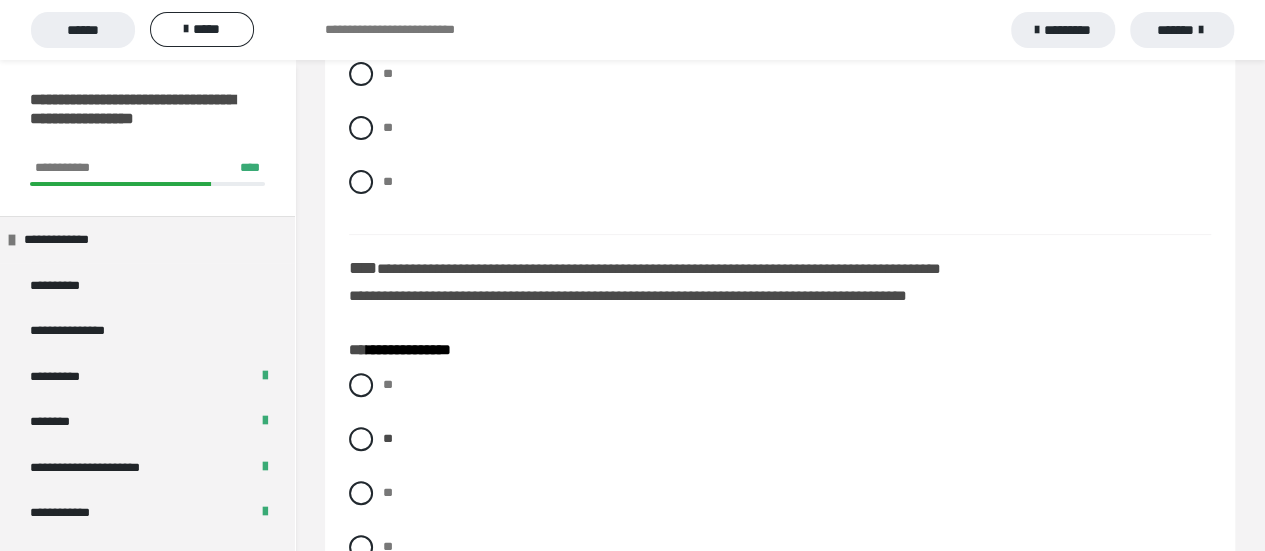 scroll, scrollTop: 3917, scrollLeft: 0, axis: vertical 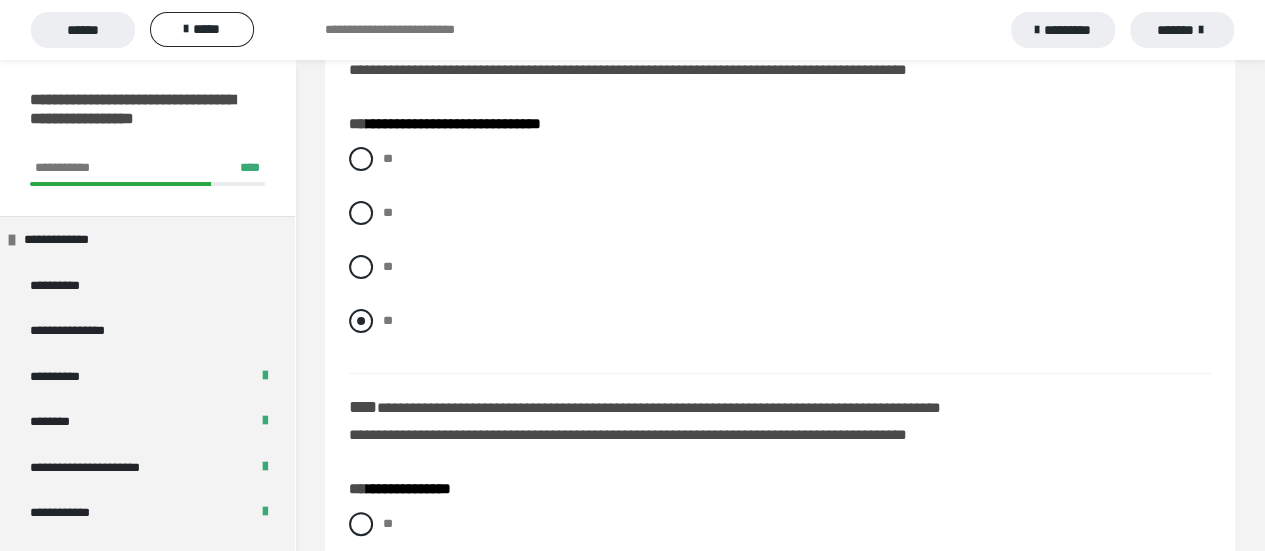 click at bounding box center [361, 321] 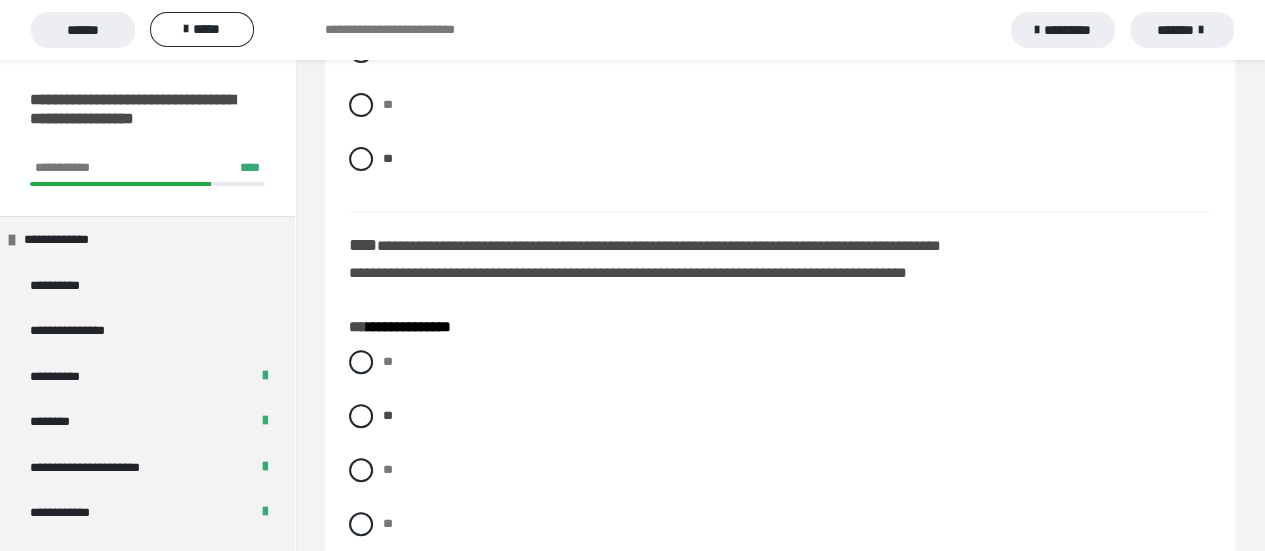 scroll, scrollTop: 4217, scrollLeft: 0, axis: vertical 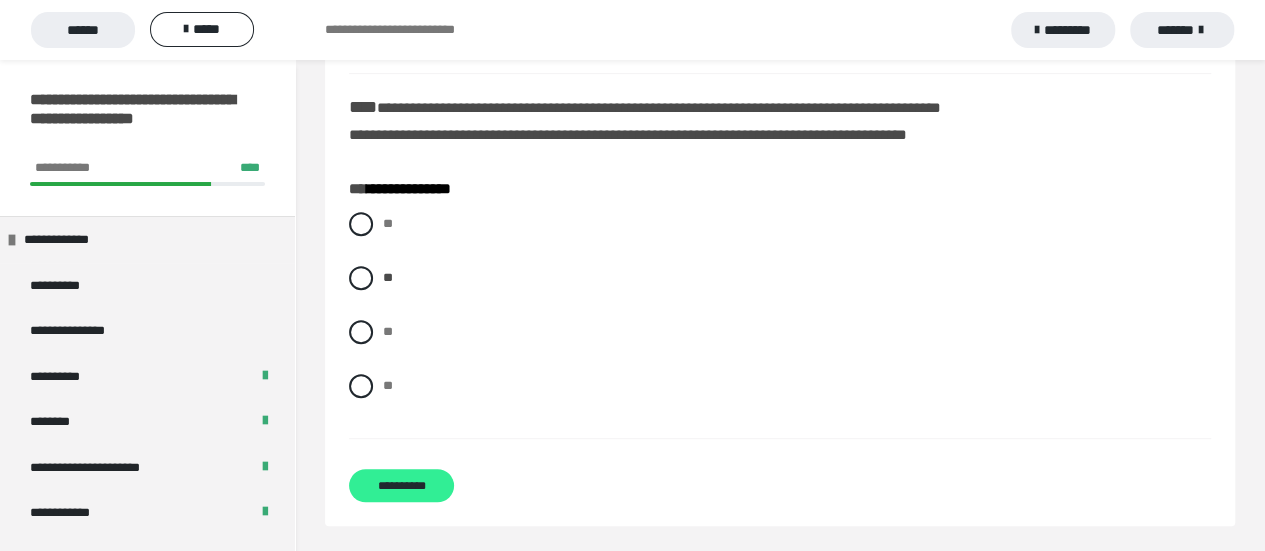 click on "**********" at bounding box center [401, 485] 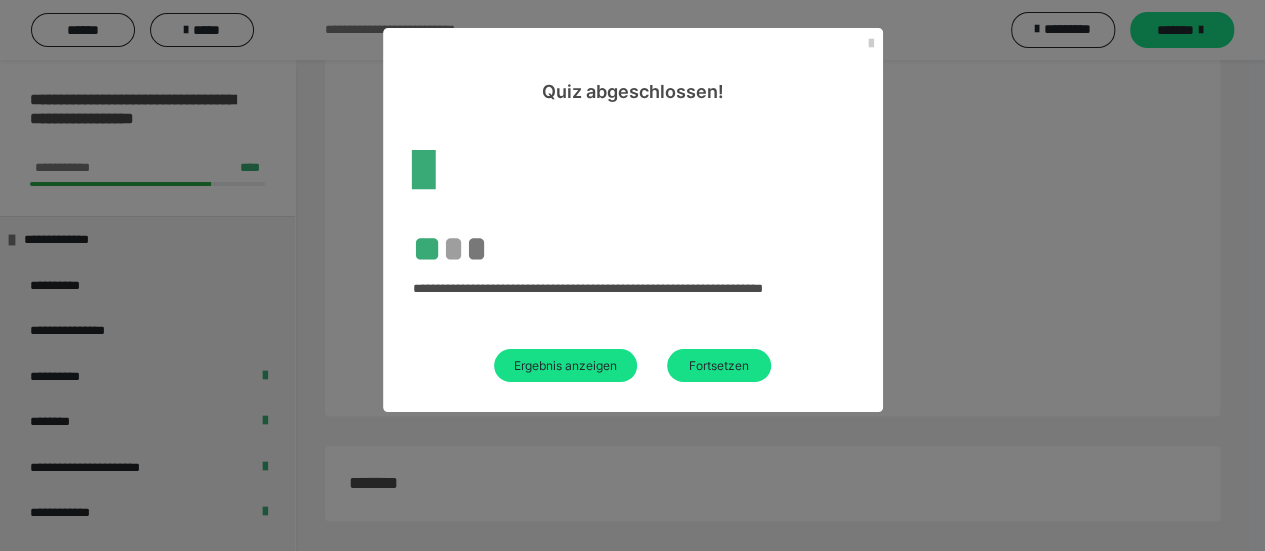 scroll, scrollTop: 3746, scrollLeft: 0, axis: vertical 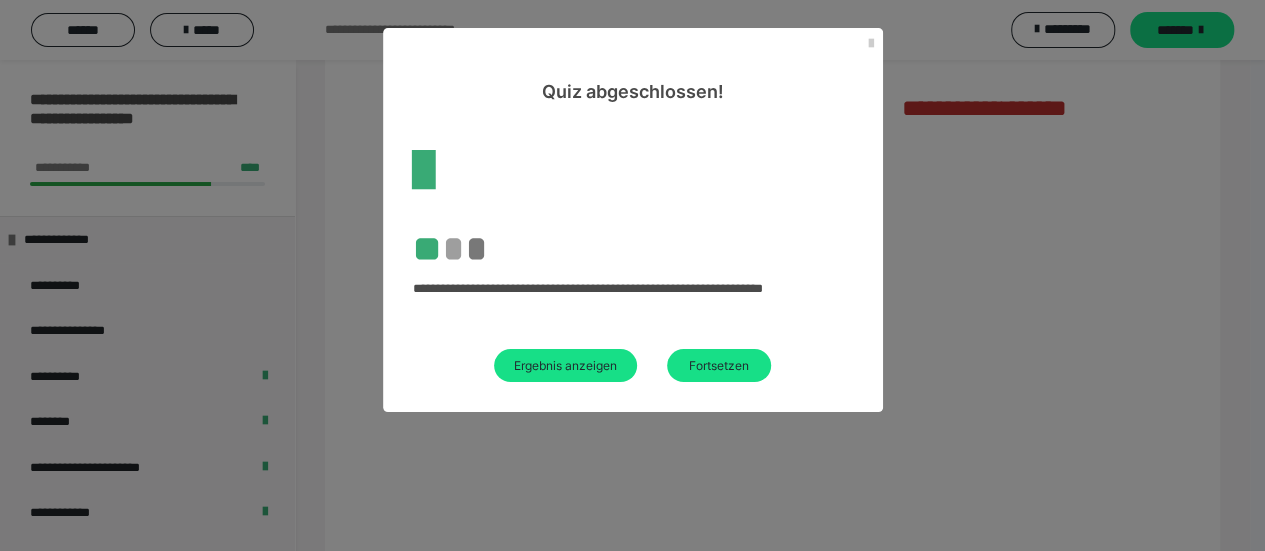 click on "Ergebnis anzeigen" at bounding box center (565, 365) 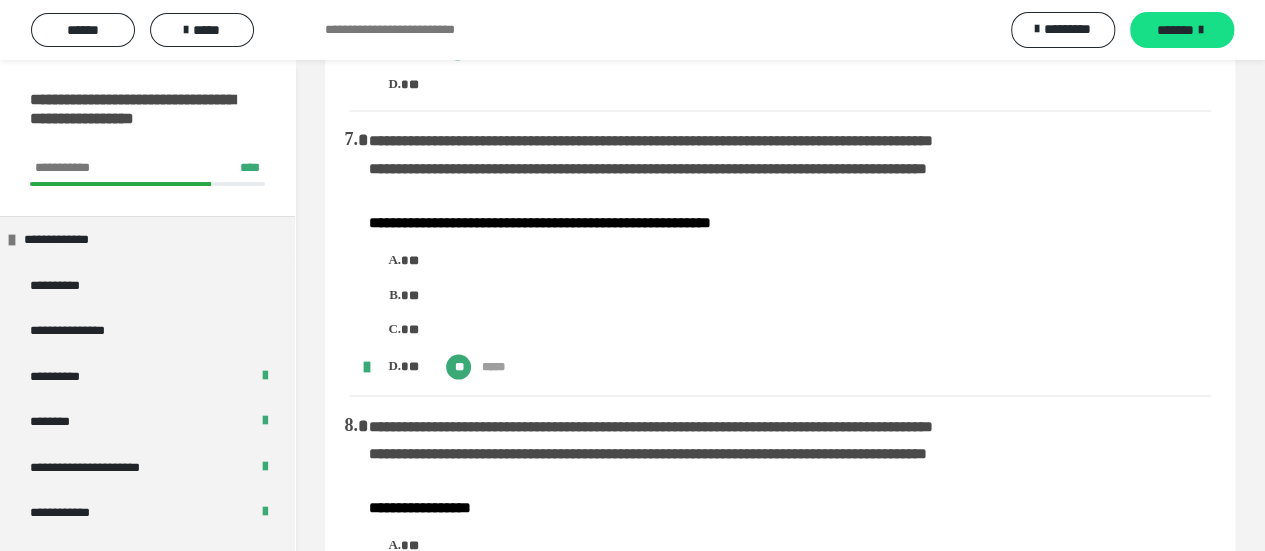 scroll, scrollTop: 1446, scrollLeft: 0, axis: vertical 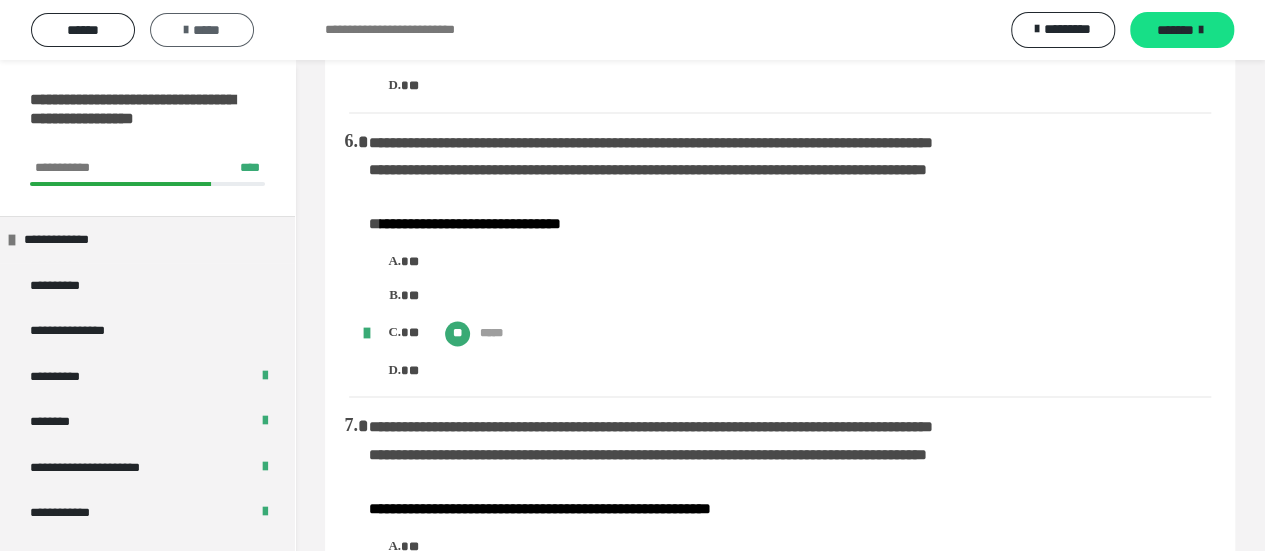 click on "*****" at bounding box center (202, 30) 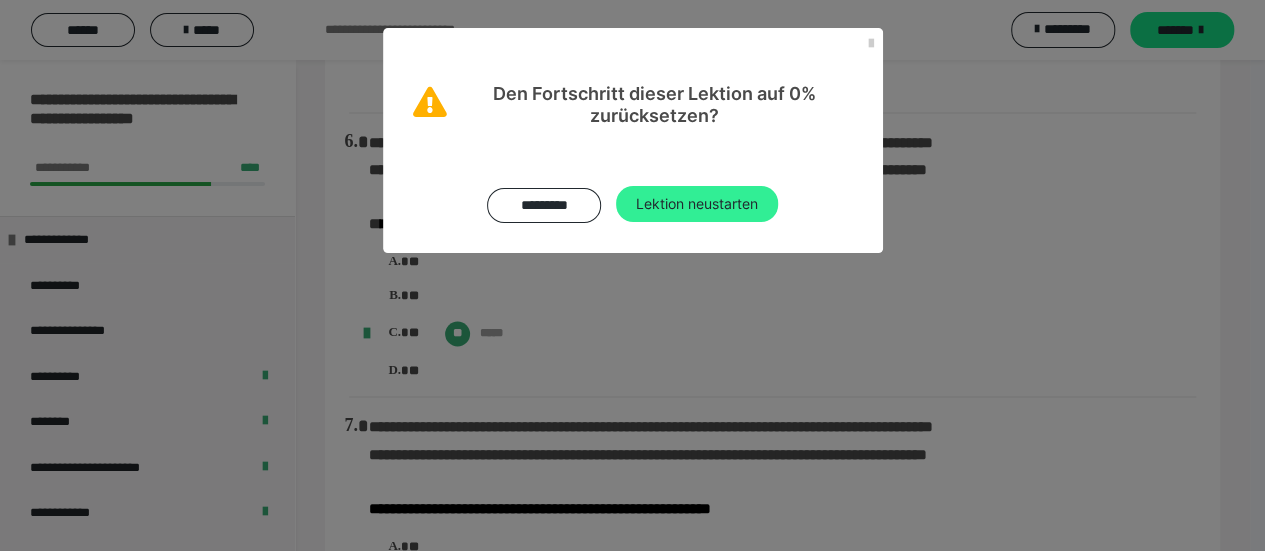 click on "Lektion neustarten" at bounding box center [697, 204] 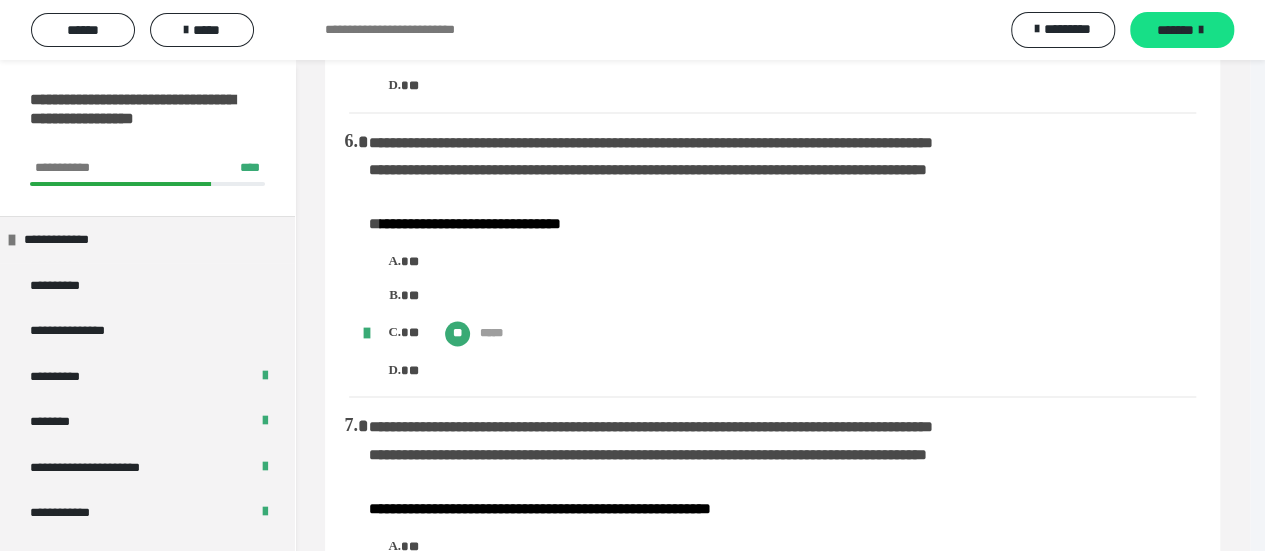 scroll, scrollTop: 0, scrollLeft: 0, axis: both 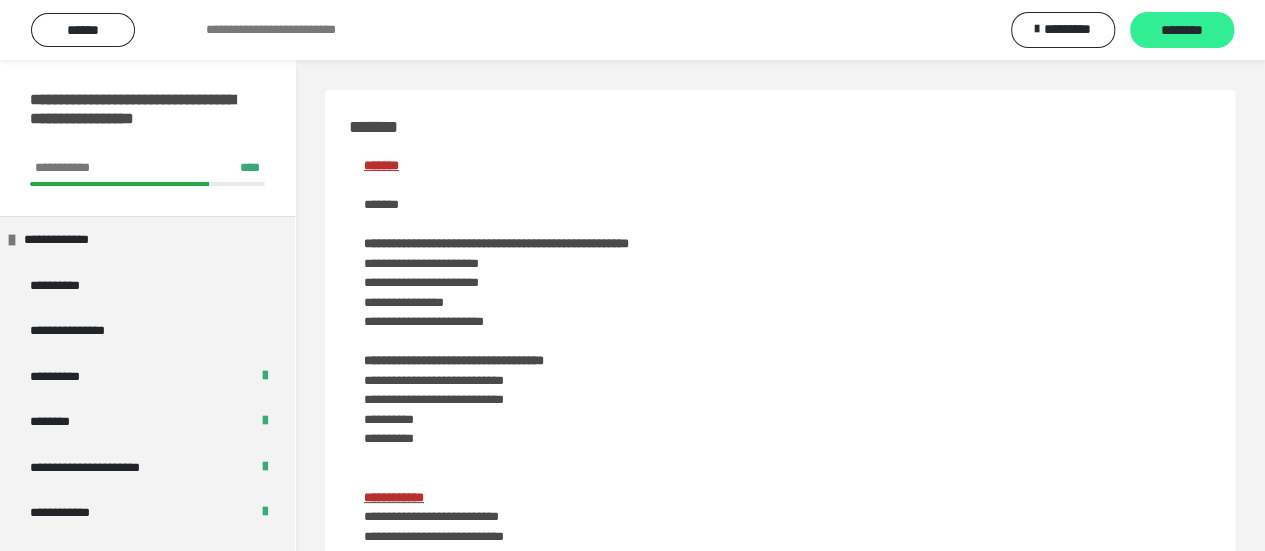 click on "********" at bounding box center (1182, 31) 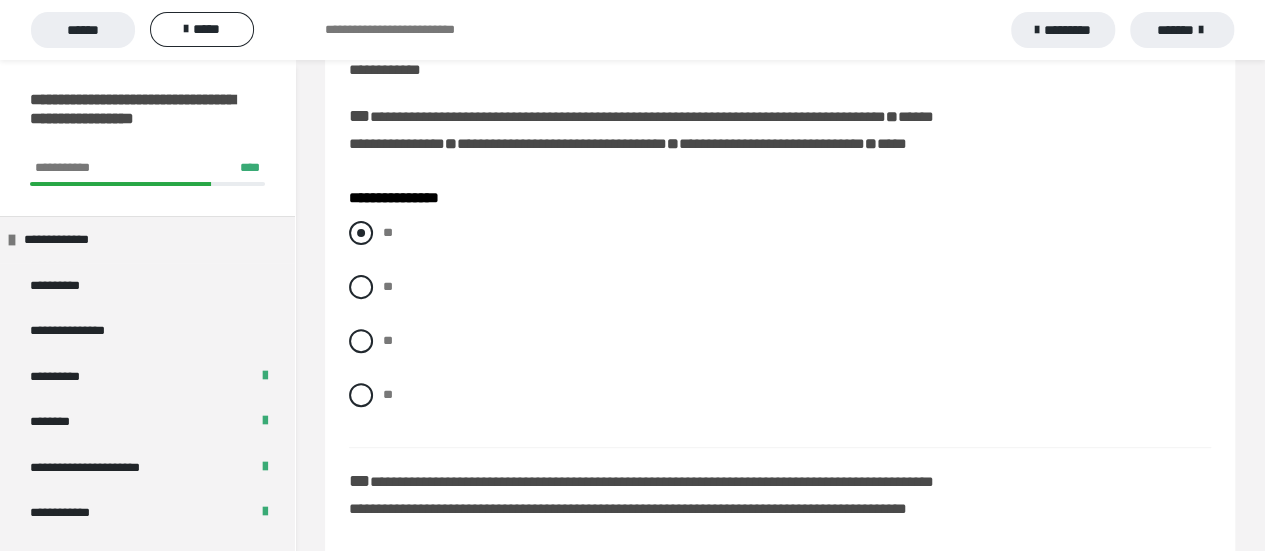 scroll, scrollTop: 200, scrollLeft: 0, axis: vertical 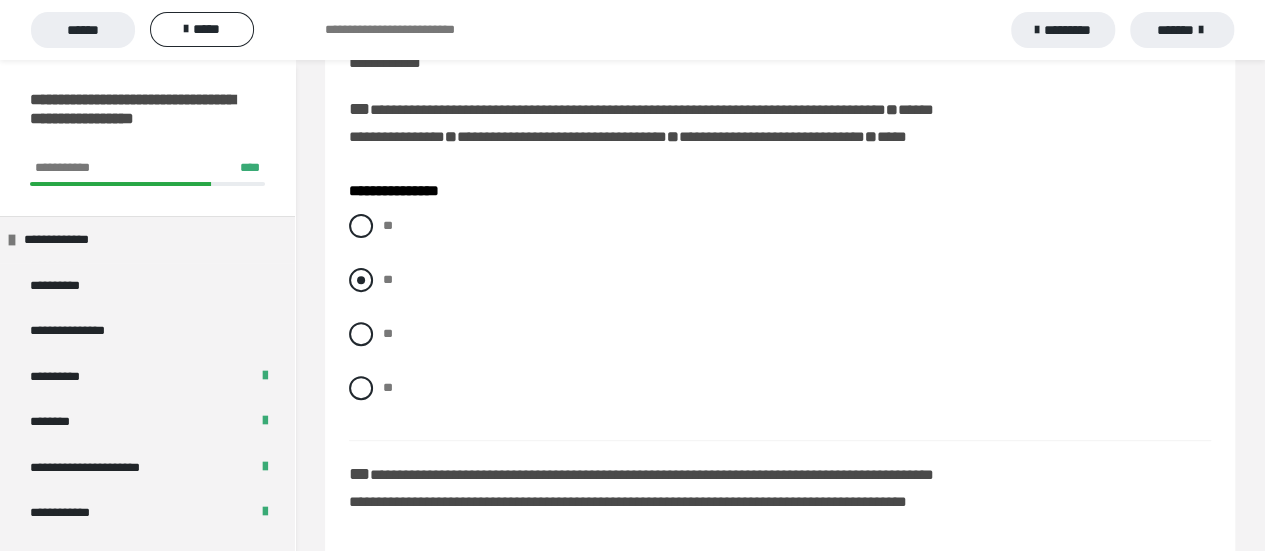 click at bounding box center (361, 280) 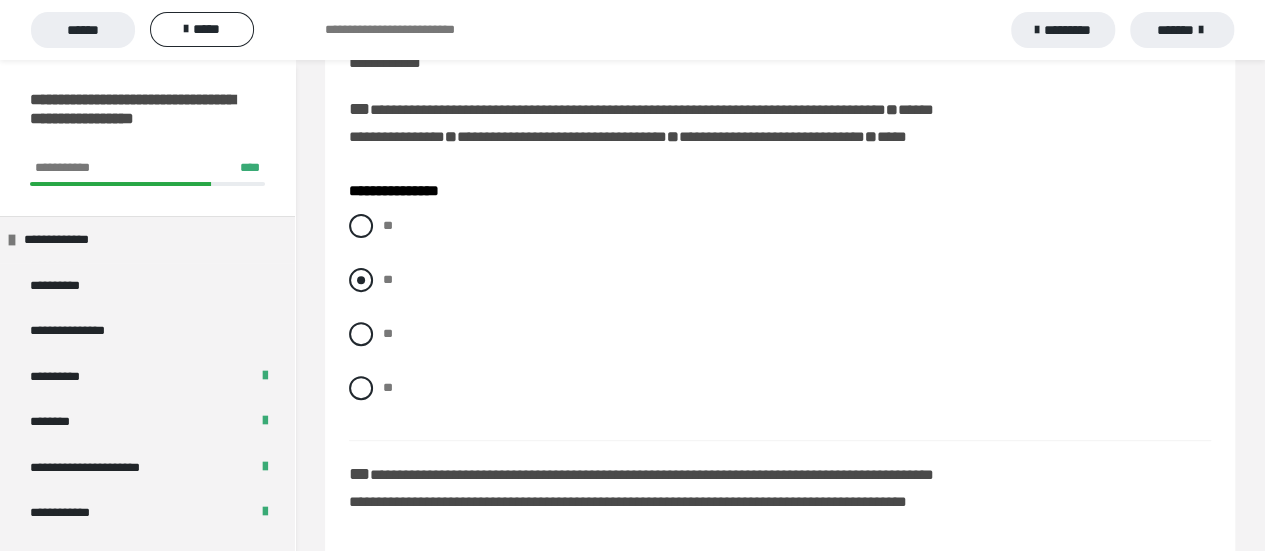 radio on "****" 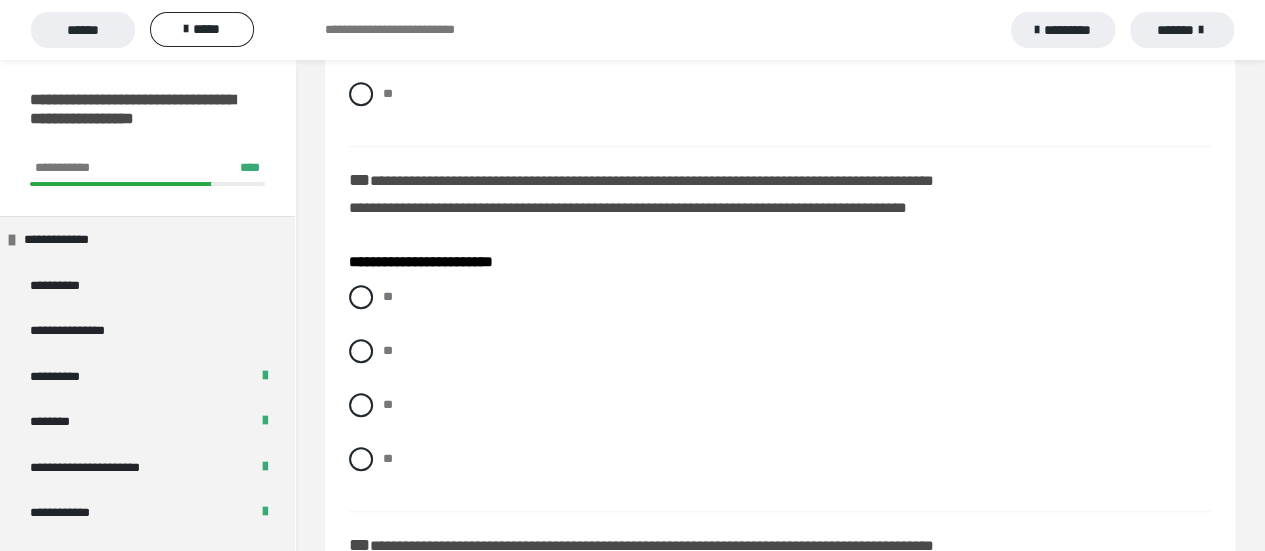 scroll, scrollTop: 500, scrollLeft: 0, axis: vertical 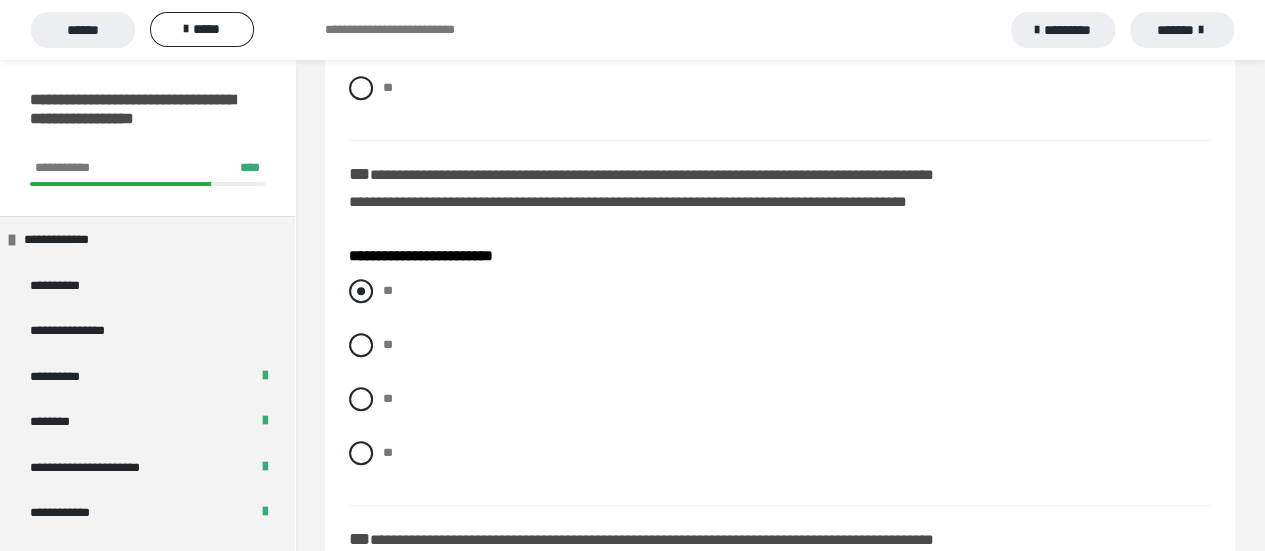 click at bounding box center [361, 291] 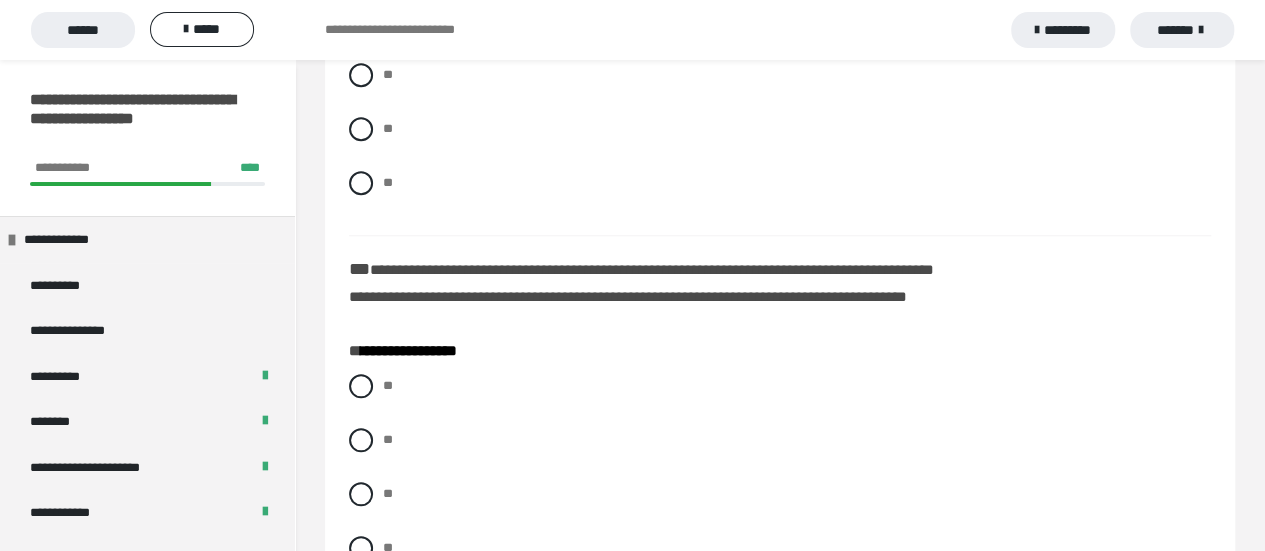 scroll, scrollTop: 800, scrollLeft: 0, axis: vertical 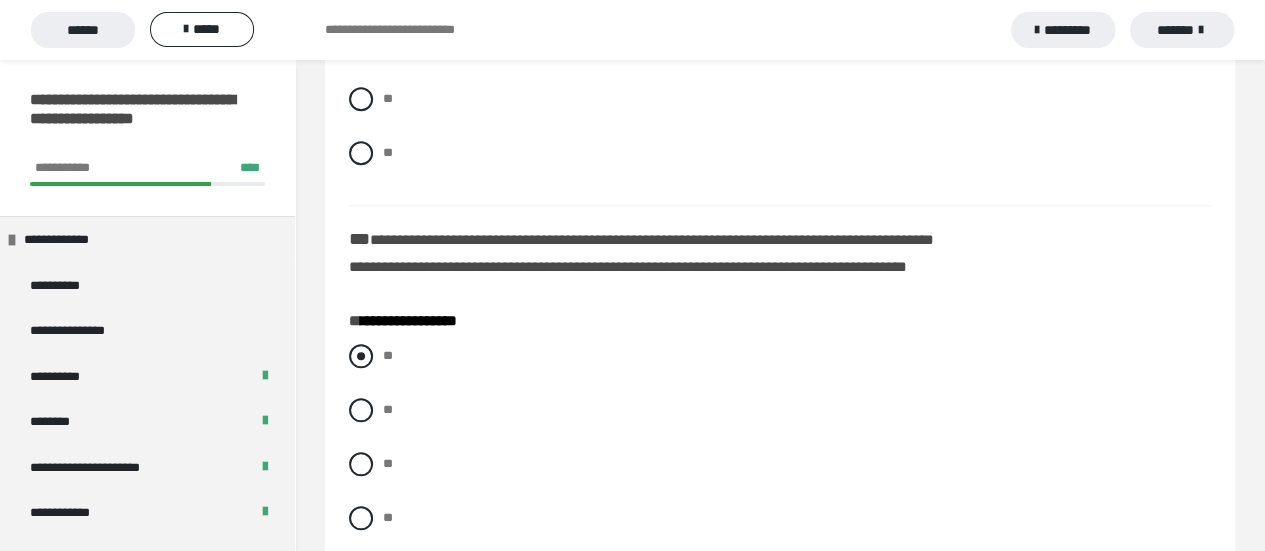 click at bounding box center (361, 356) 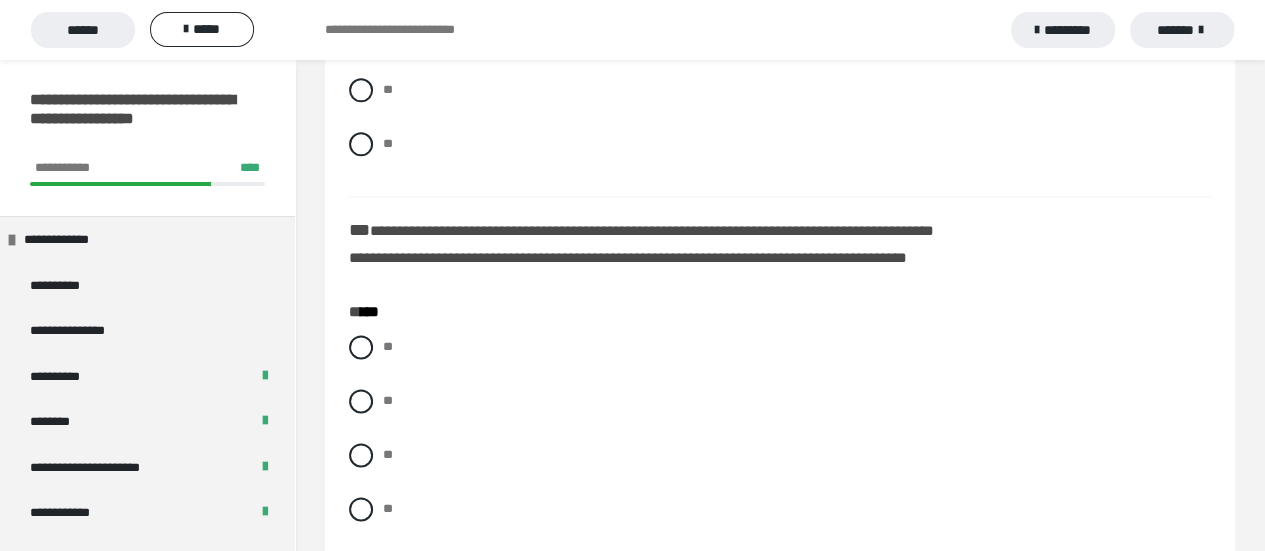 scroll, scrollTop: 1200, scrollLeft: 0, axis: vertical 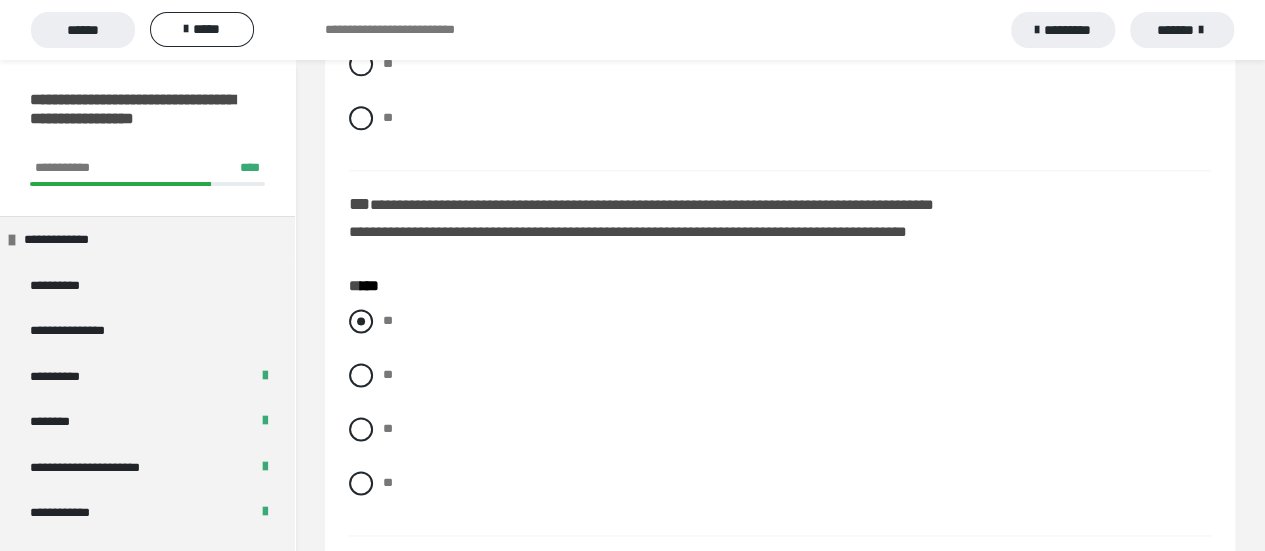 click at bounding box center (361, 321) 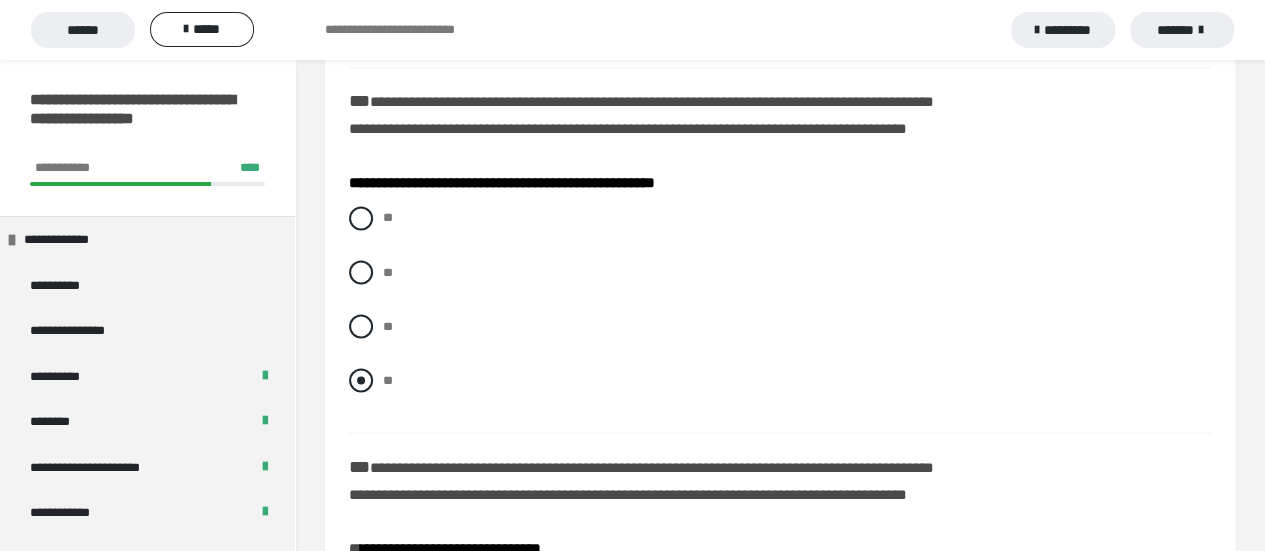 scroll, scrollTop: 1700, scrollLeft: 0, axis: vertical 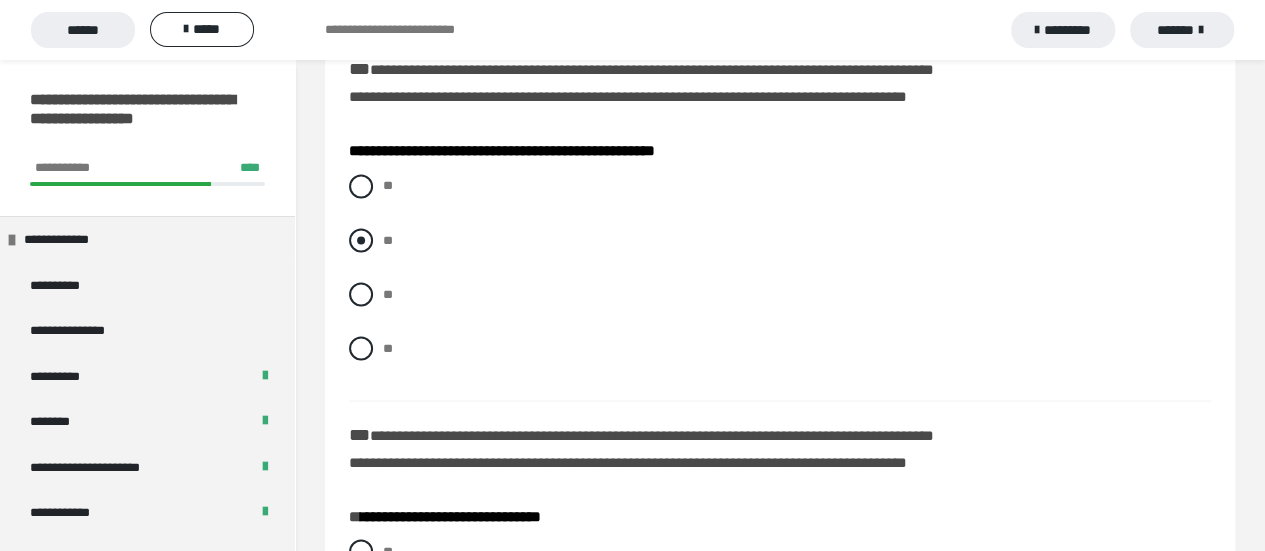 click at bounding box center (361, 240) 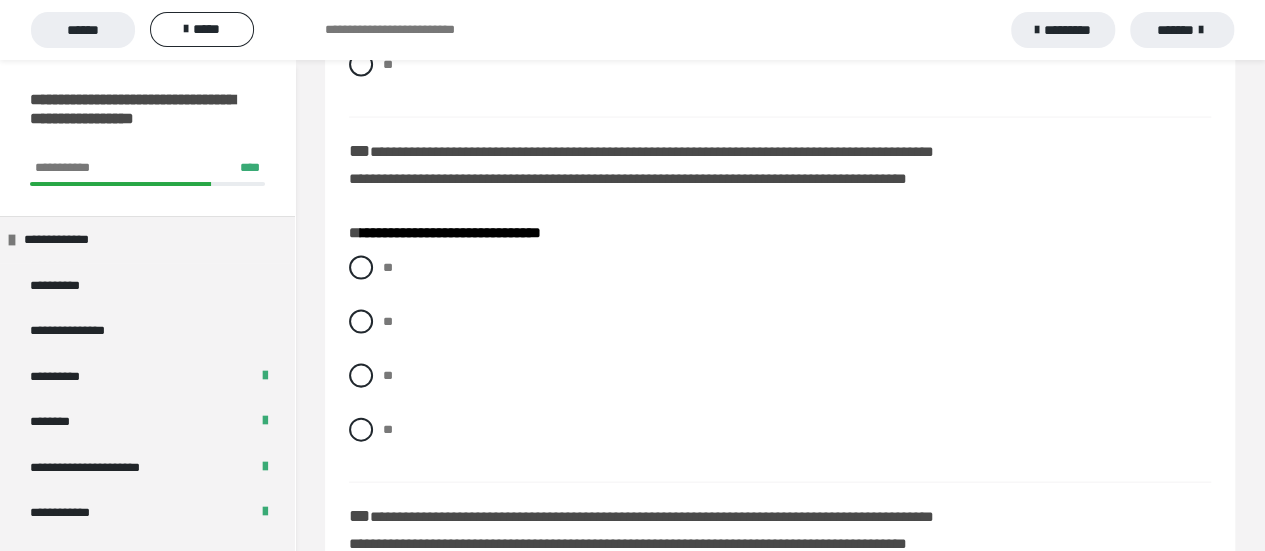 scroll, scrollTop: 2000, scrollLeft: 0, axis: vertical 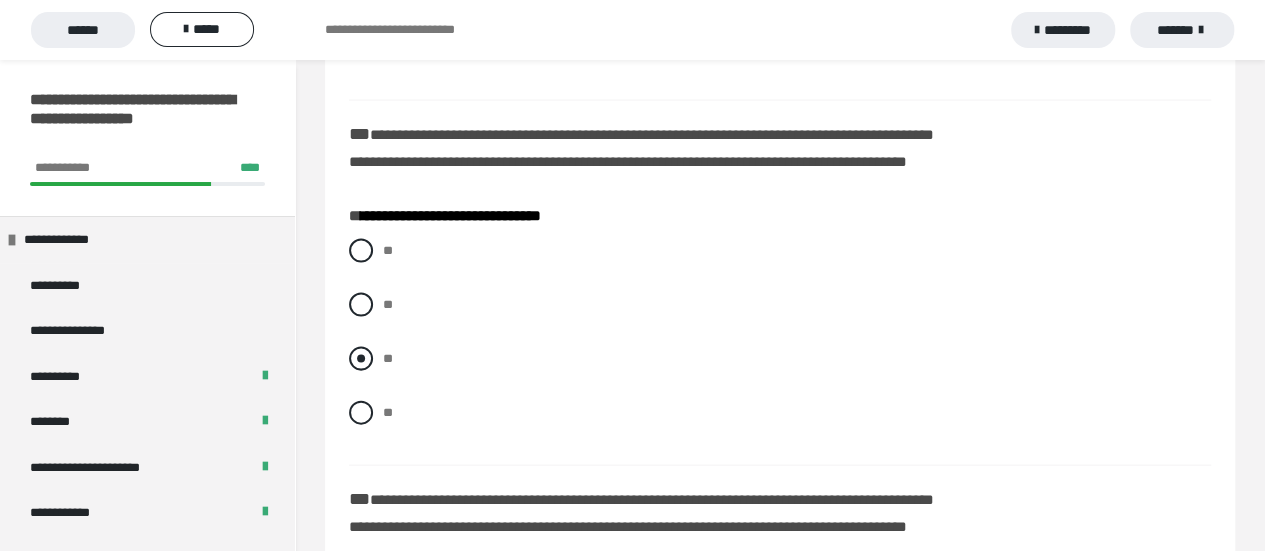 click at bounding box center (361, 359) 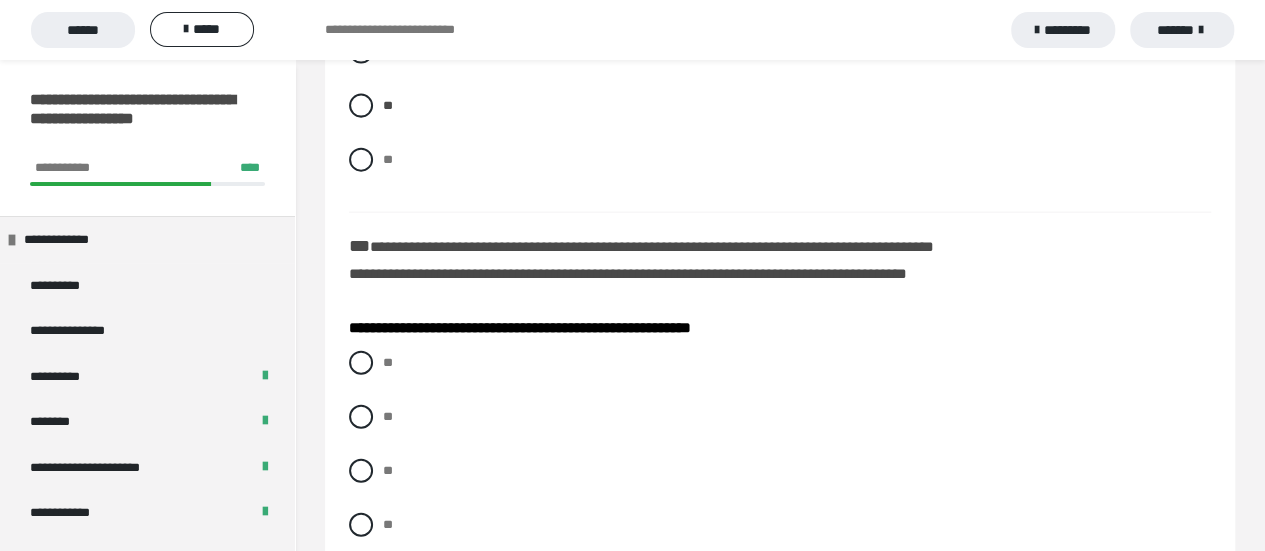 scroll, scrollTop: 2300, scrollLeft: 0, axis: vertical 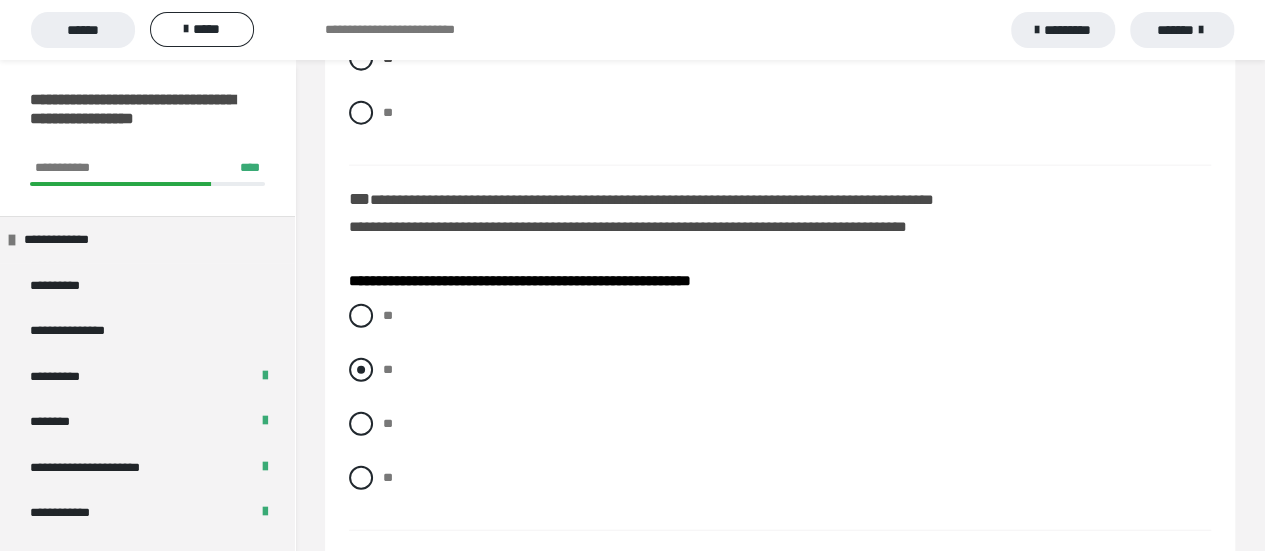click at bounding box center [361, 370] 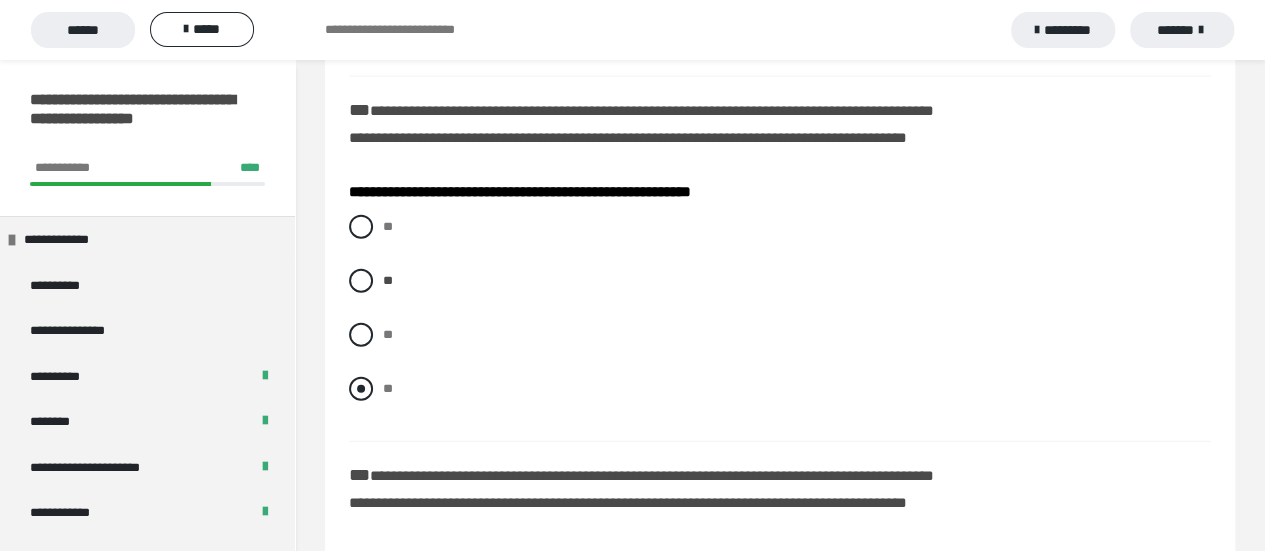 scroll, scrollTop: 2700, scrollLeft: 0, axis: vertical 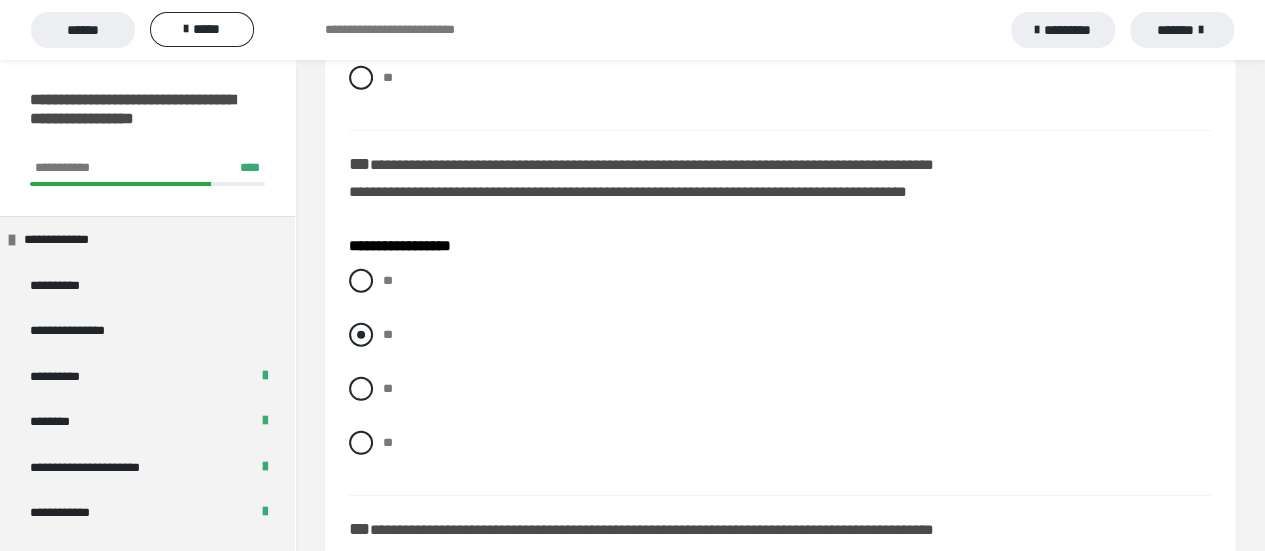 click at bounding box center (361, 335) 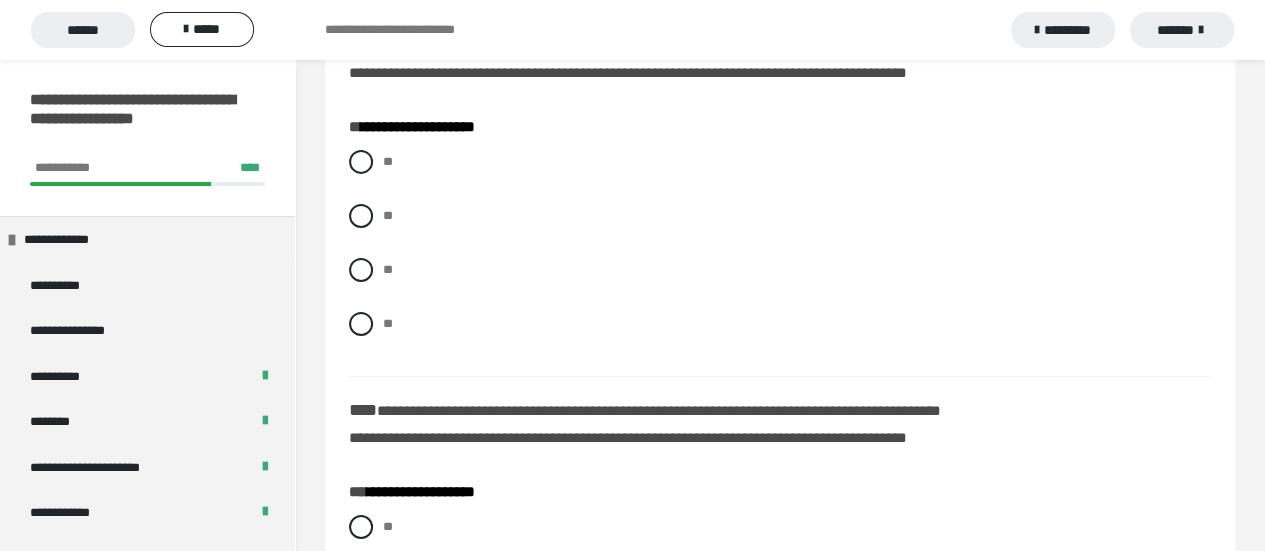 scroll, scrollTop: 3200, scrollLeft: 0, axis: vertical 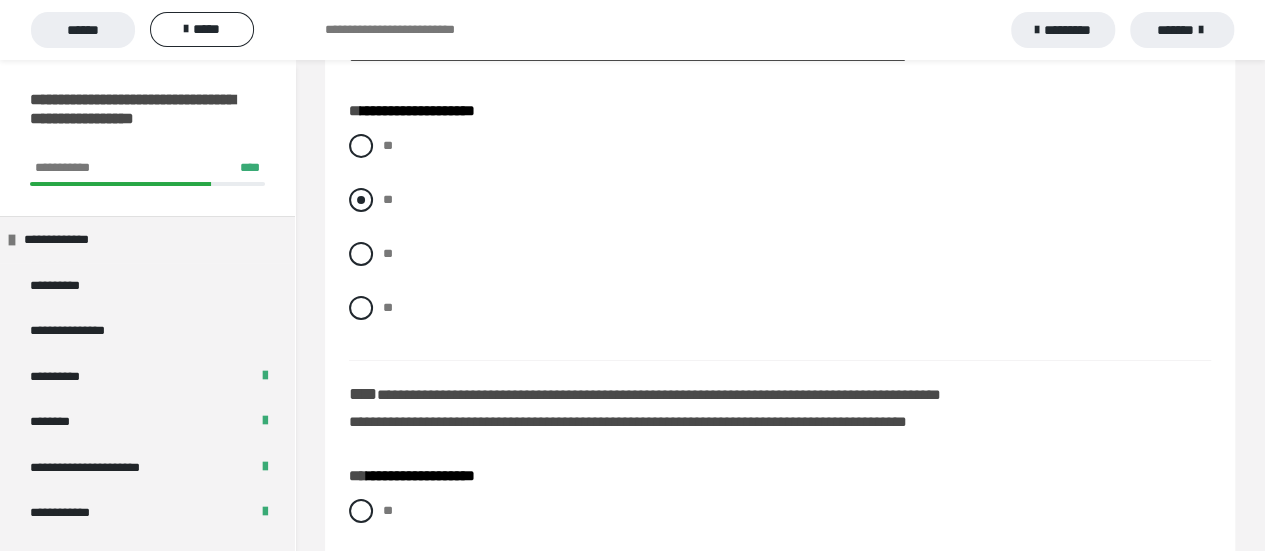 click at bounding box center [361, 200] 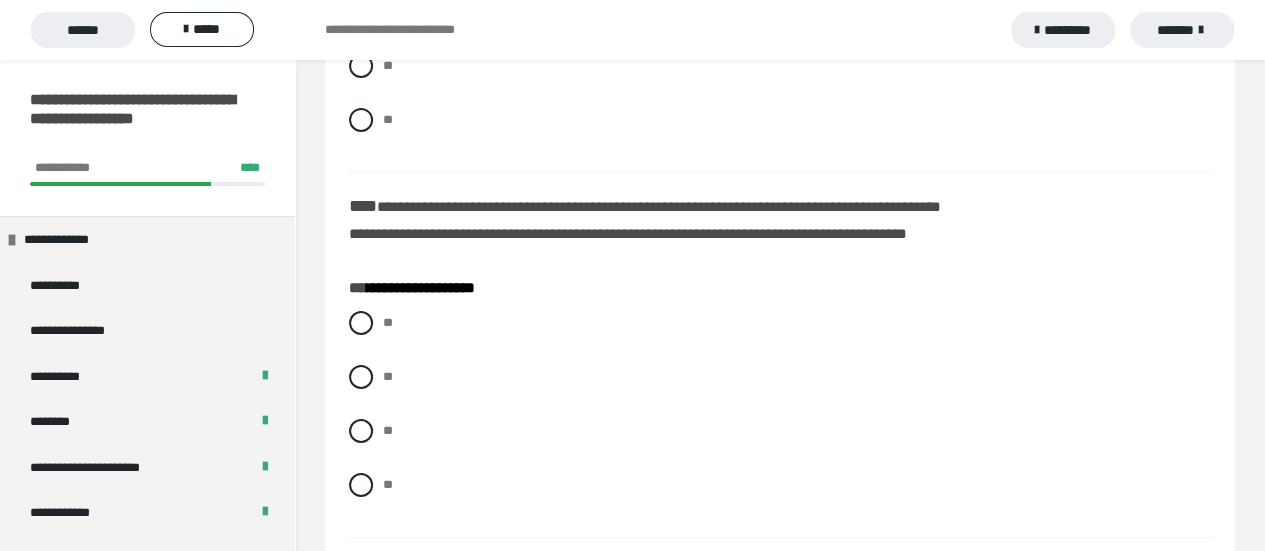 scroll, scrollTop: 3400, scrollLeft: 0, axis: vertical 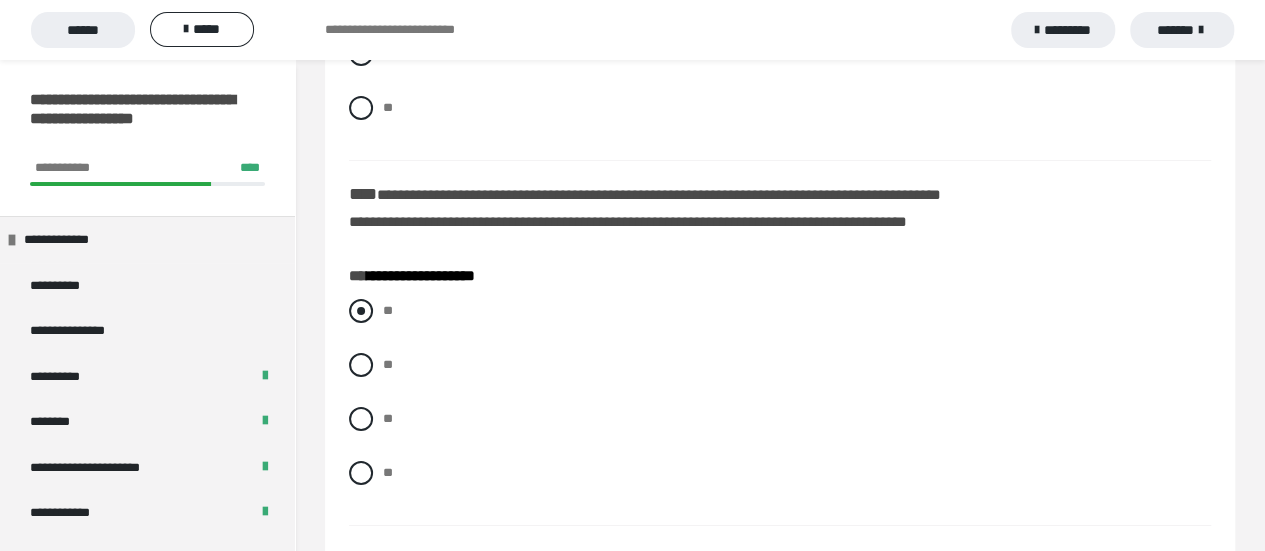 click at bounding box center (361, 311) 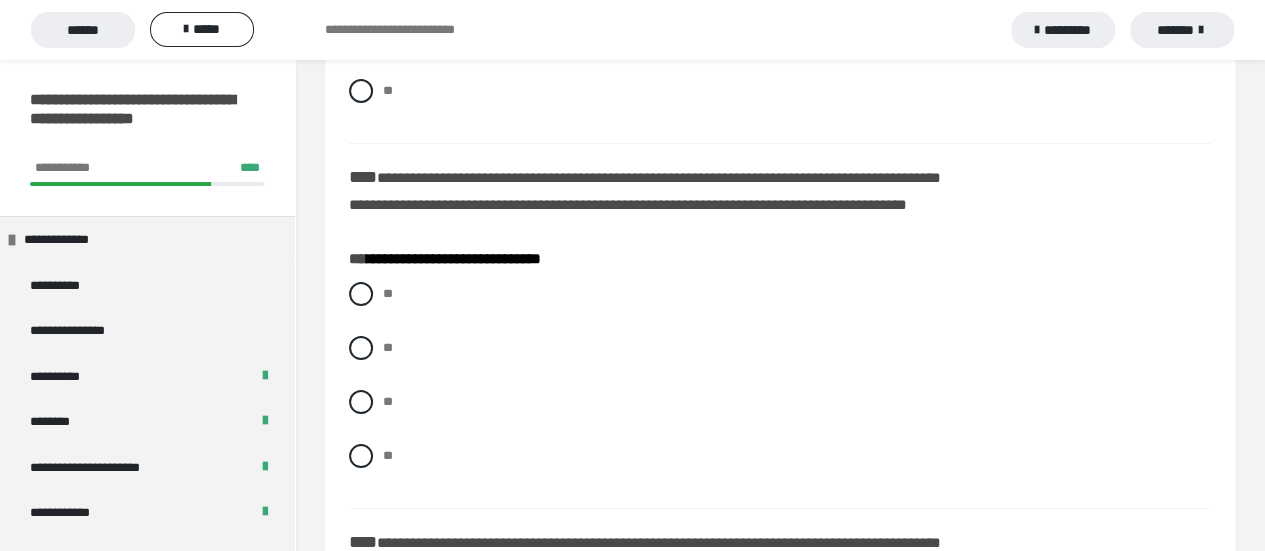 scroll, scrollTop: 3800, scrollLeft: 0, axis: vertical 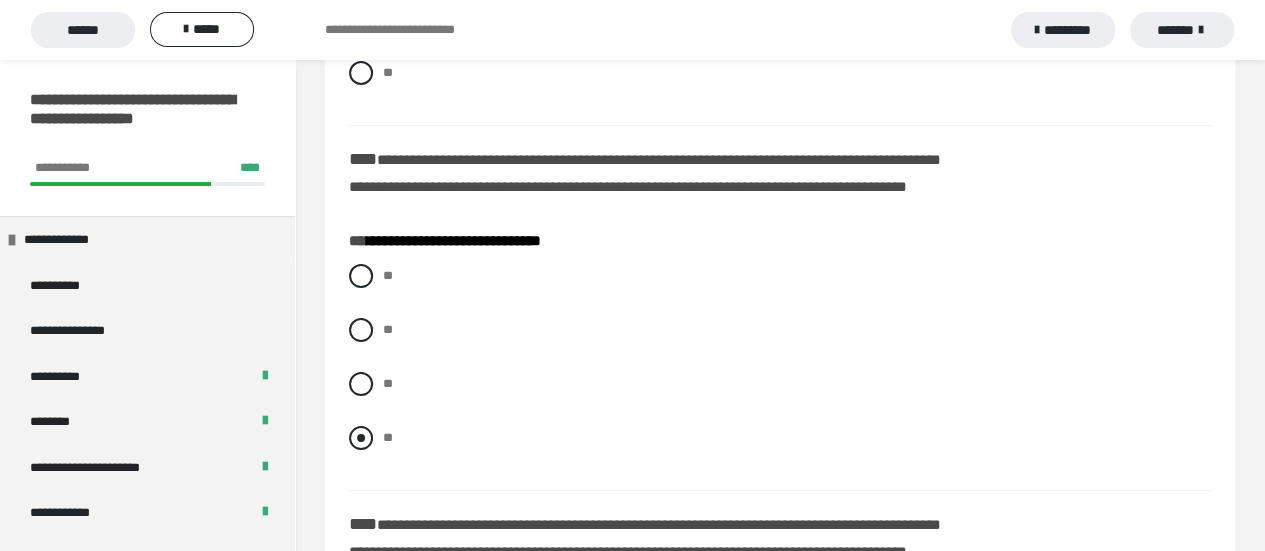 click at bounding box center [361, 438] 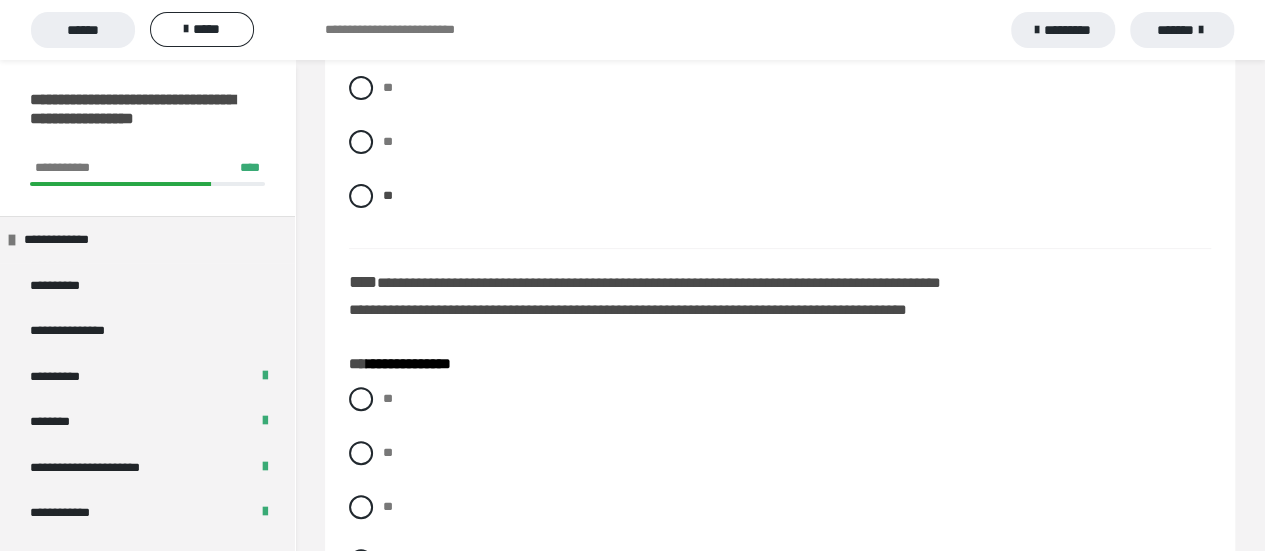 scroll, scrollTop: 4100, scrollLeft: 0, axis: vertical 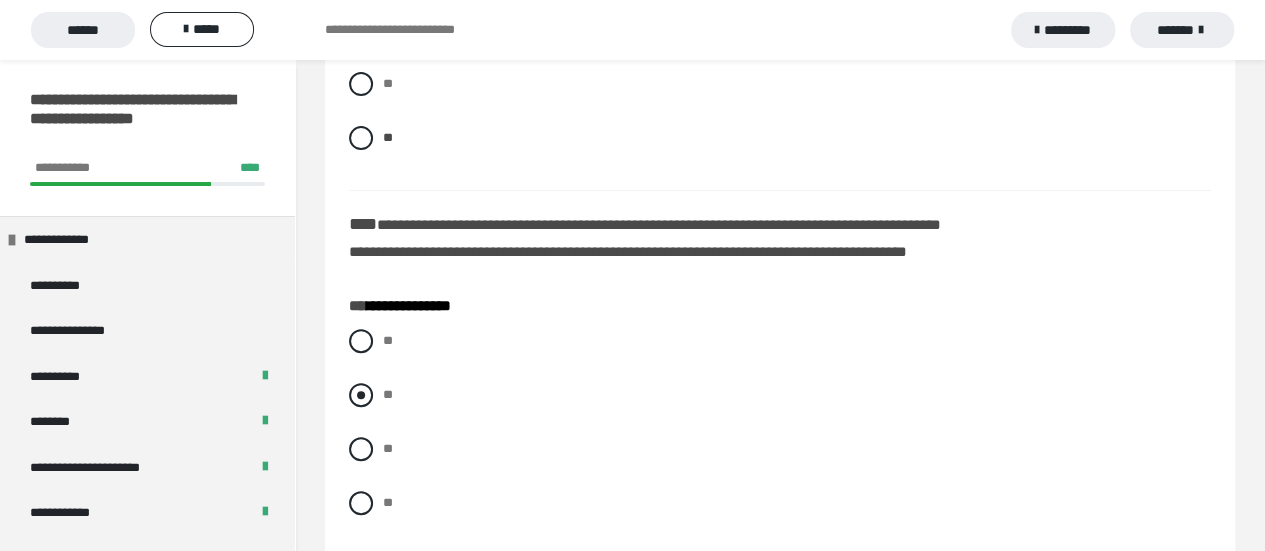 click at bounding box center (361, 395) 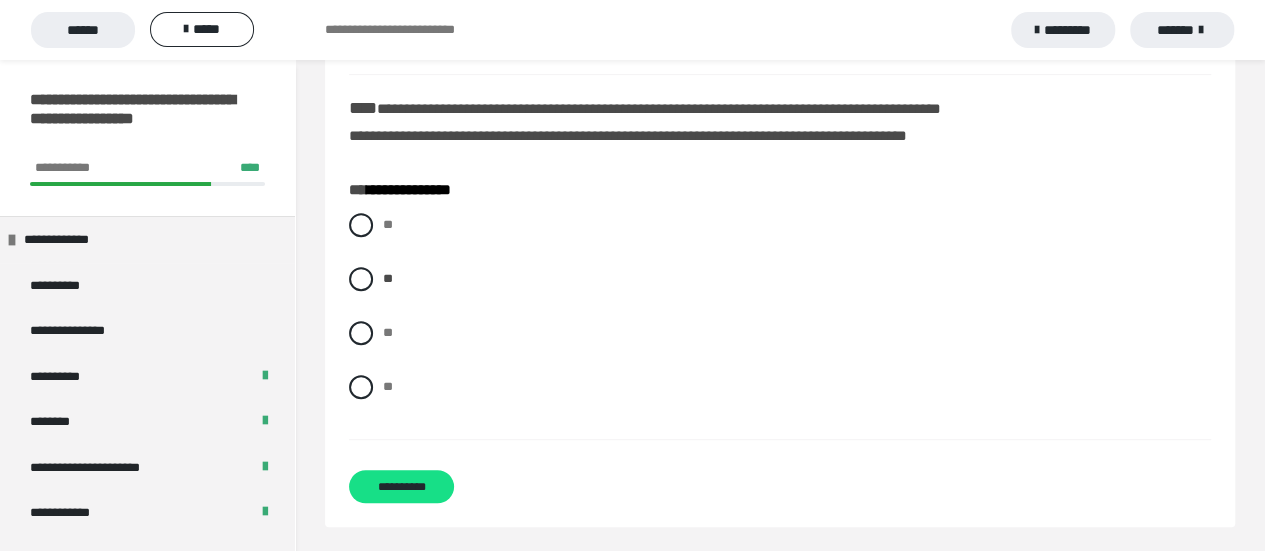 scroll, scrollTop: 4217, scrollLeft: 0, axis: vertical 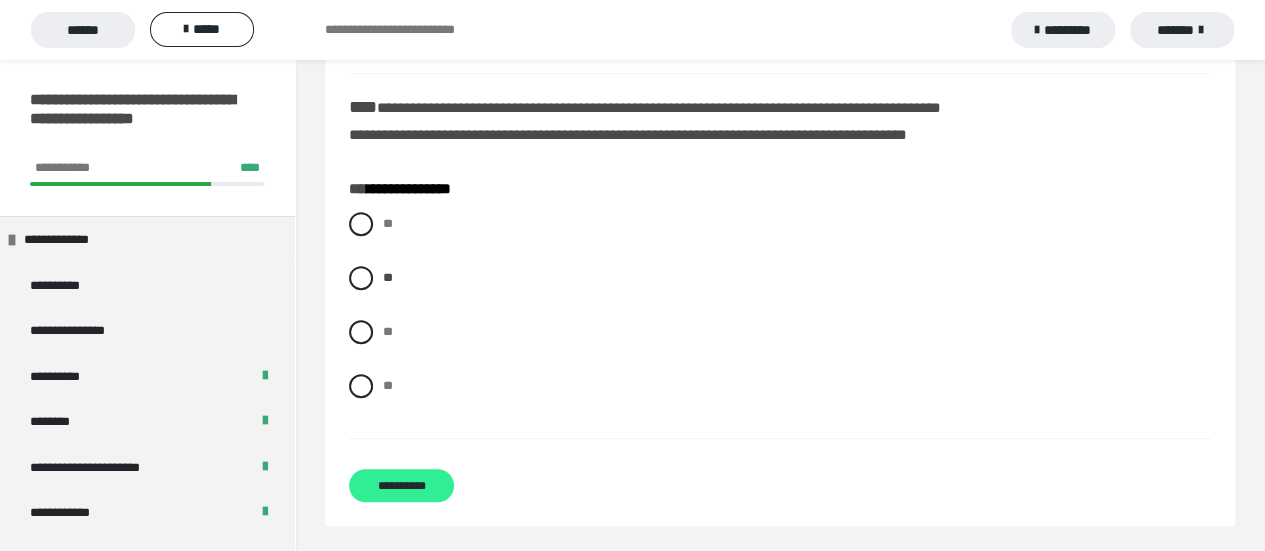 click on "**********" at bounding box center [401, 485] 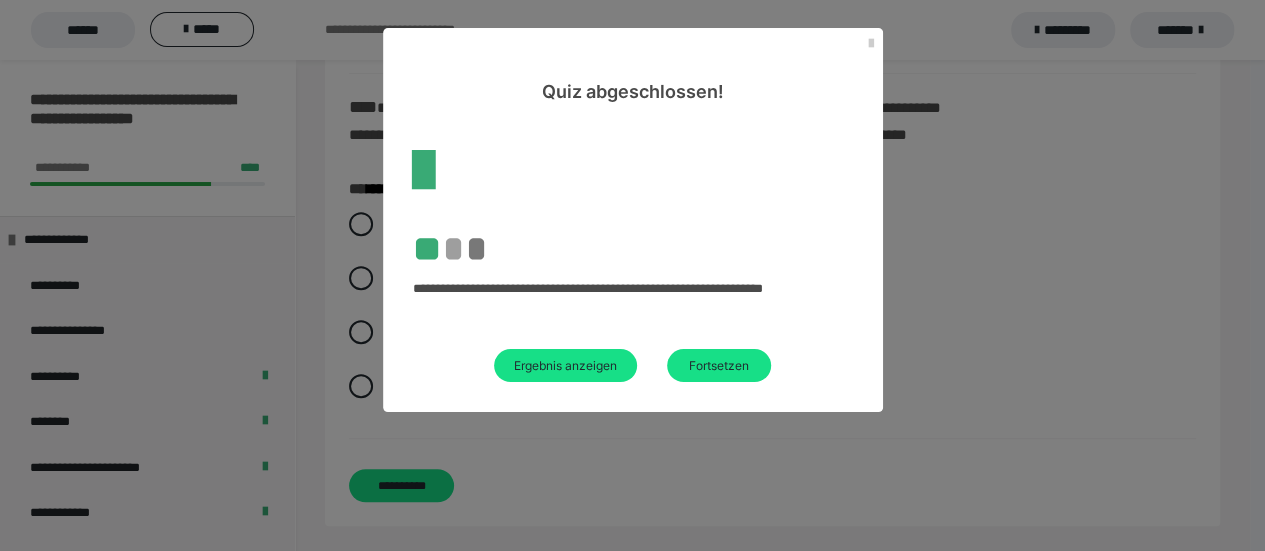 scroll, scrollTop: 254, scrollLeft: 0, axis: vertical 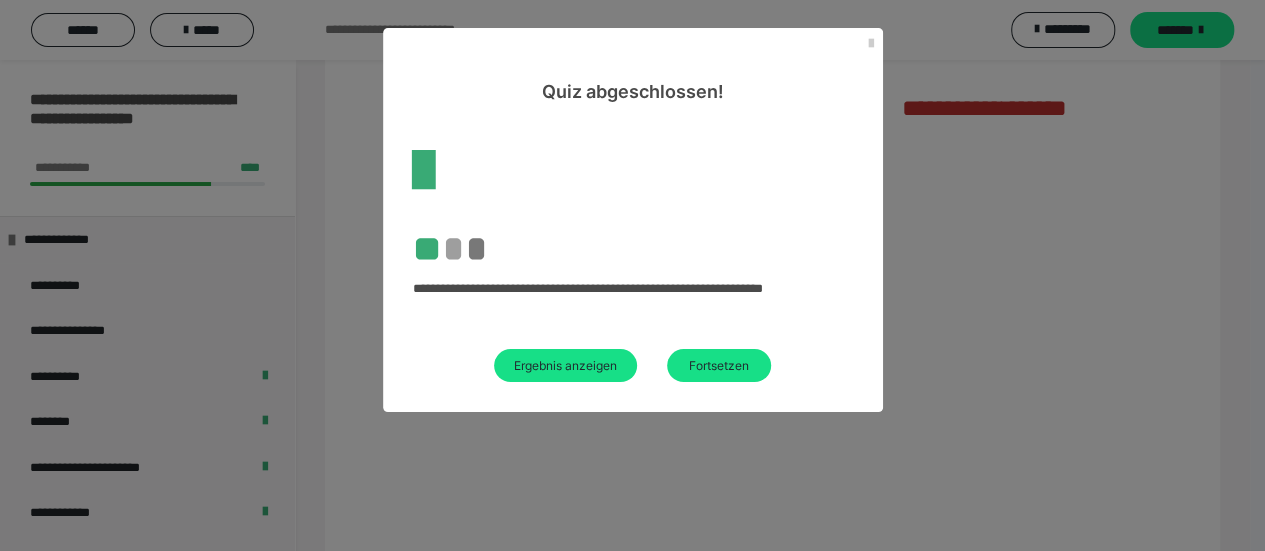 click on "Ergebnis anzeigen" at bounding box center [565, 365] 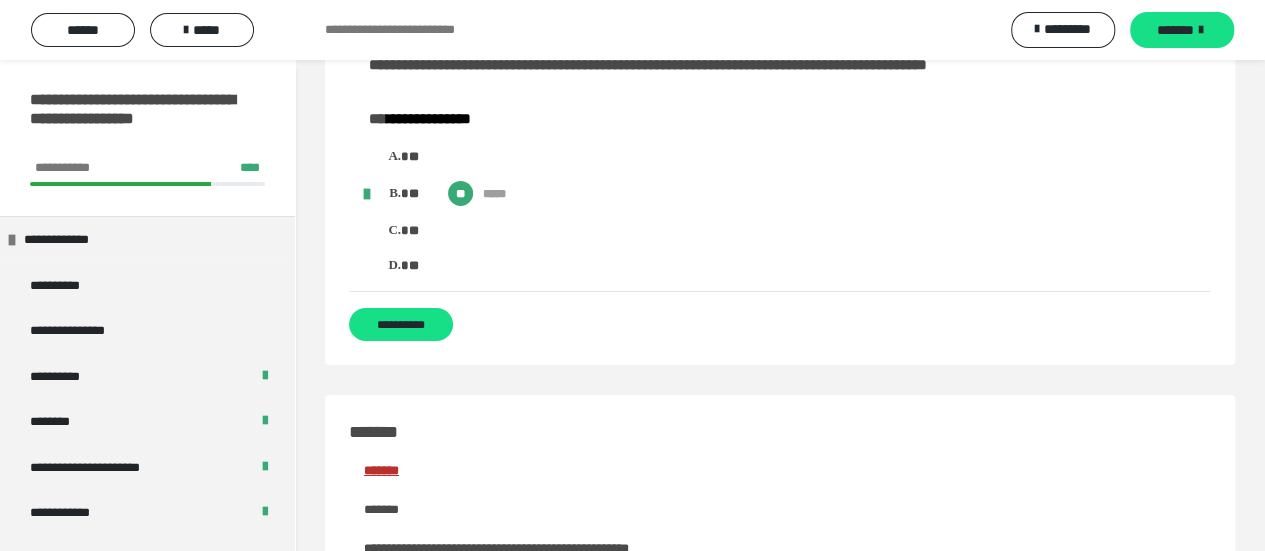 scroll, scrollTop: 3500, scrollLeft: 0, axis: vertical 